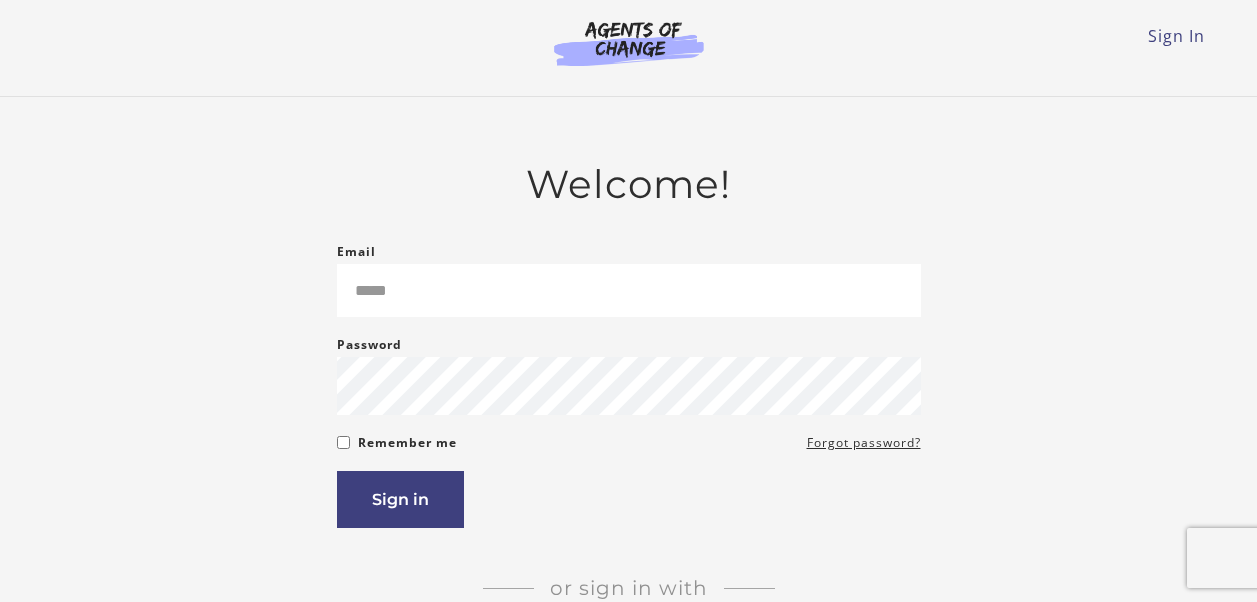 scroll, scrollTop: 0, scrollLeft: 0, axis: both 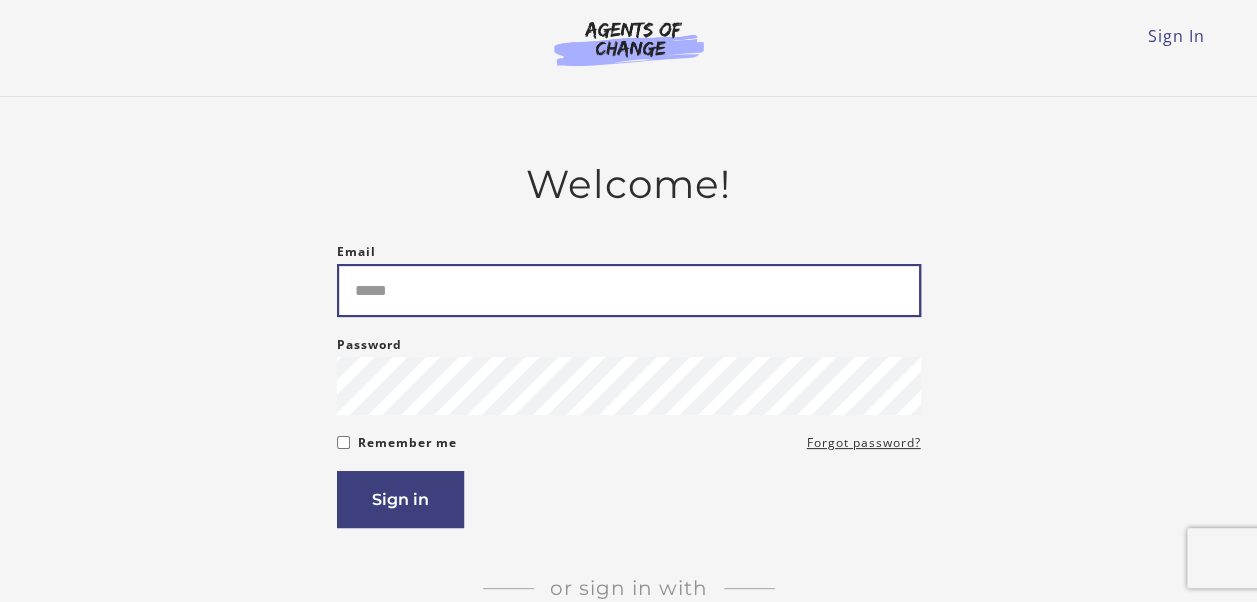 click on "Email" at bounding box center (629, 290) 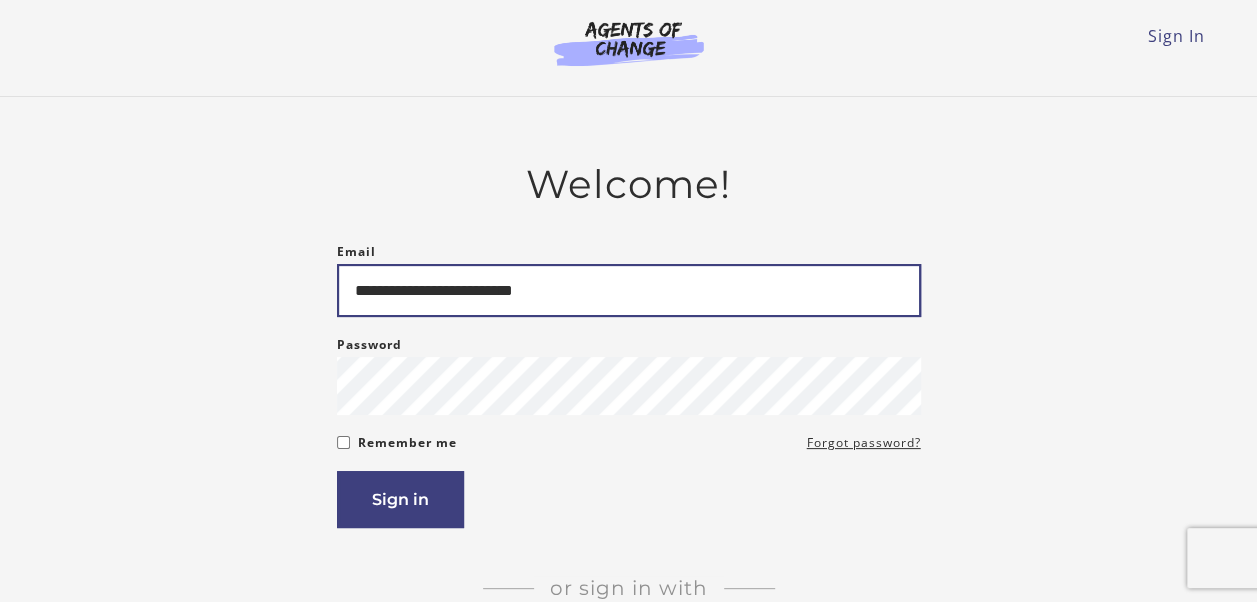 type on "**********" 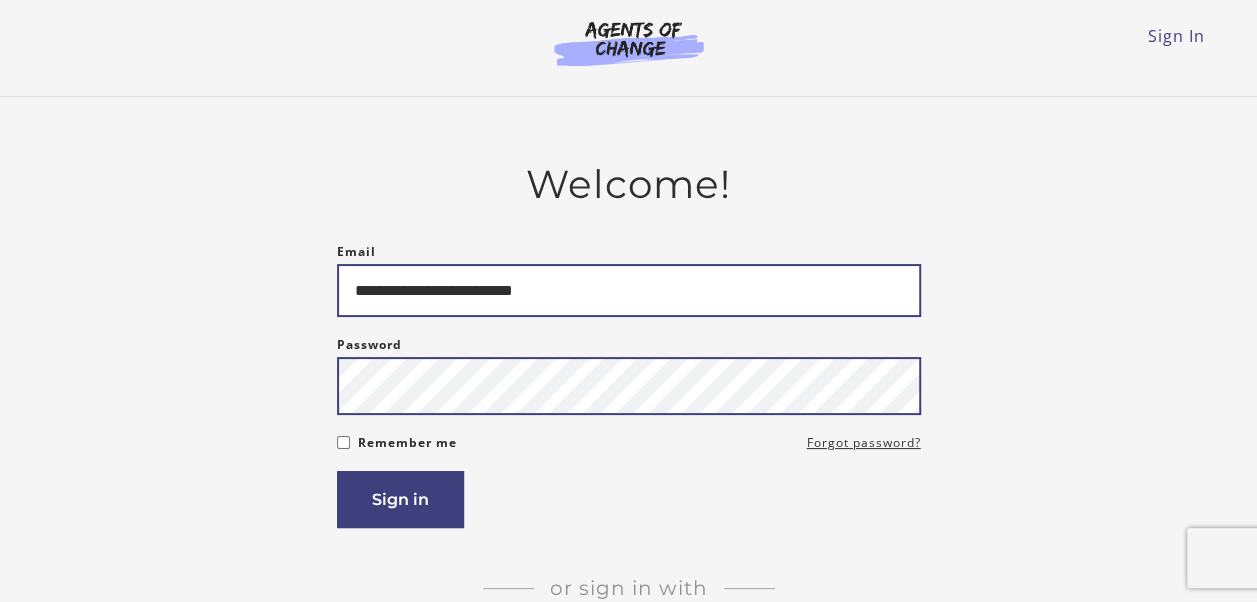 click on "Sign in" at bounding box center [400, 499] 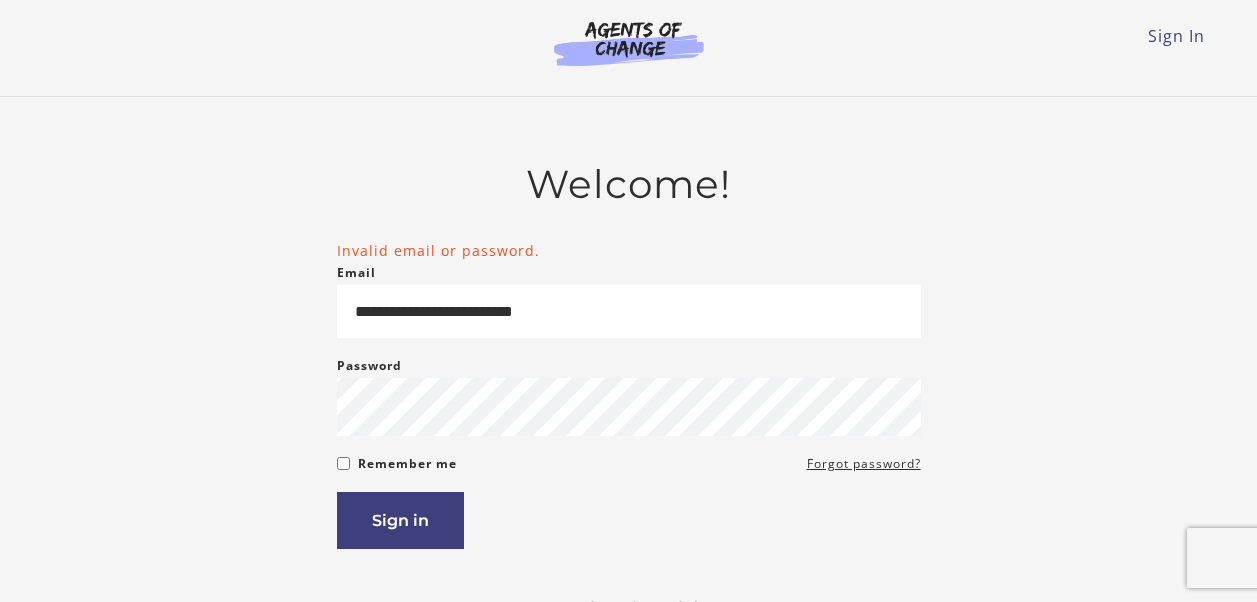 scroll, scrollTop: 0, scrollLeft: 0, axis: both 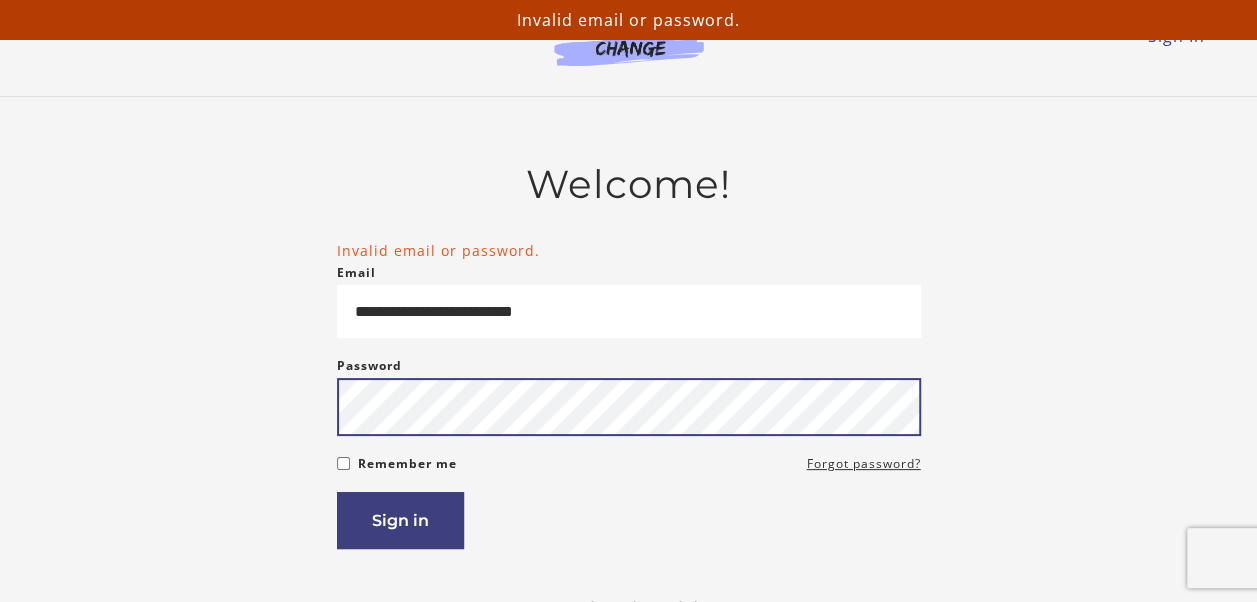 click on "Sign in" at bounding box center (400, 520) 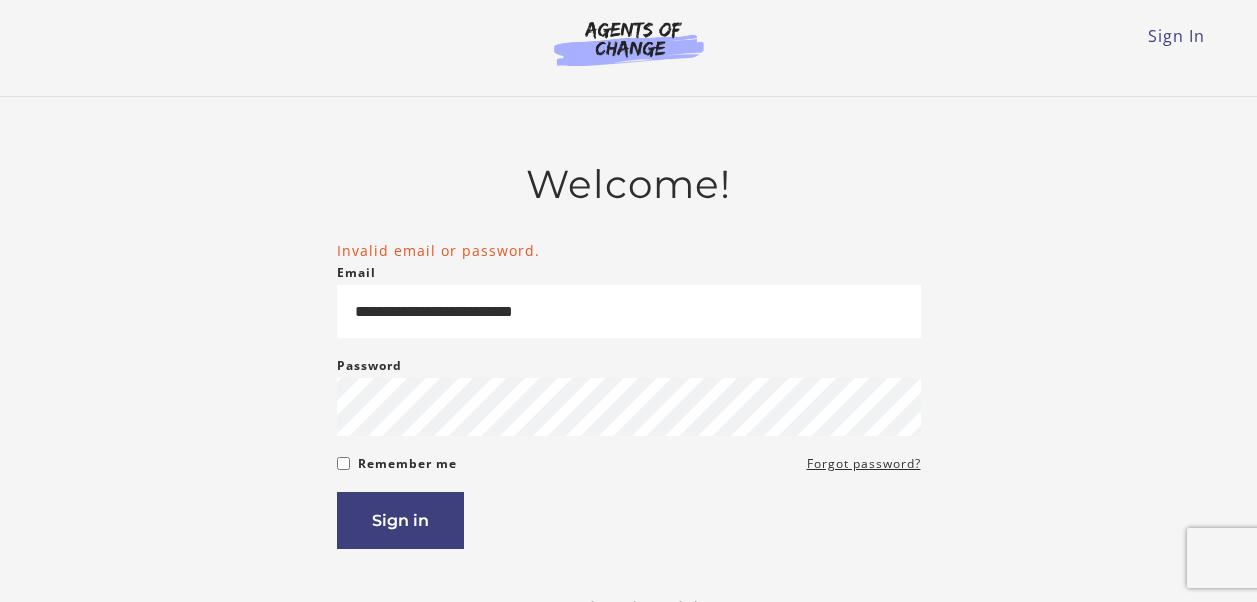 scroll, scrollTop: 0, scrollLeft: 0, axis: both 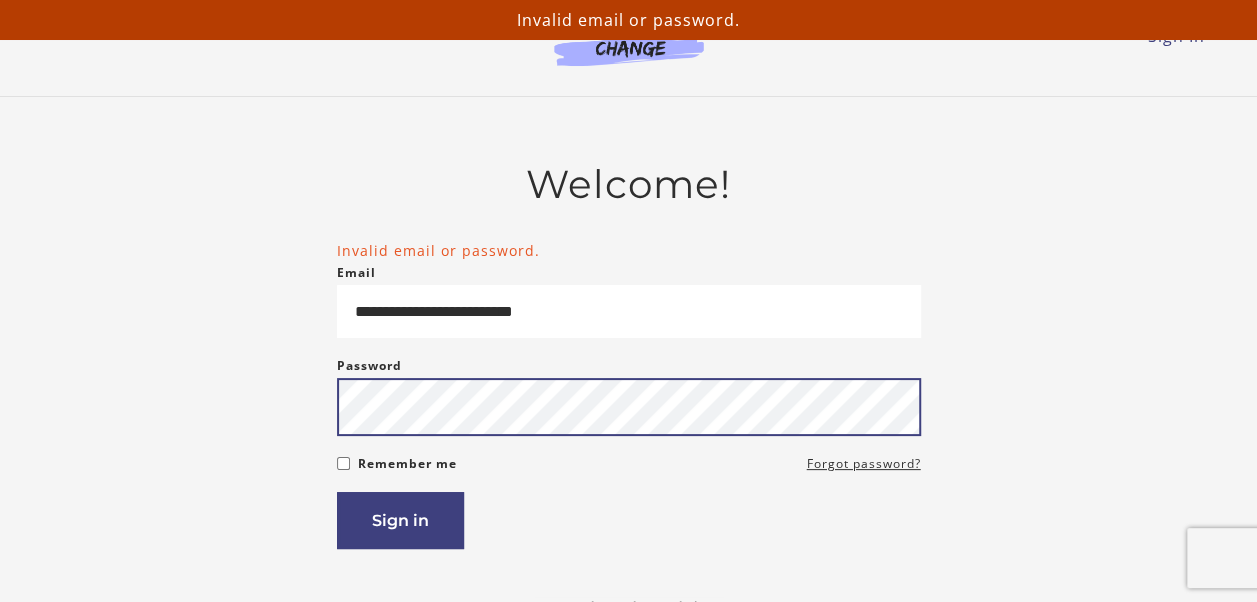 click on "Sign in" at bounding box center [400, 520] 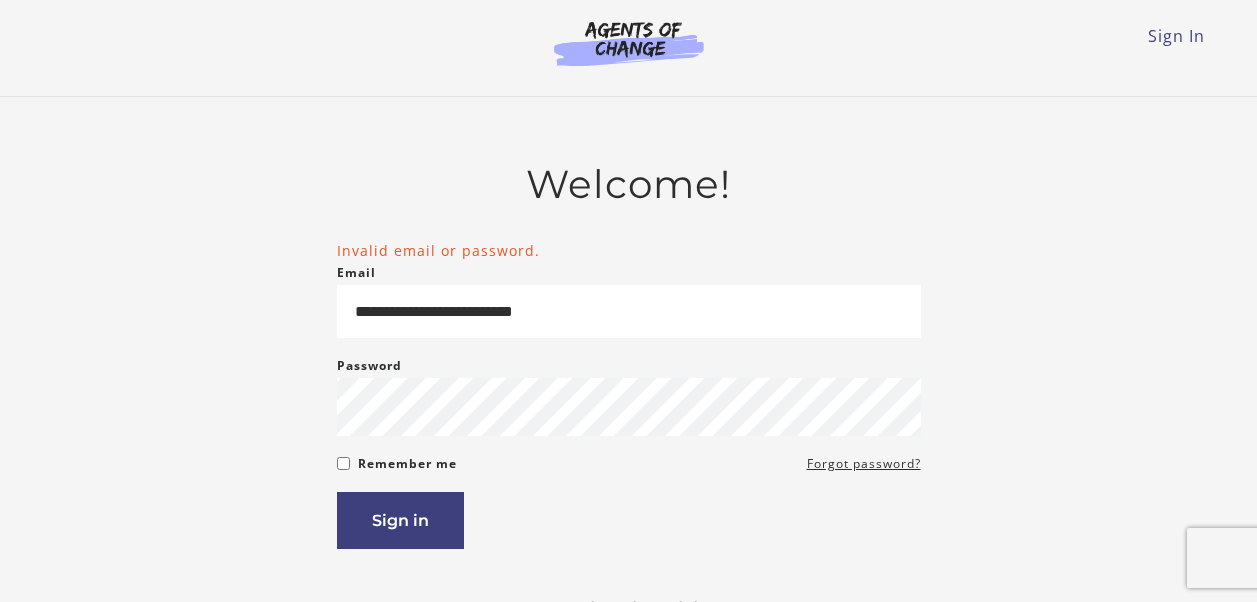scroll, scrollTop: 0, scrollLeft: 0, axis: both 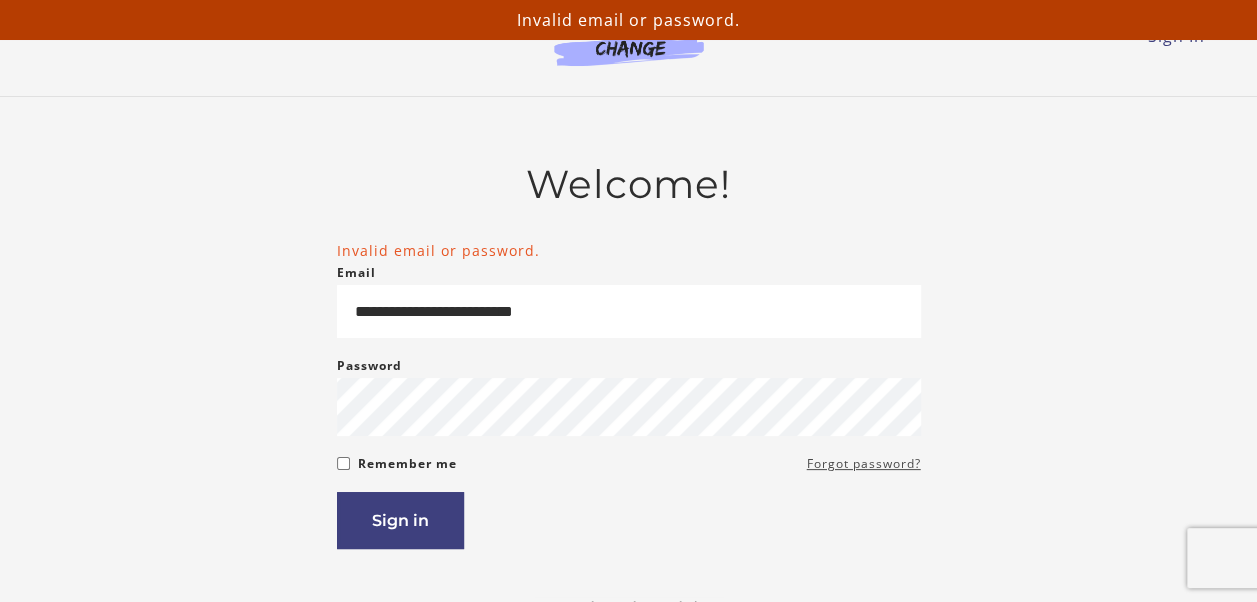 click on "Forgot password?" at bounding box center (864, 464) 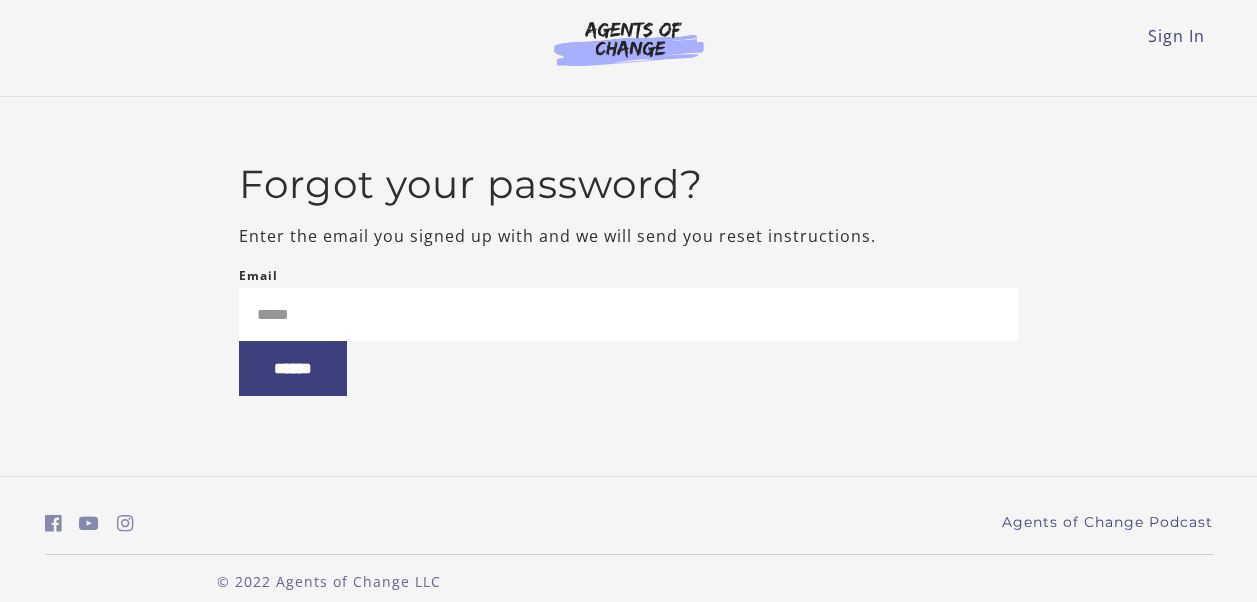 scroll, scrollTop: 0, scrollLeft: 0, axis: both 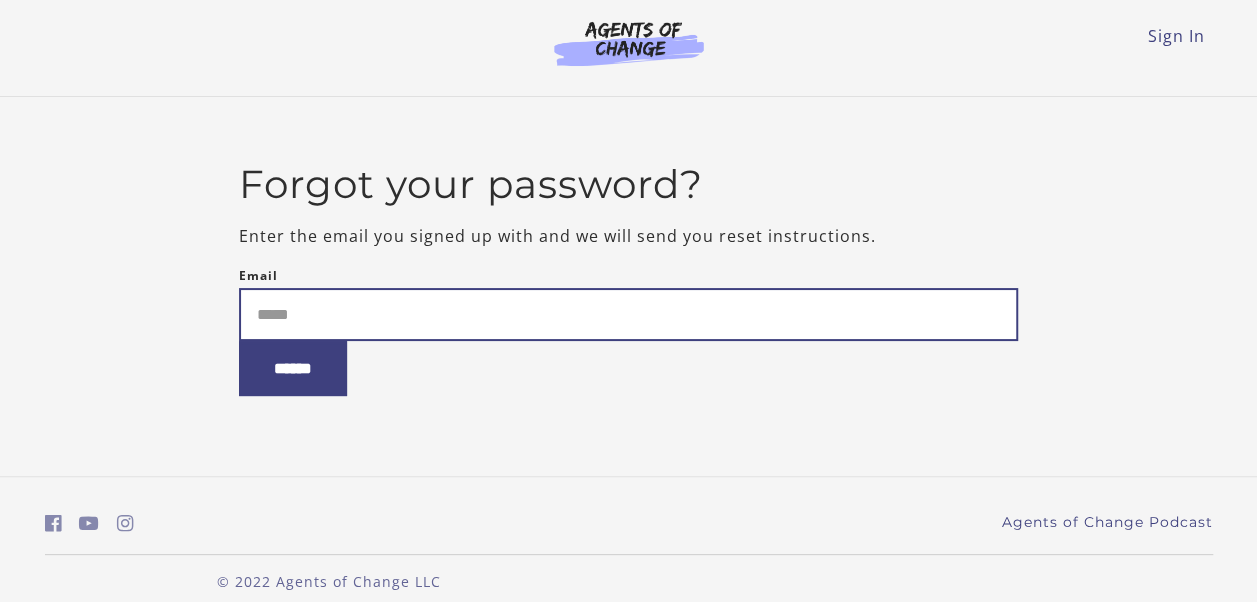 click on "Email" at bounding box center (628, 314) 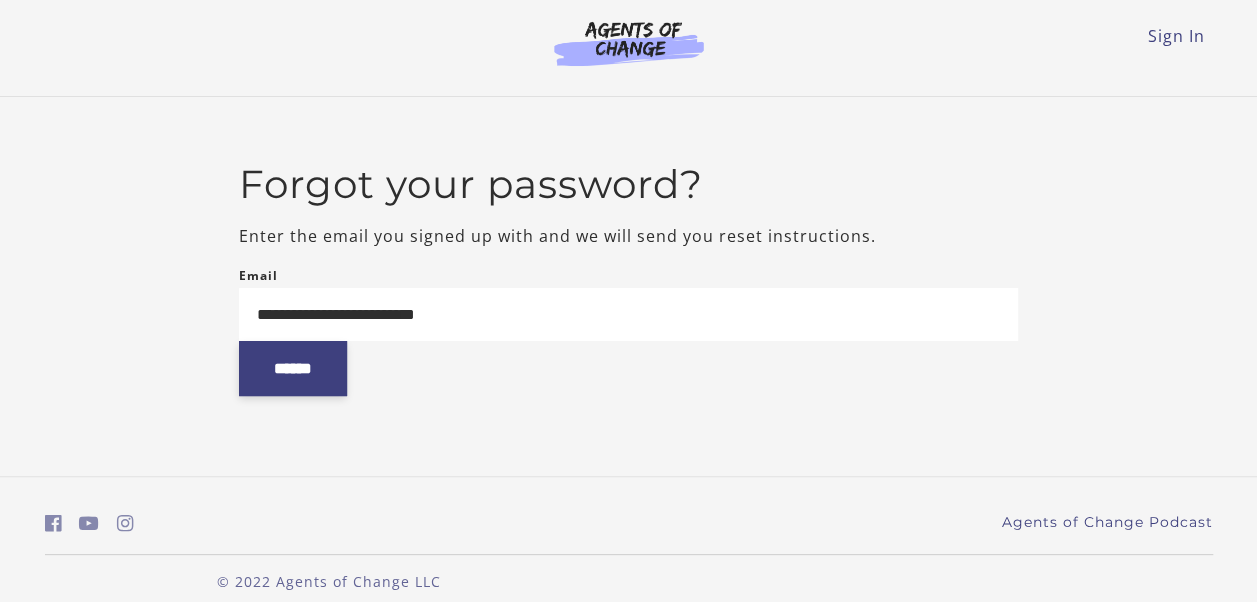 click on "******" at bounding box center [293, 368] 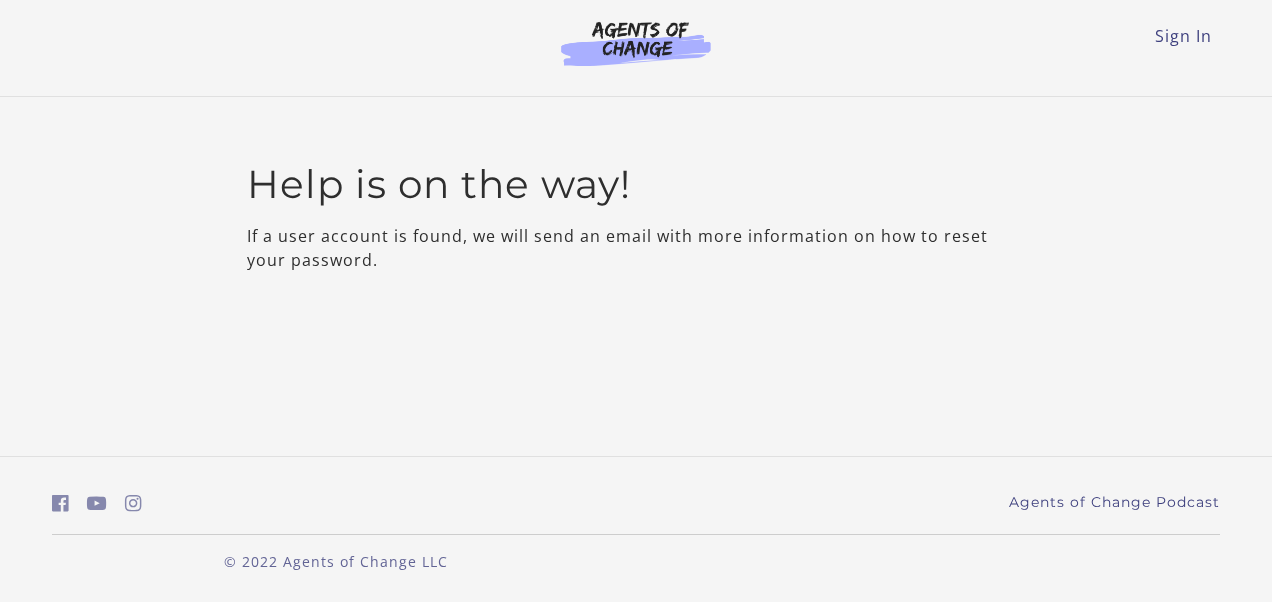 scroll, scrollTop: 0, scrollLeft: 0, axis: both 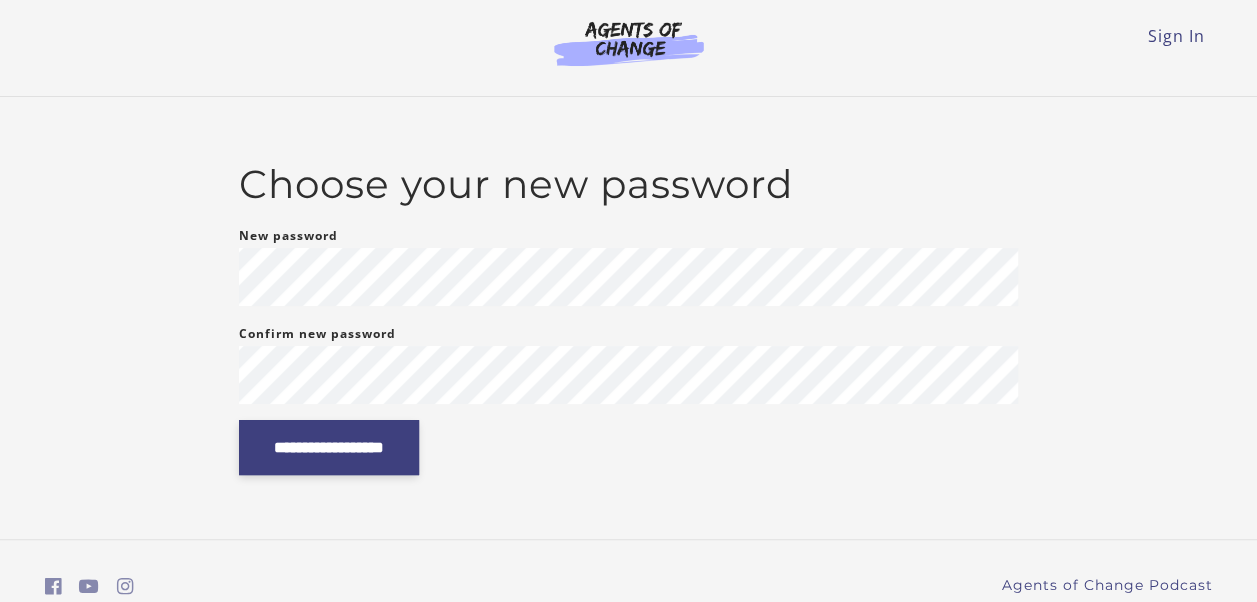 click on "**********" at bounding box center [329, 447] 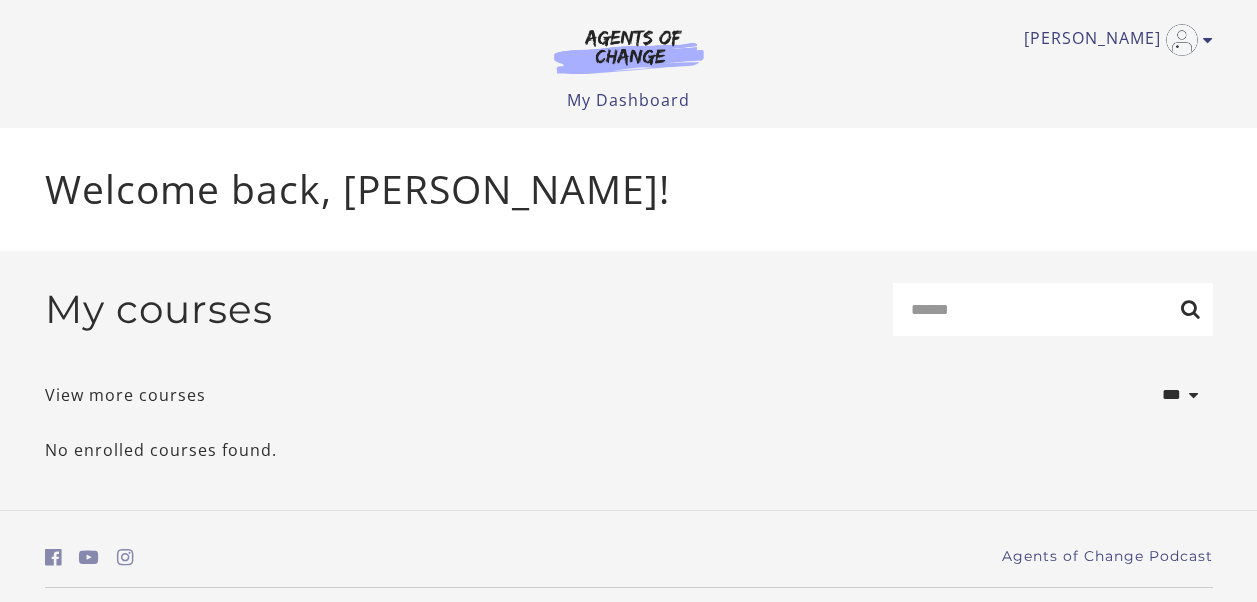 scroll, scrollTop: 0, scrollLeft: 0, axis: both 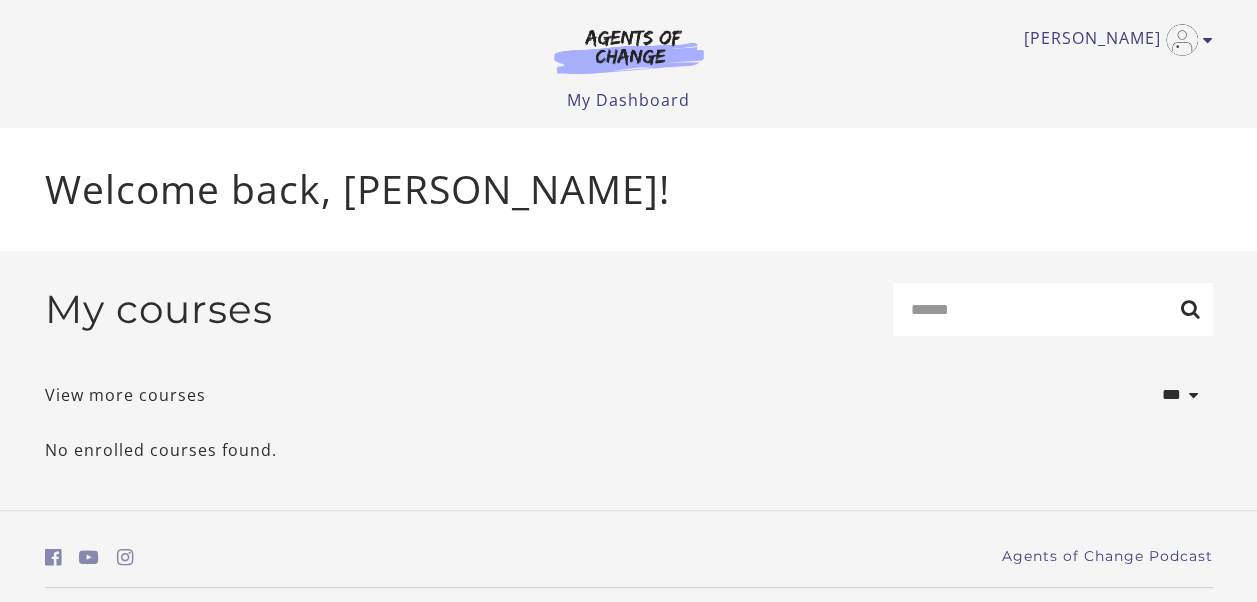 click on "No enrolled courses found." at bounding box center (629, 450) 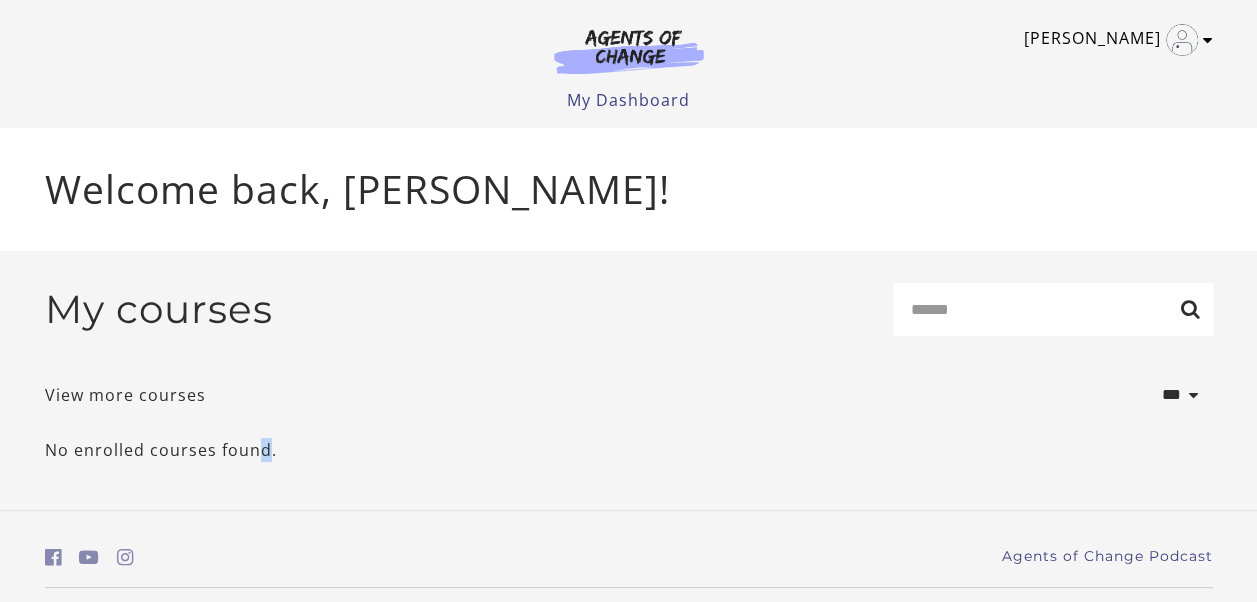 click at bounding box center [1182, 40] 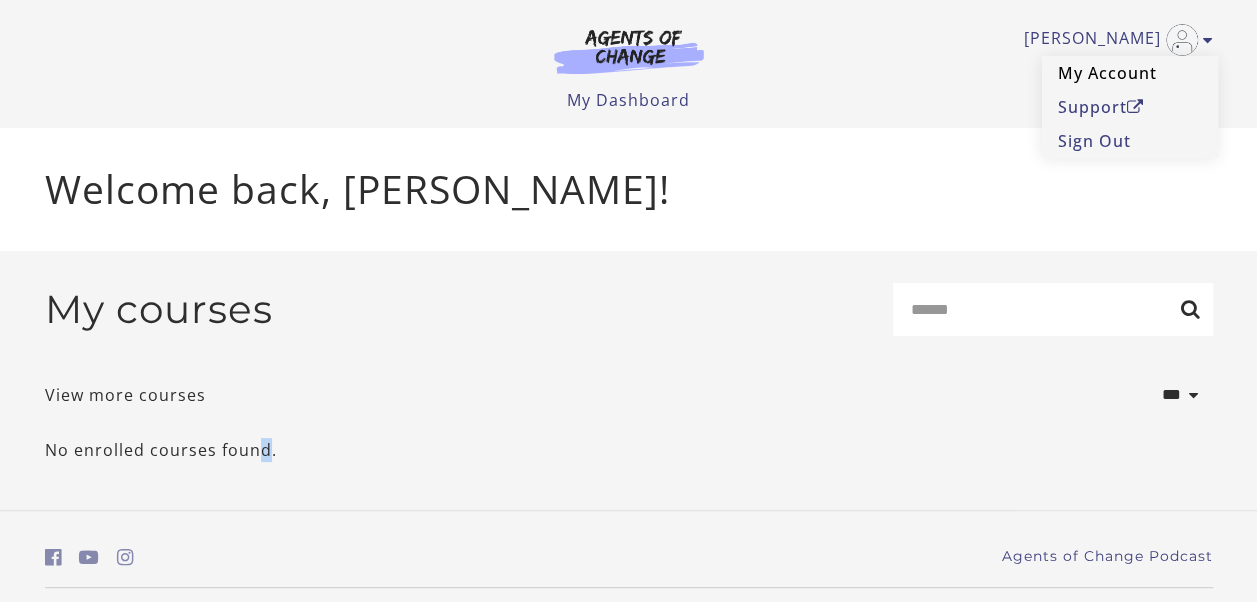 click on "My Account" at bounding box center [1130, 73] 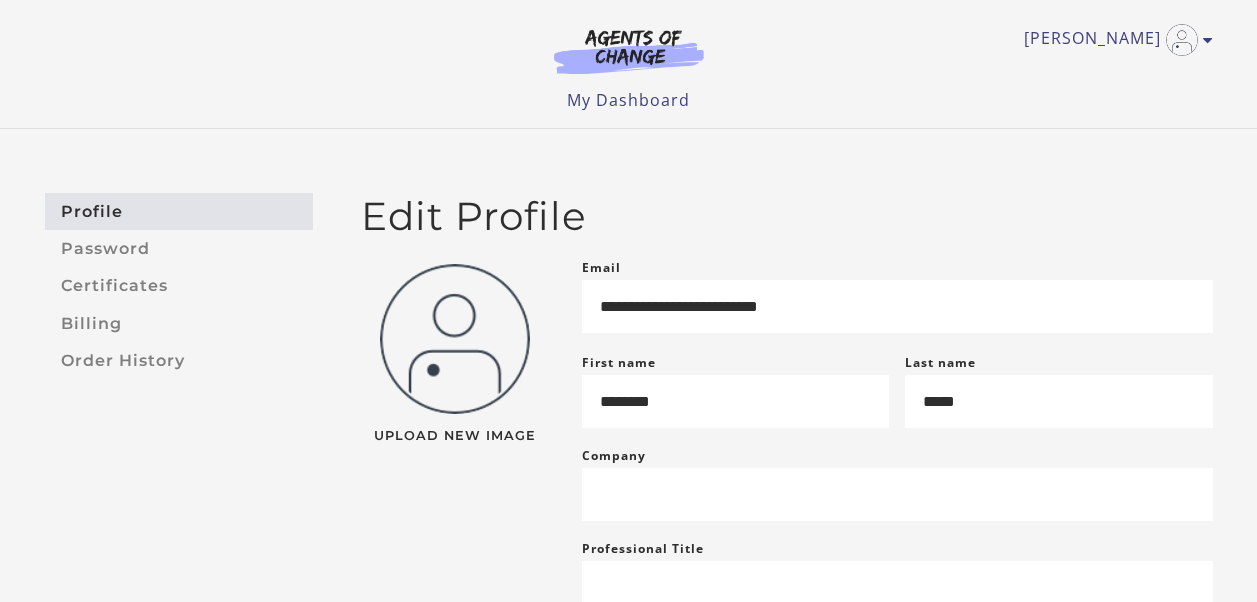 scroll, scrollTop: 0, scrollLeft: 0, axis: both 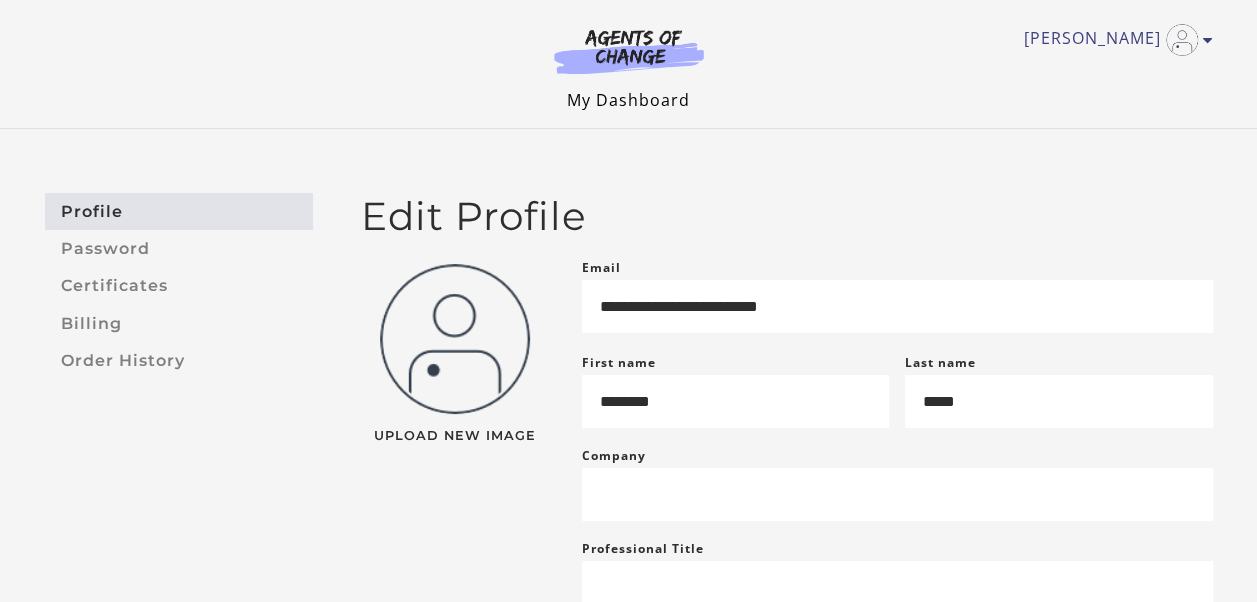 click on "My Dashboard" at bounding box center [628, 100] 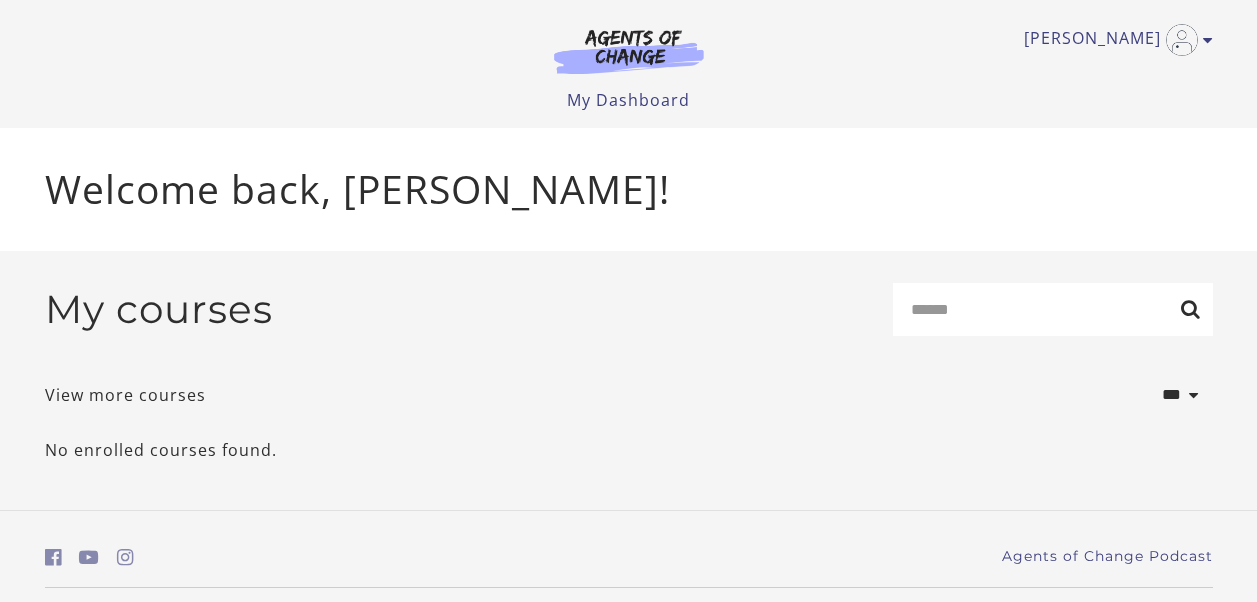 scroll, scrollTop: 0, scrollLeft: 0, axis: both 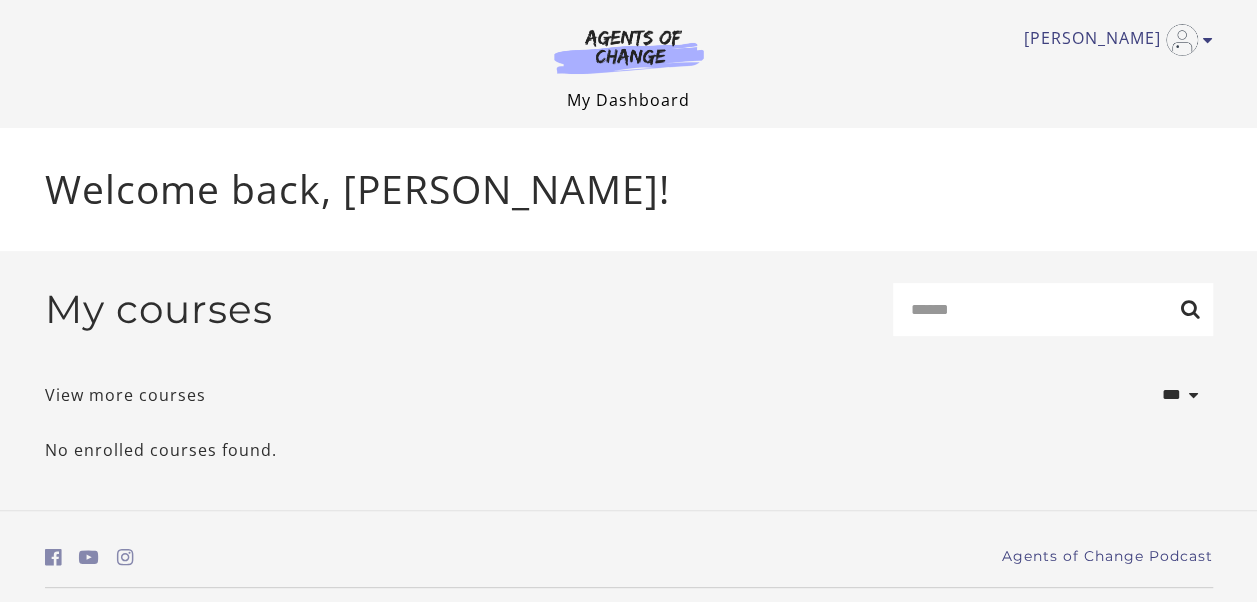 click on "My Dashboard" at bounding box center (628, 100) 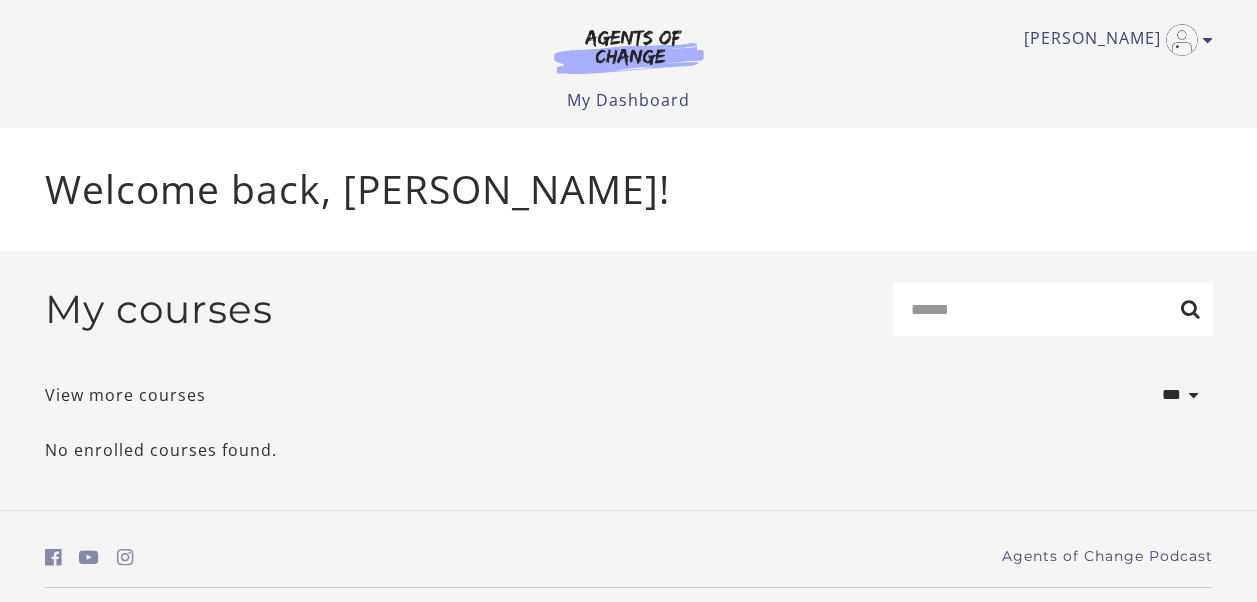 scroll, scrollTop: 0, scrollLeft: 0, axis: both 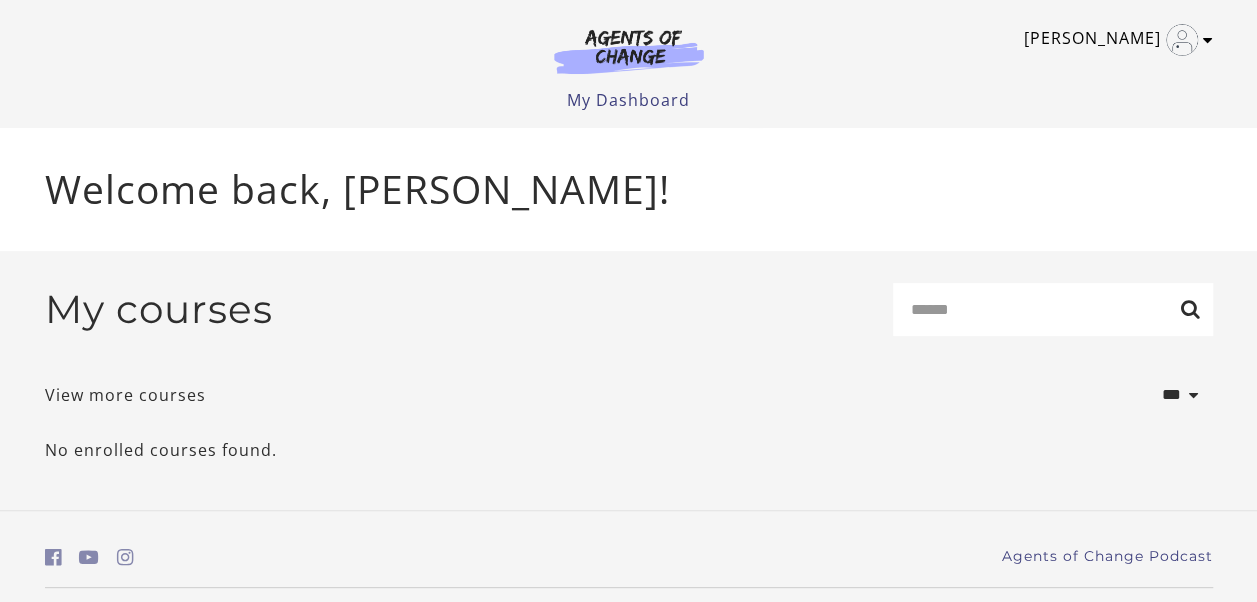 click on "[PERSON_NAME]" at bounding box center (1113, 40) 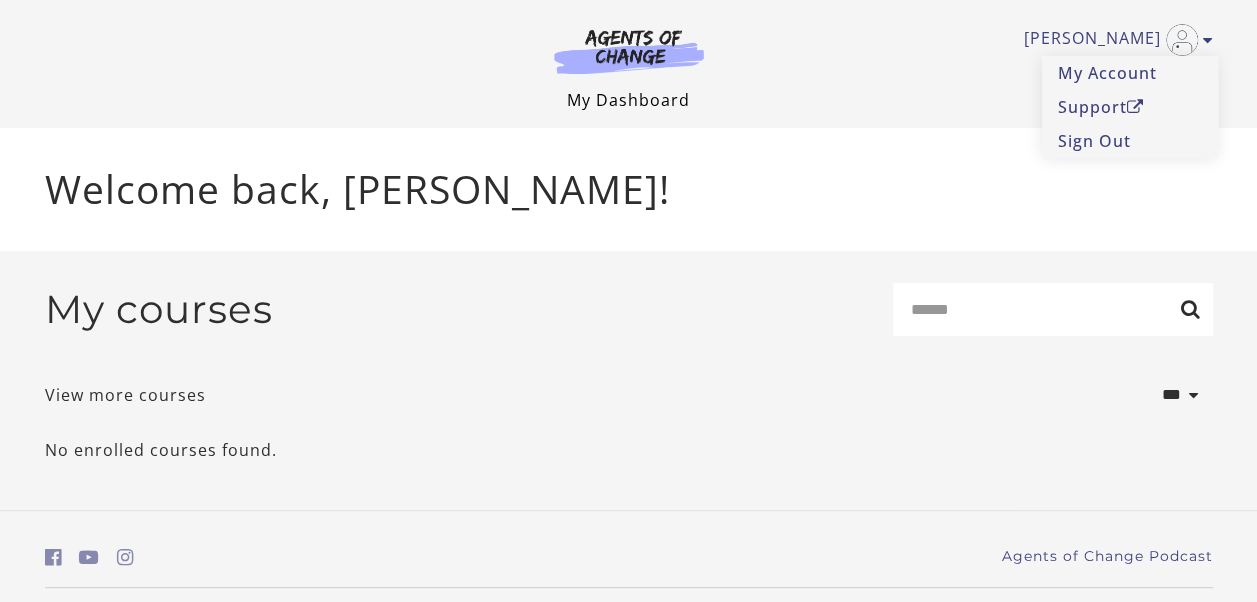 click on "My Dashboard" at bounding box center (628, 100) 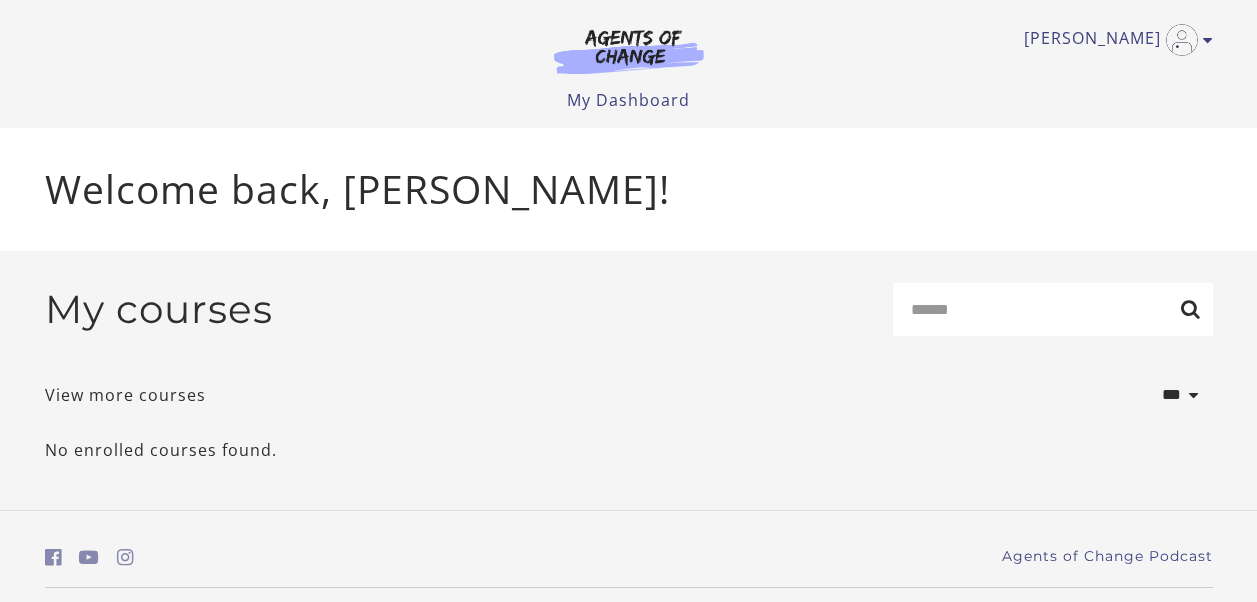 scroll, scrollTop: 0, scrollLeft: 0, axis: both 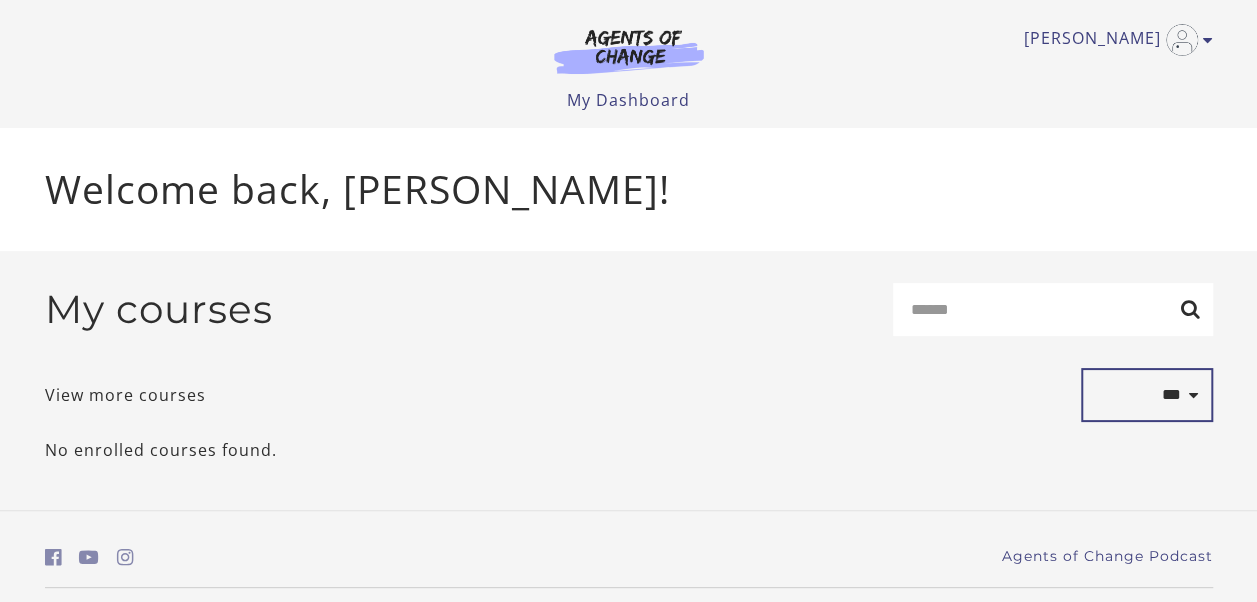click on "**********" at bounding box center (1147, 395) 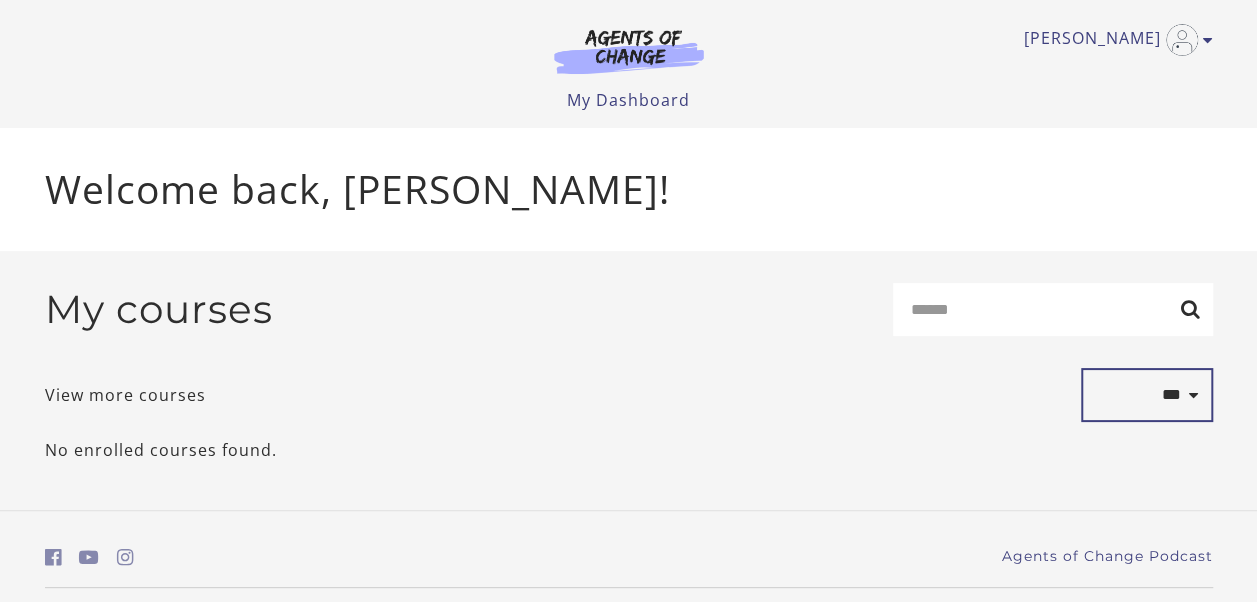 select on "*********" 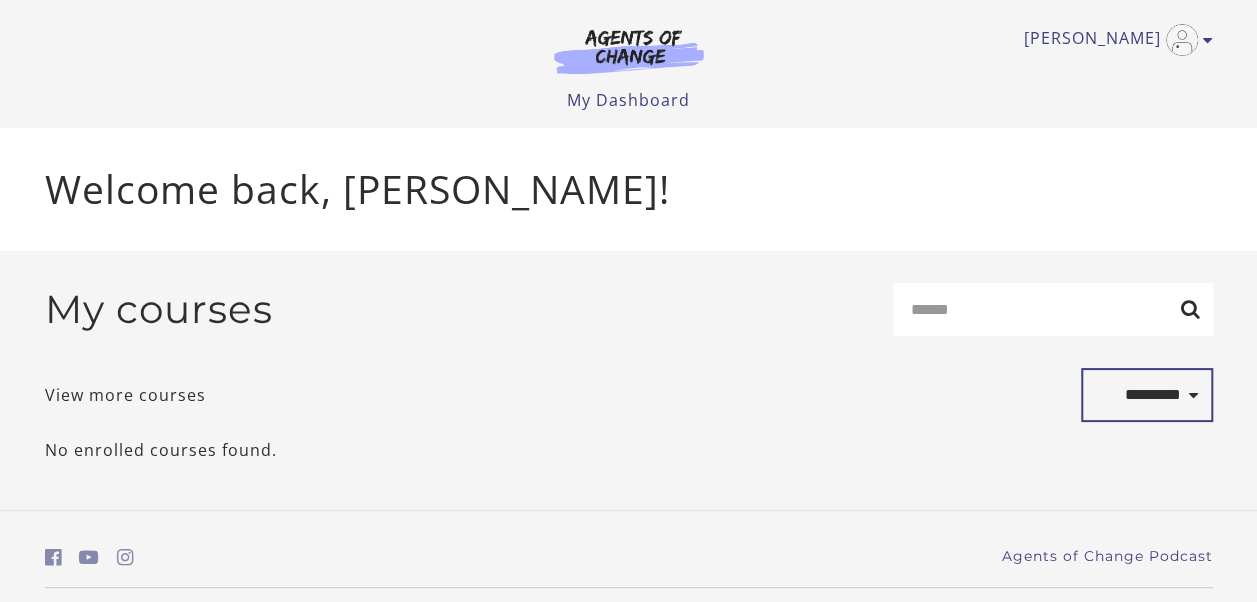 click on "**********" at bounding box center (1147, 395) 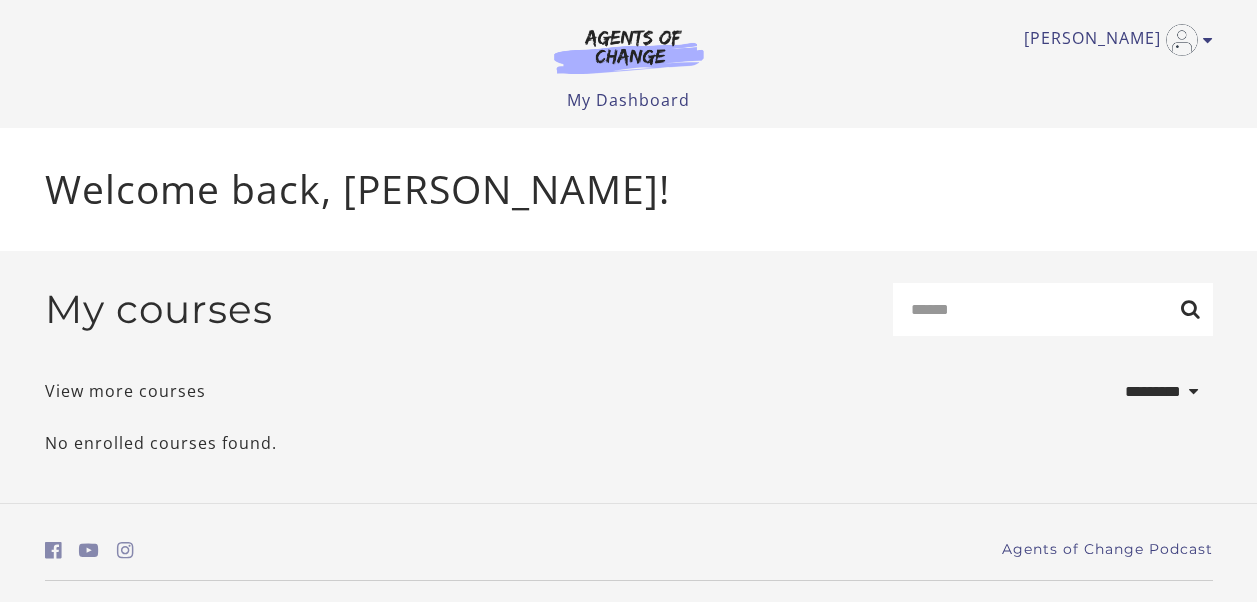 select on "*********" 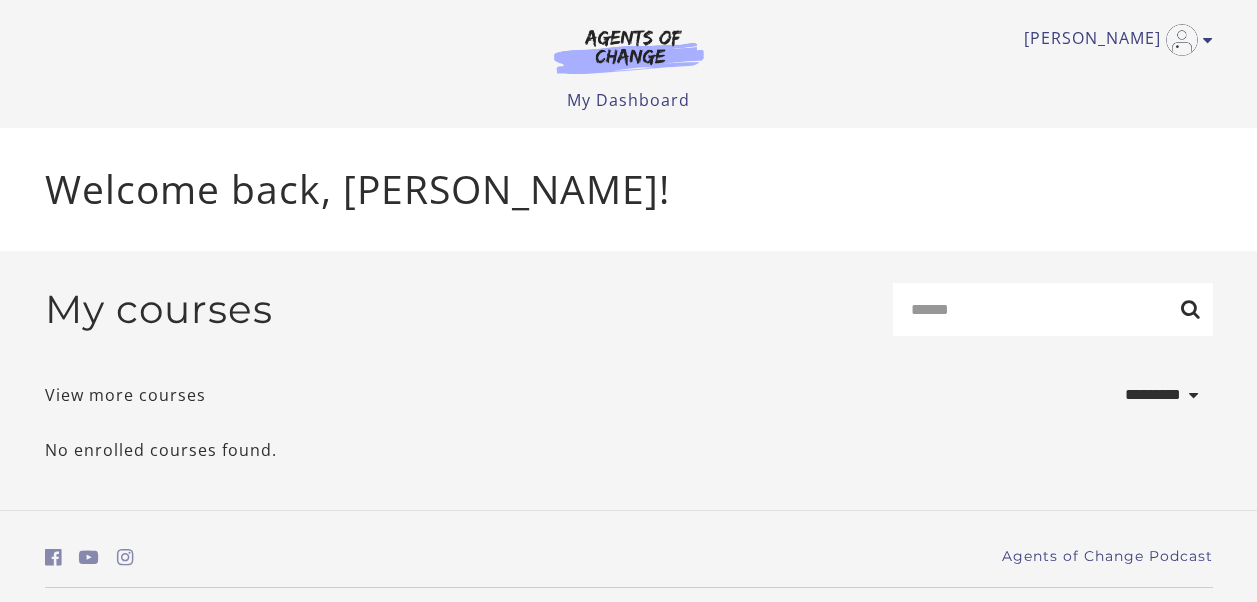 scroll, scrollTop: 0, scrollLeft: 0, axis: both 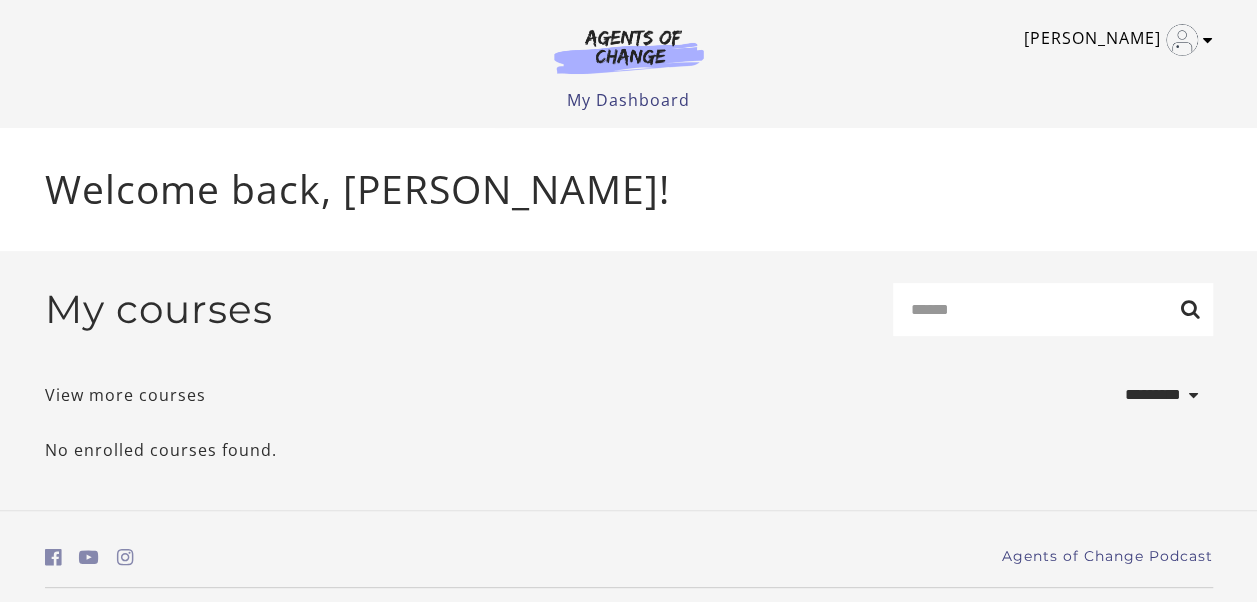 click on "[PERSON_NAME]" at bounding box center (1113, 40) 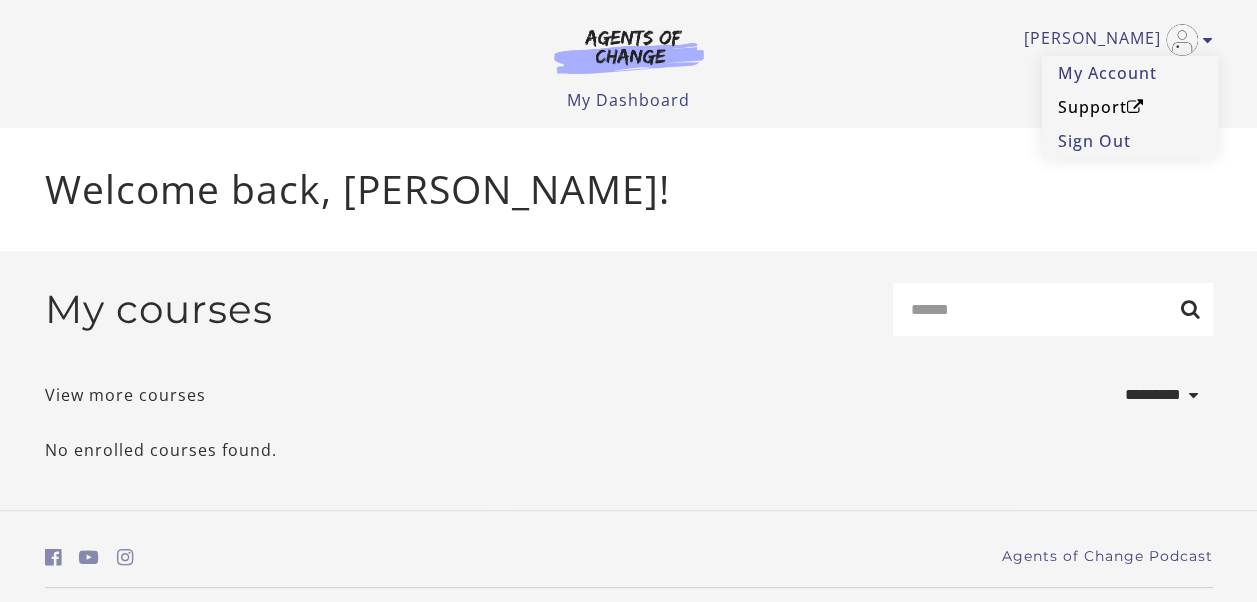 click on "Support" at bounding box center (1130, 107) 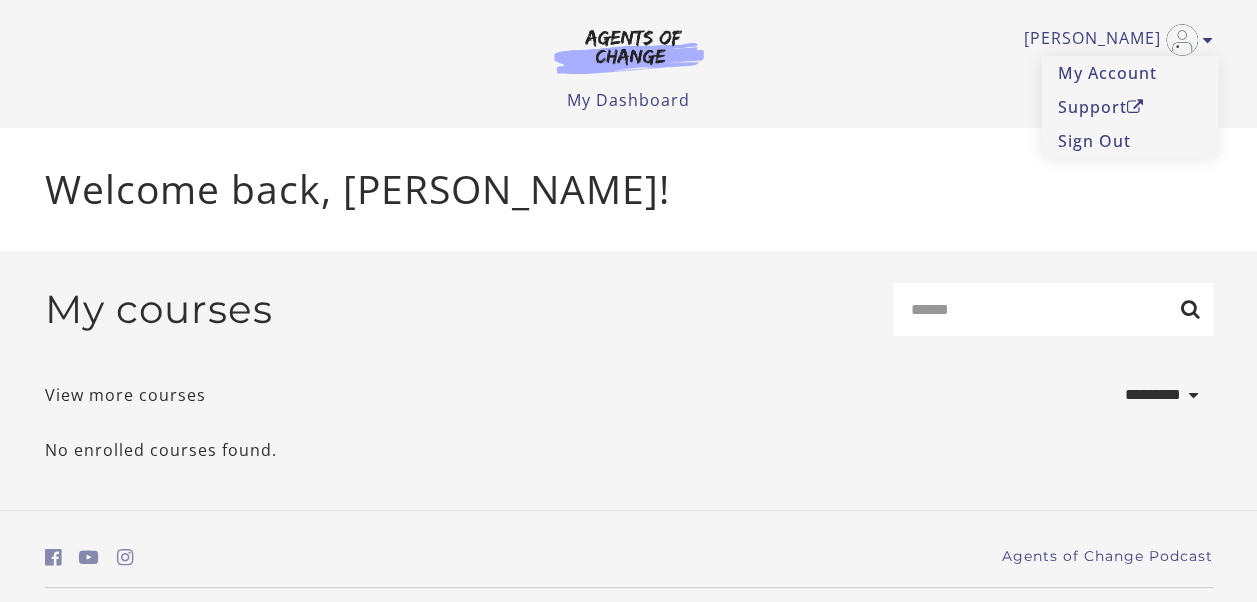 click on "My Dashboard" at bounding box center [628, 100] 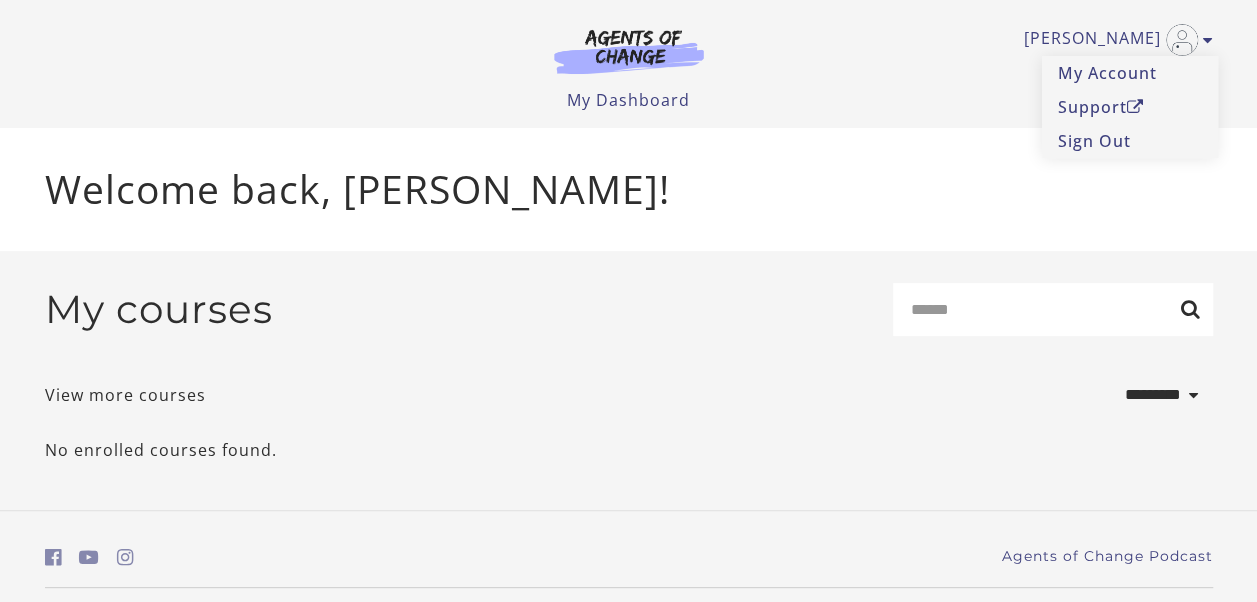 click on "**********" at bounding box center (629, 395) 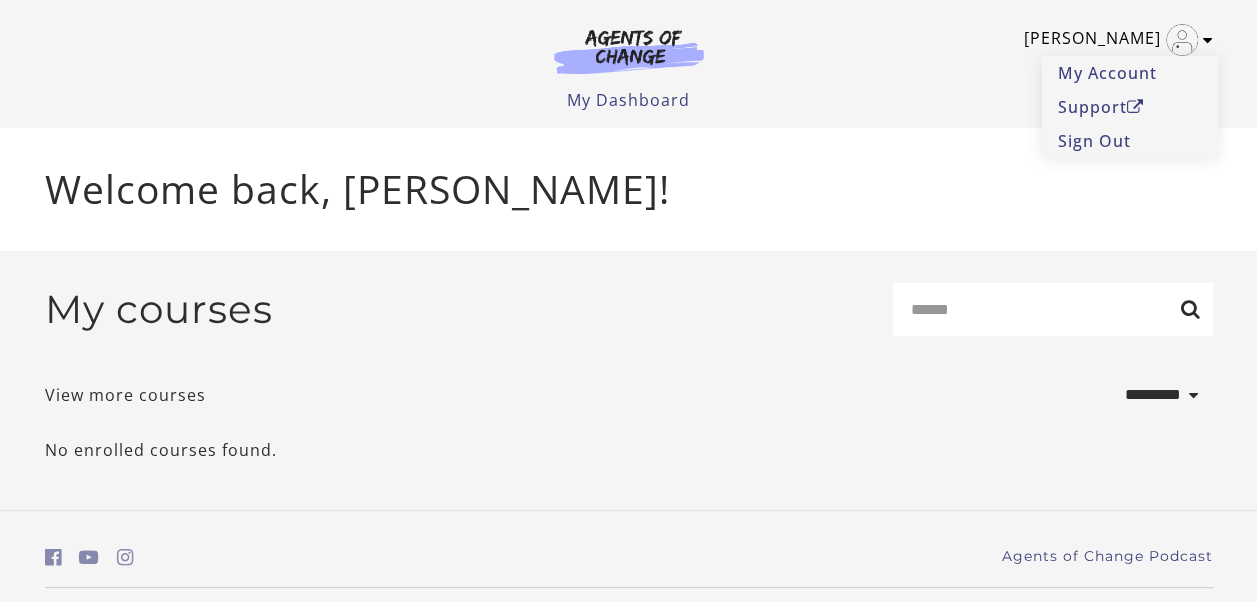click on "[PERSON_NAME]" at bounding box center (1113, 40) 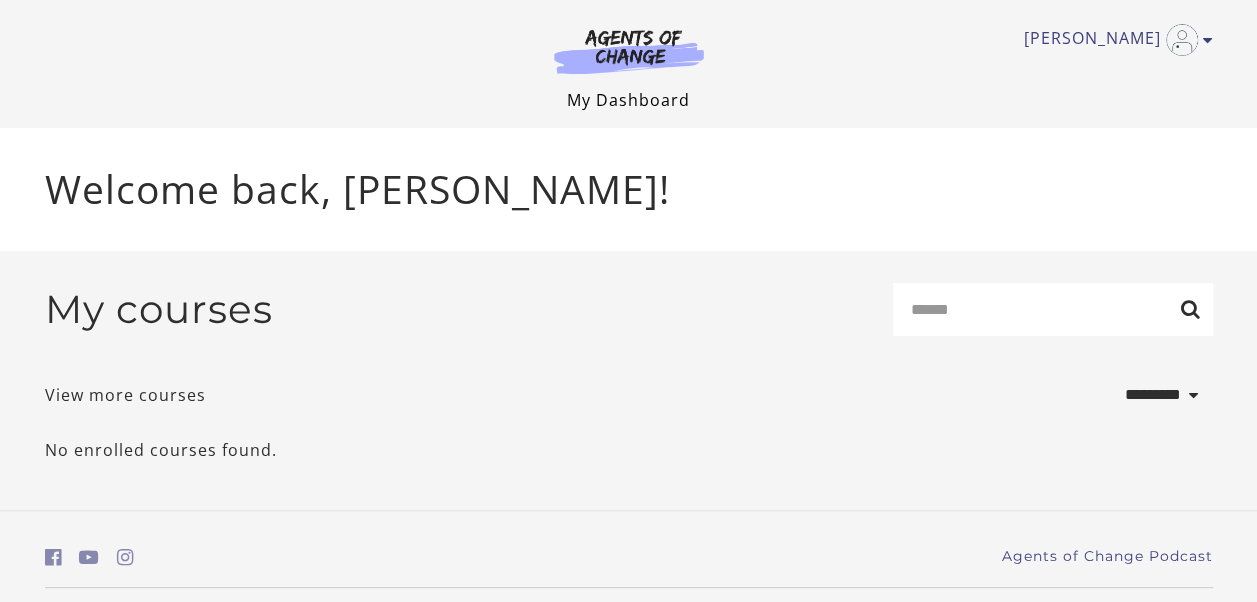 click on "My Dashboard" at bounding box center [628, 100] 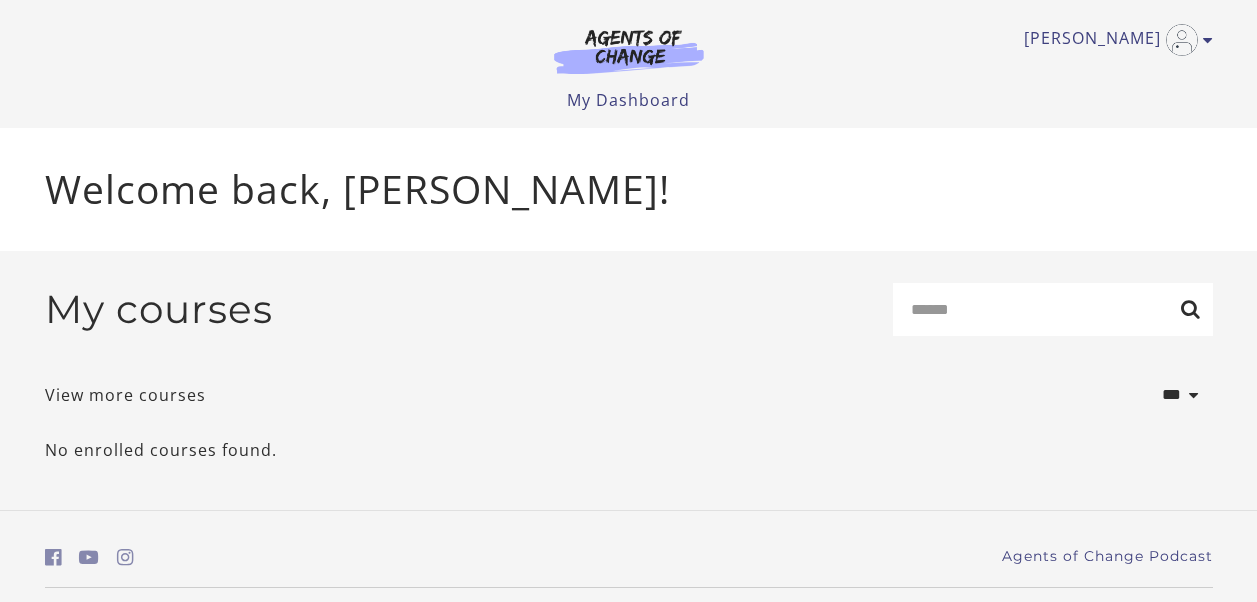 scroll, scrollTop: 0, scrollLeft: 0, axis: both 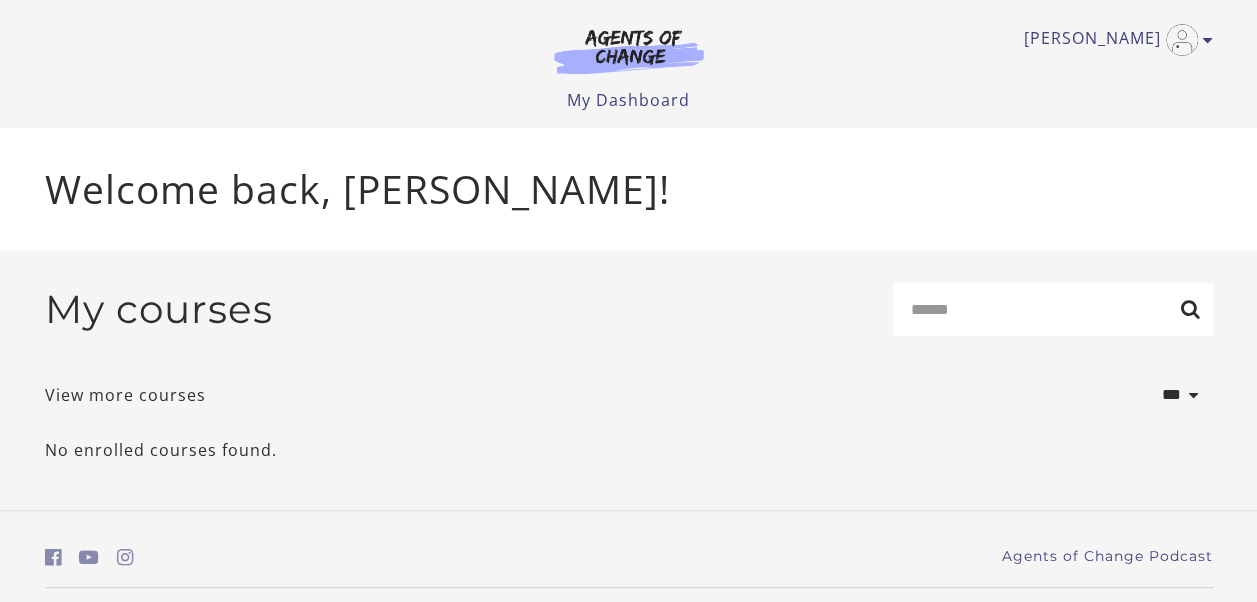 click at bounding box center (629, 51) 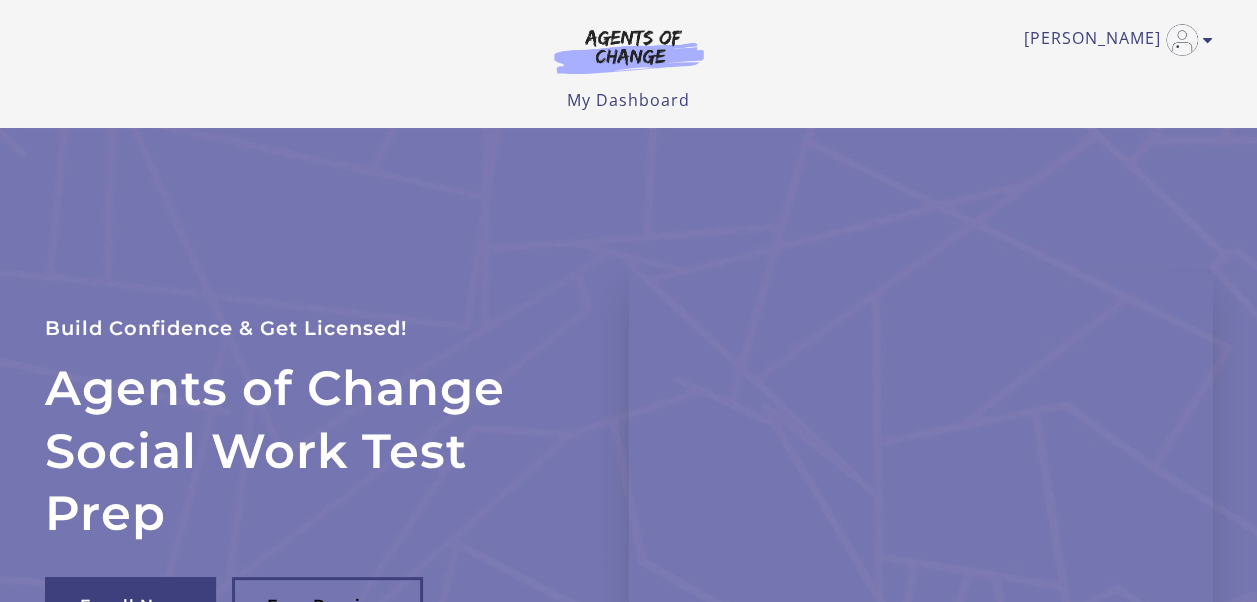 scroll, scrollTop: 27, scrollLeft: 0, axis: vertical 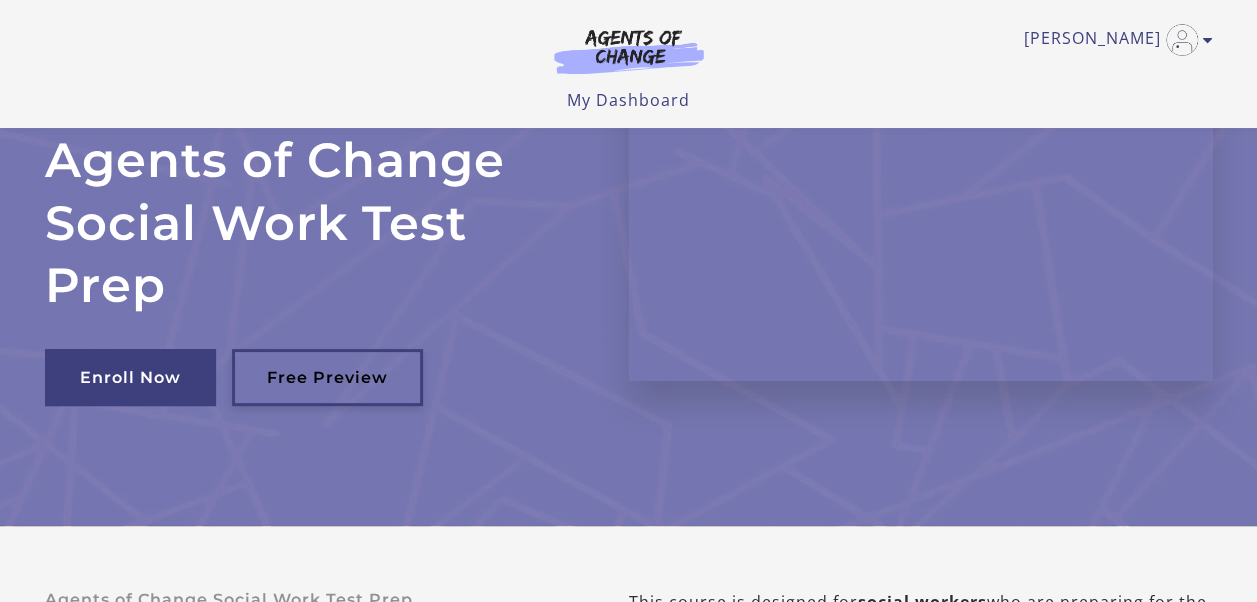 click on "Free Preview" at bounding box center (327, 377) 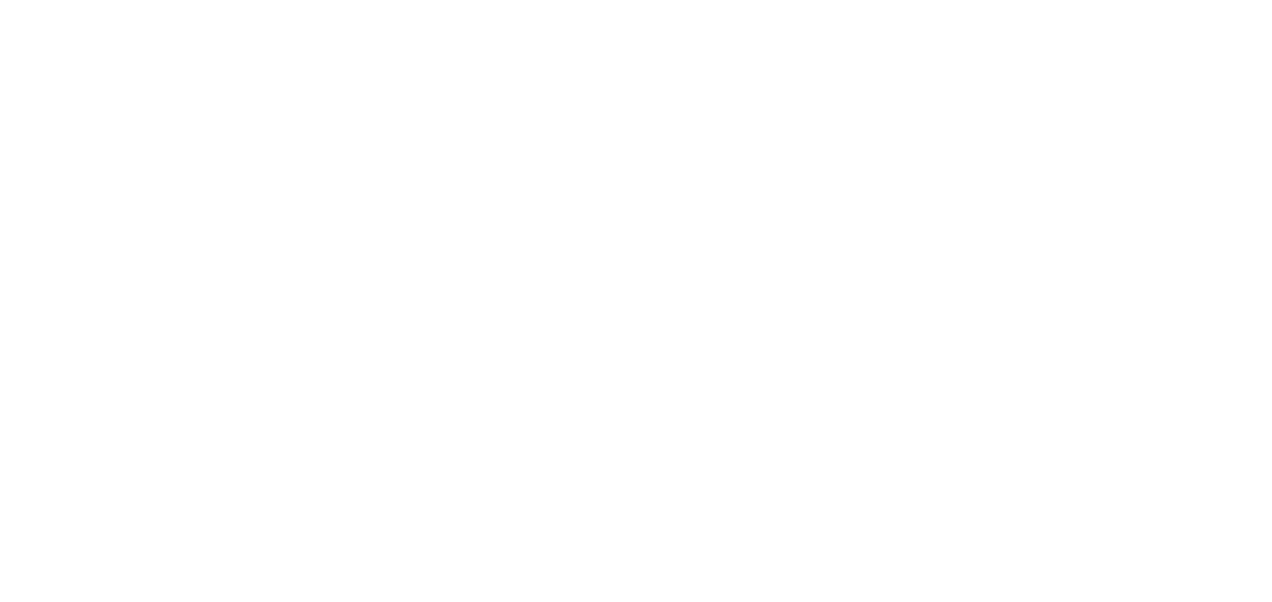 scroll, scrollTop: 0, scrollLeft: 0, axis: both 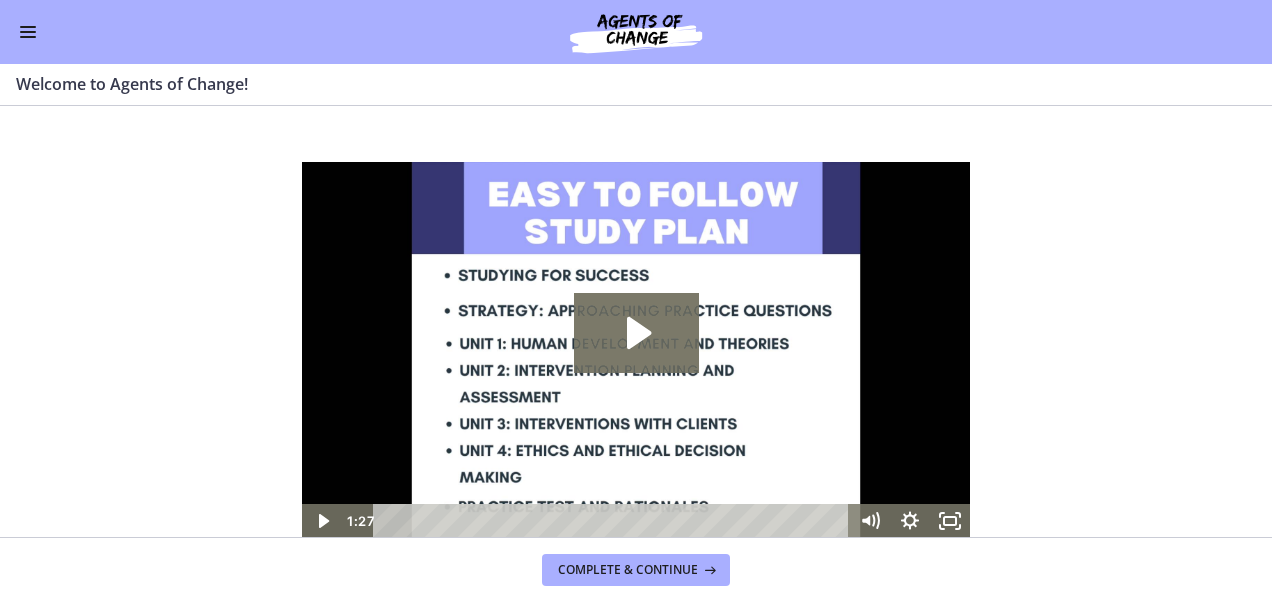 click at bounding box center (28, 32) 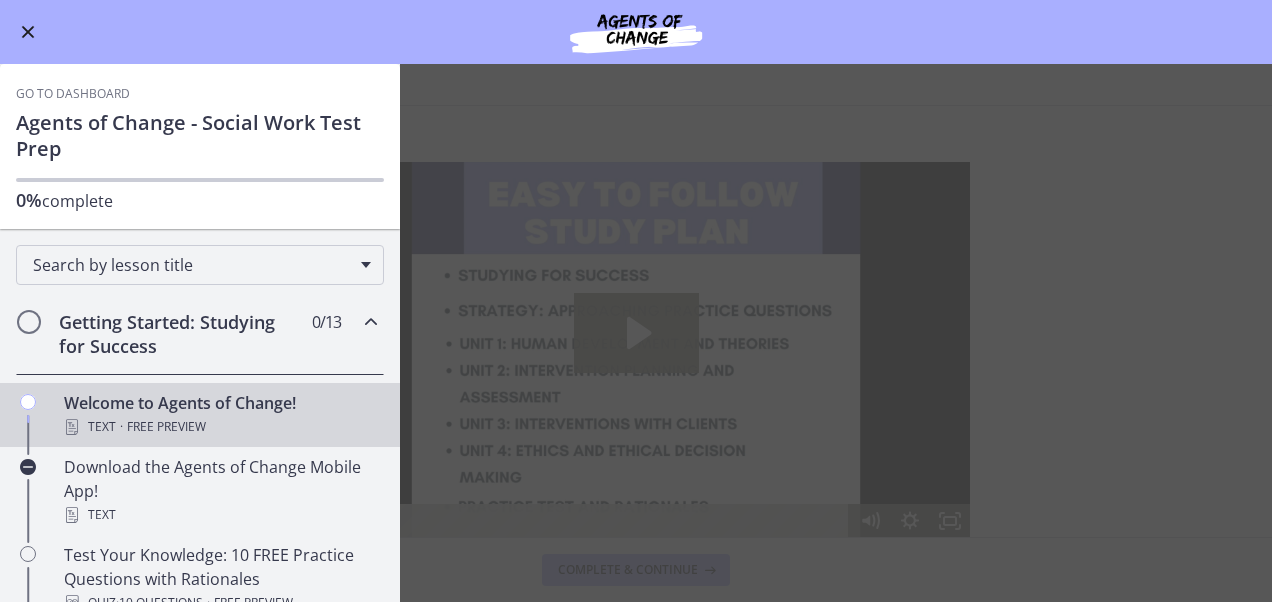 click on "Go to Dashboard" at bounding box center (636, 32) 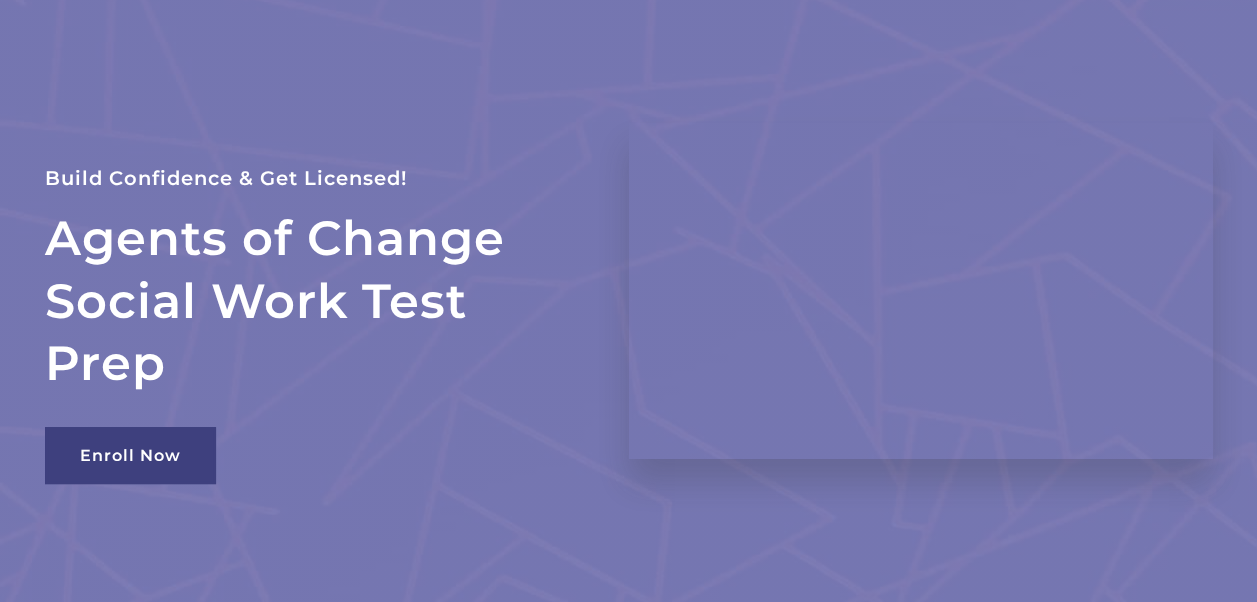 scroll, scrollTop: 0, scrollLeft: 0, axis: both 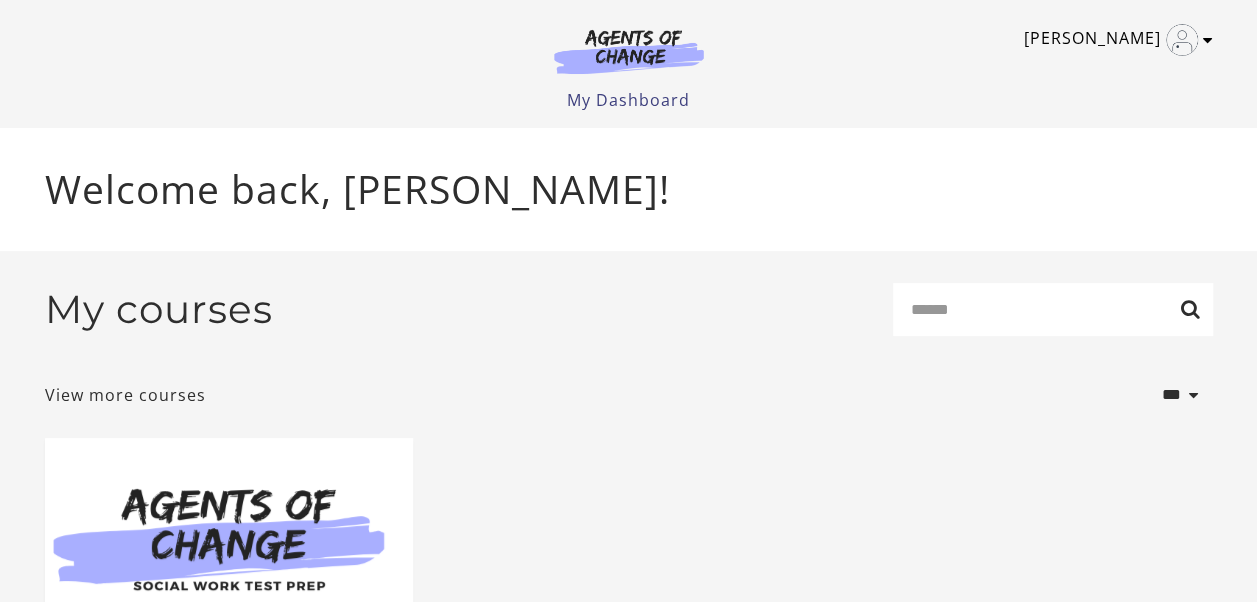 click on "[PERSON_NAME]" at bounding box center [1113, 40] 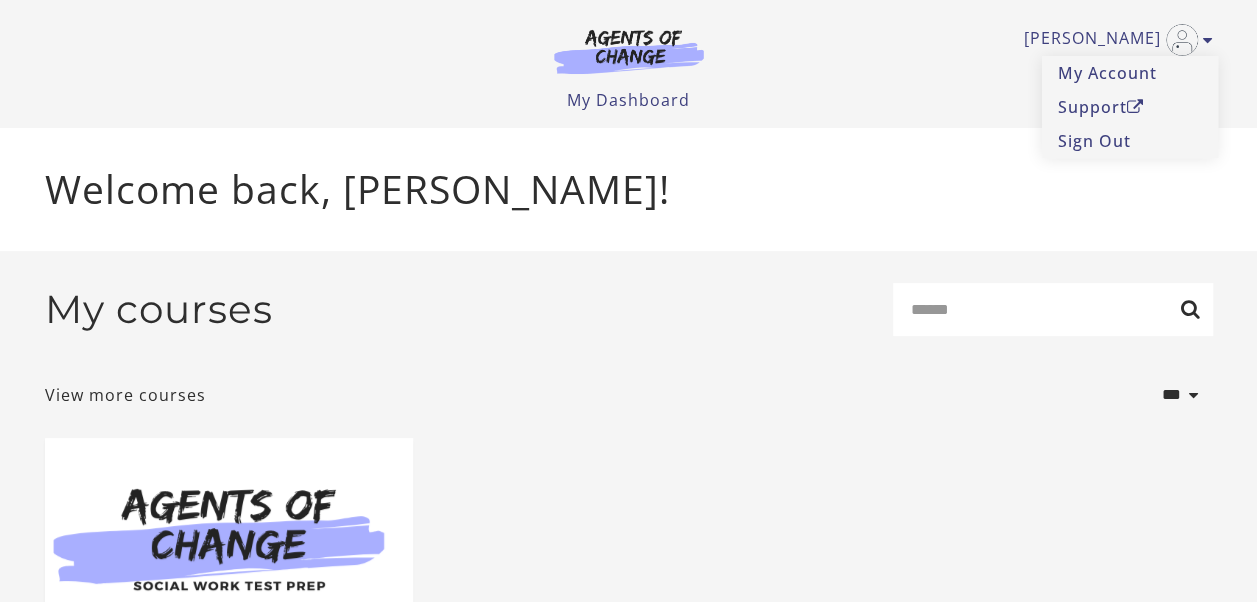 click on "Welcome back, [PERSON_NAME]!" at bounding box center [629, 189] 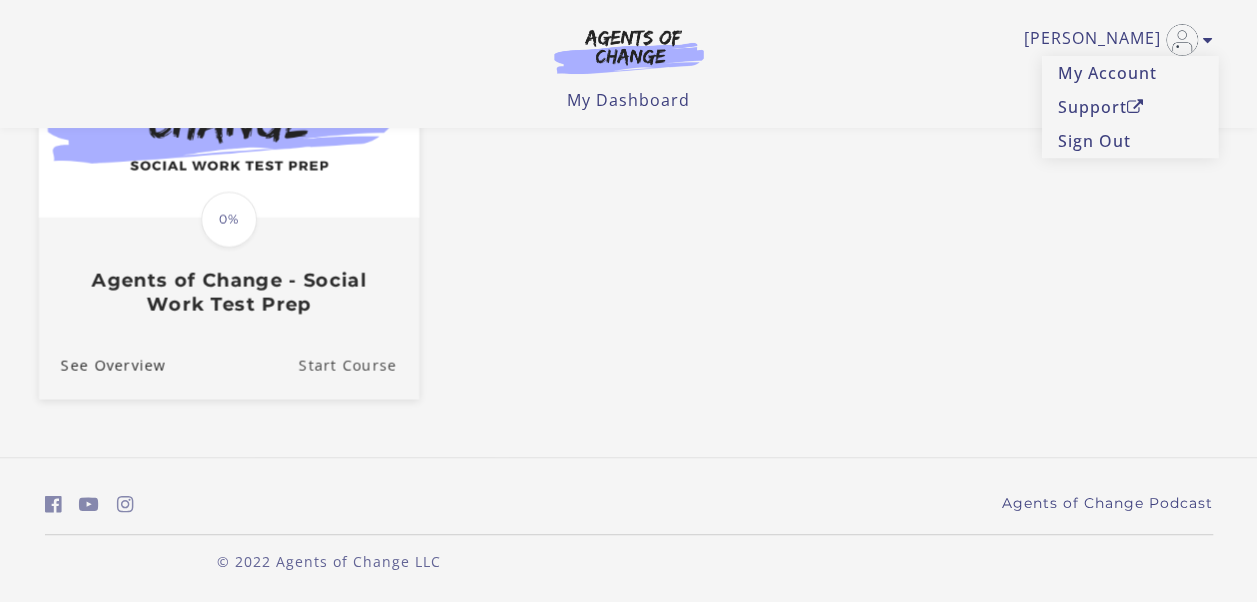 scroll, scrollTop: 296, scrollLeft: 0, axis: vertical 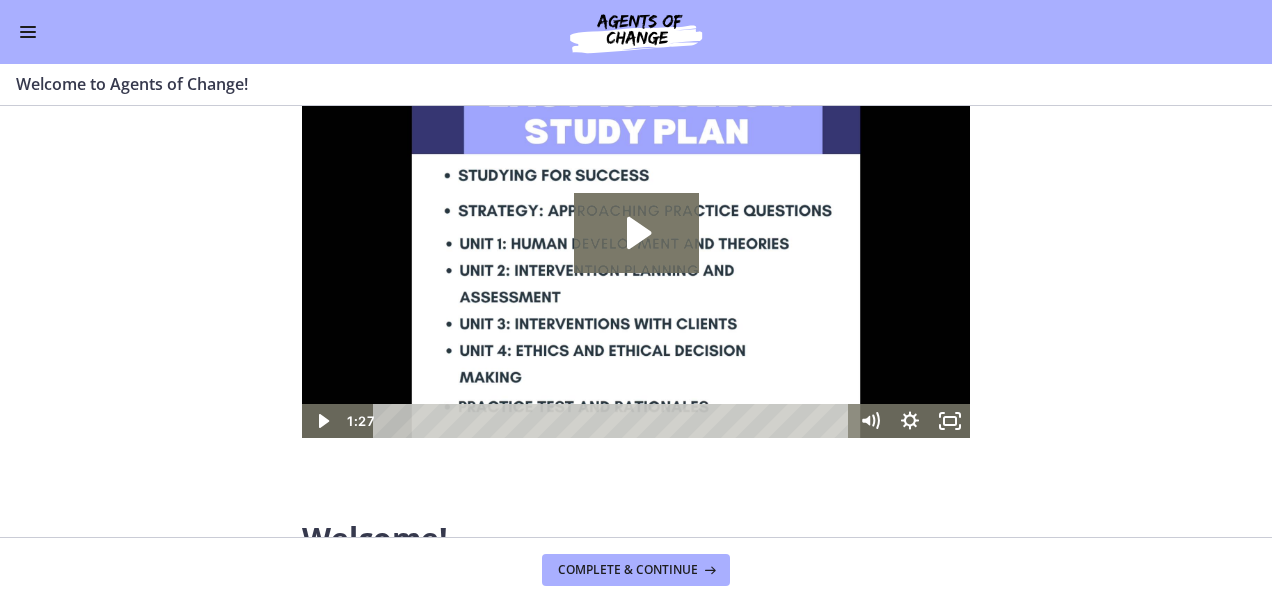 click at bounding box center [614, 421] 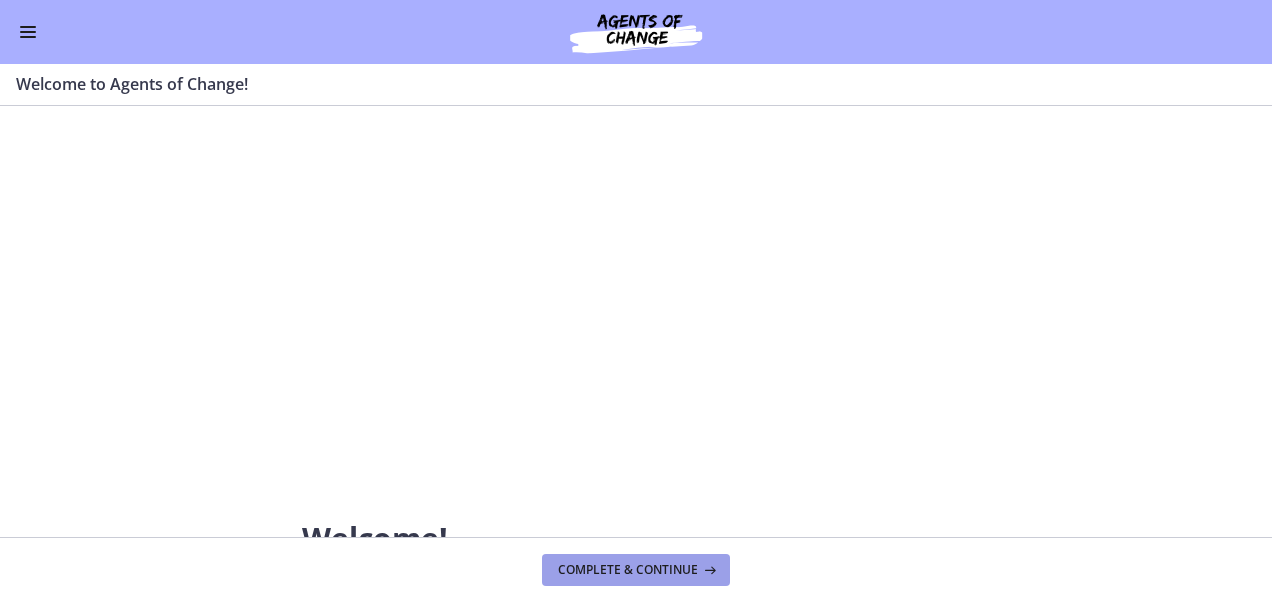 click on "Complete & continue" at bounding box center [628, 570] 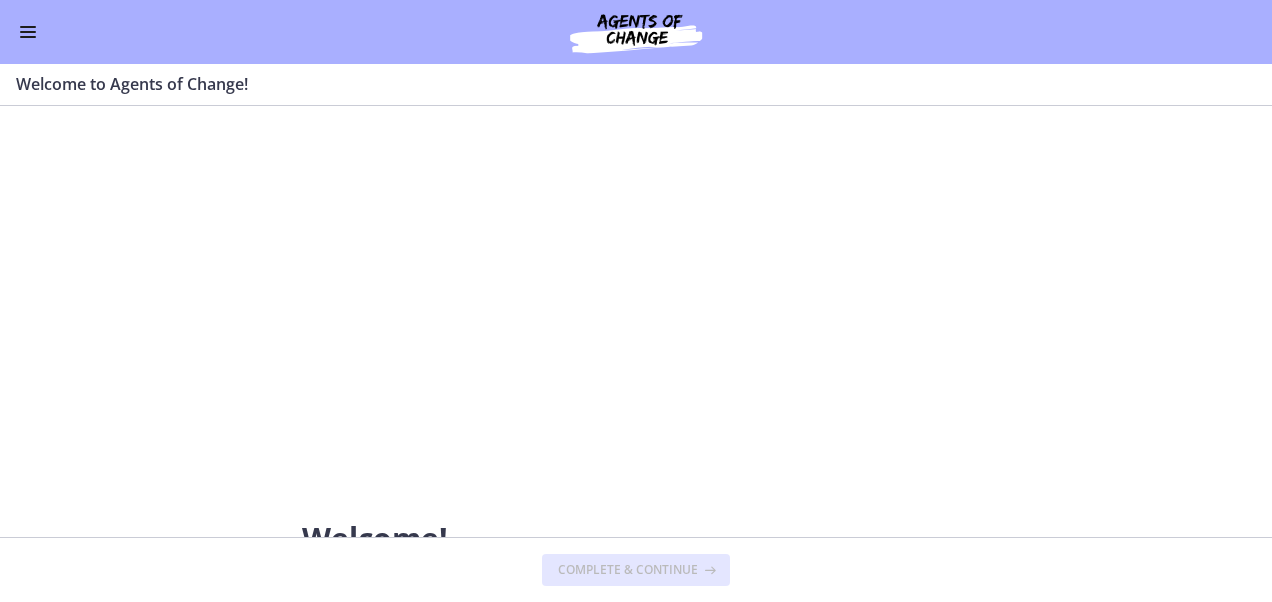 scroll, scrollTop: 0, scrollLeft: 0, axis: both 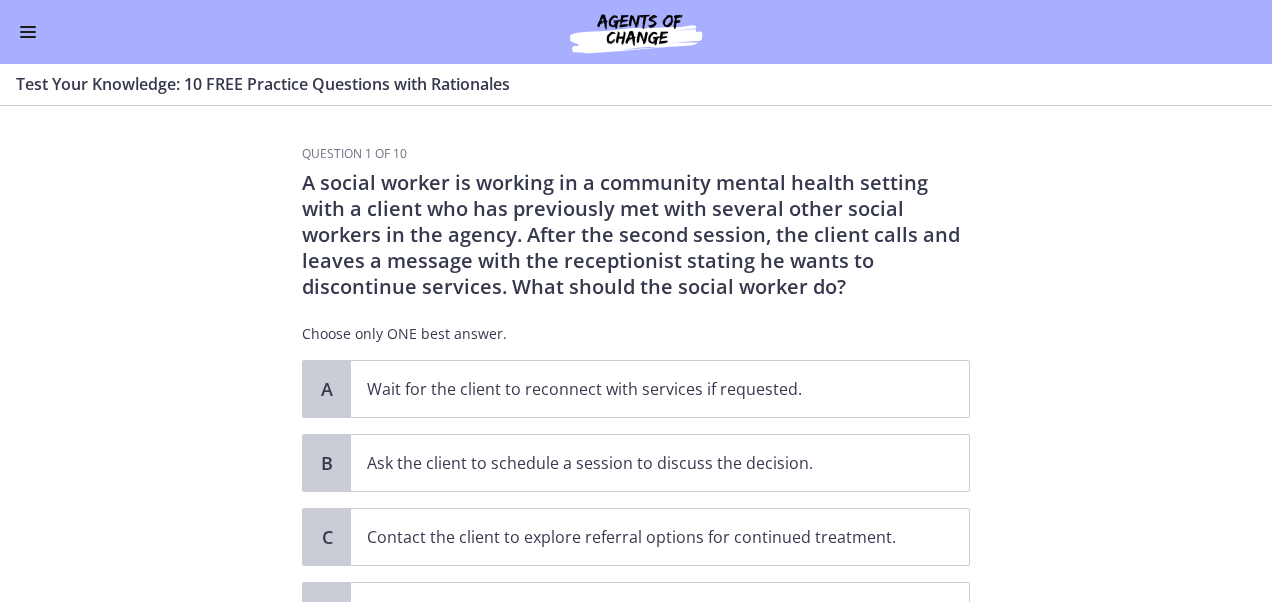click at bounding box center (28, 32) 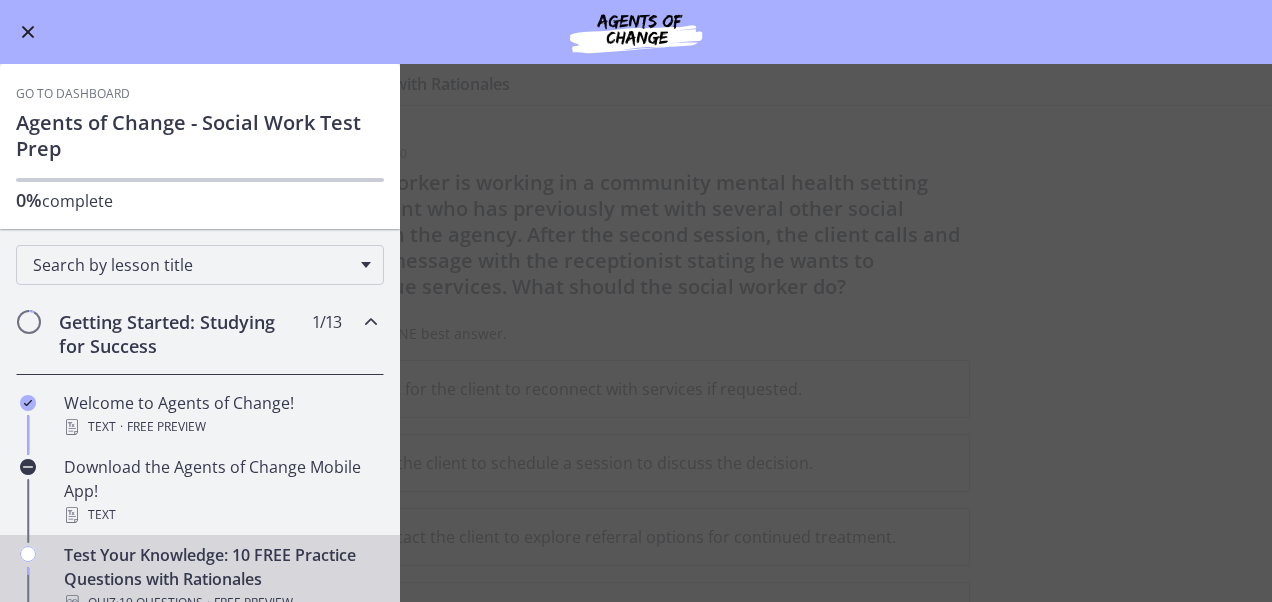 click on "Test Your Knowledge: 10 FREE Practice Questions with Rationales
Enable fullscreen
Question   1   of   10
A social worker is working in a community mental health setting with a client who has previously met with several other social workers in the agency. After the second session, the client calls and leaves a message with the receptionist stating he wants to discontinue services. What should the social worker do?
Choose only ONE best answer.
A
Wait for the client to reconnect with services if requested.
B
Ask the client to schedule a session to discuss the decision.
C" at bounding box center [636, 333] 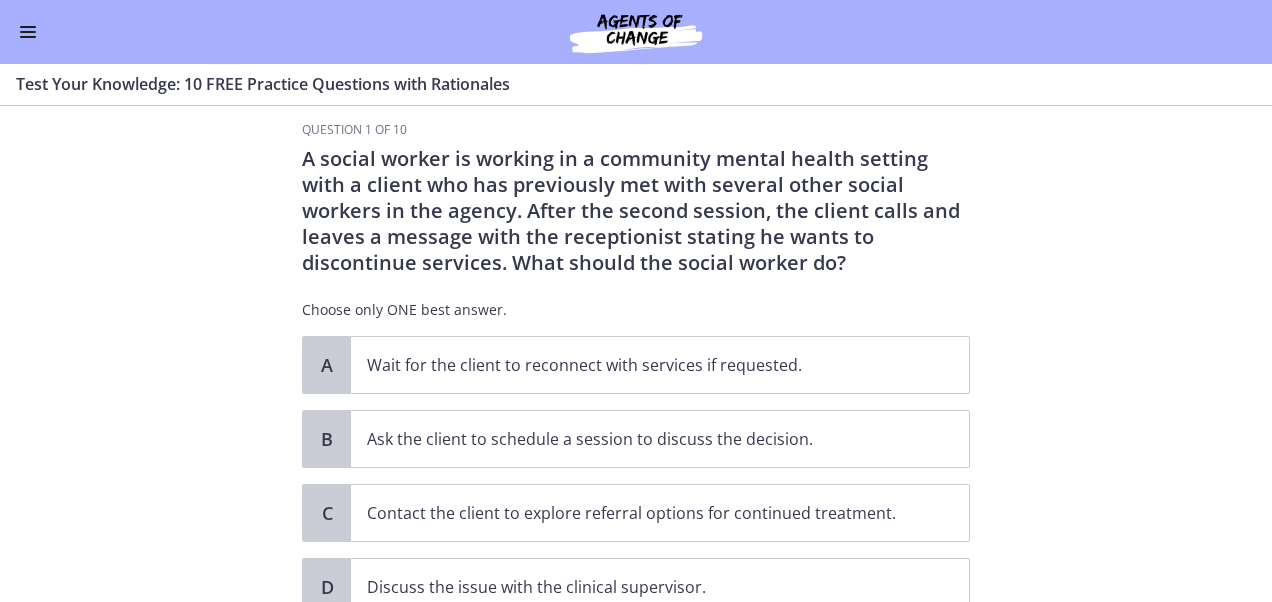 scroll, scrollTop: 0, scrollLeft: 0, axis: both 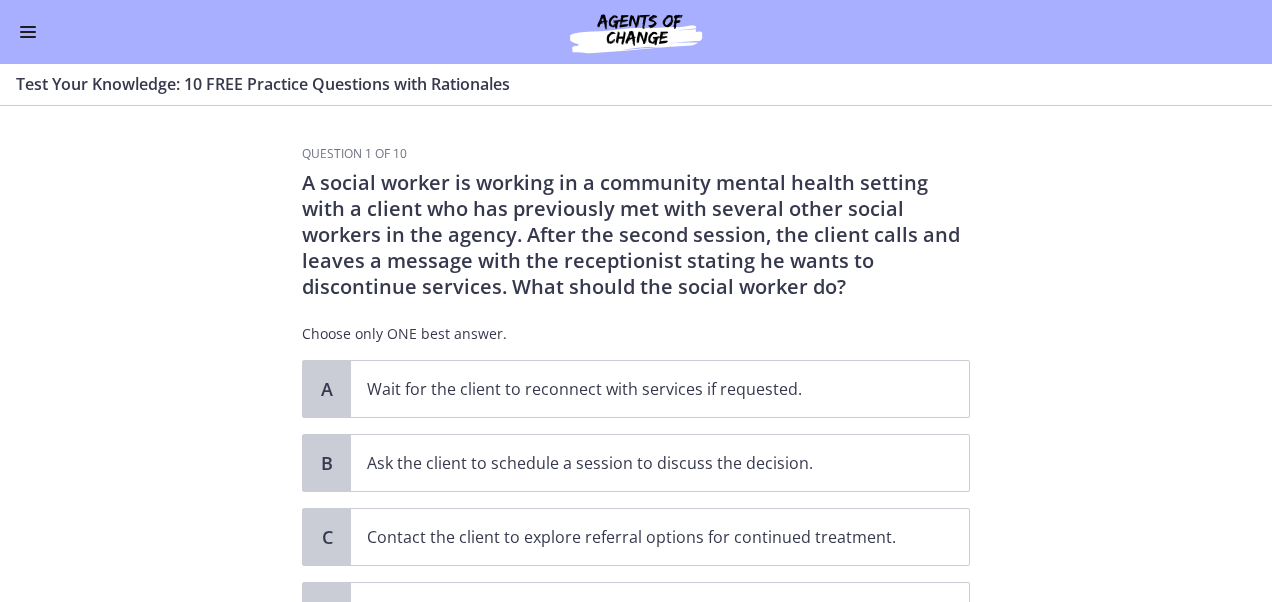click at bounding box center [28, 32] 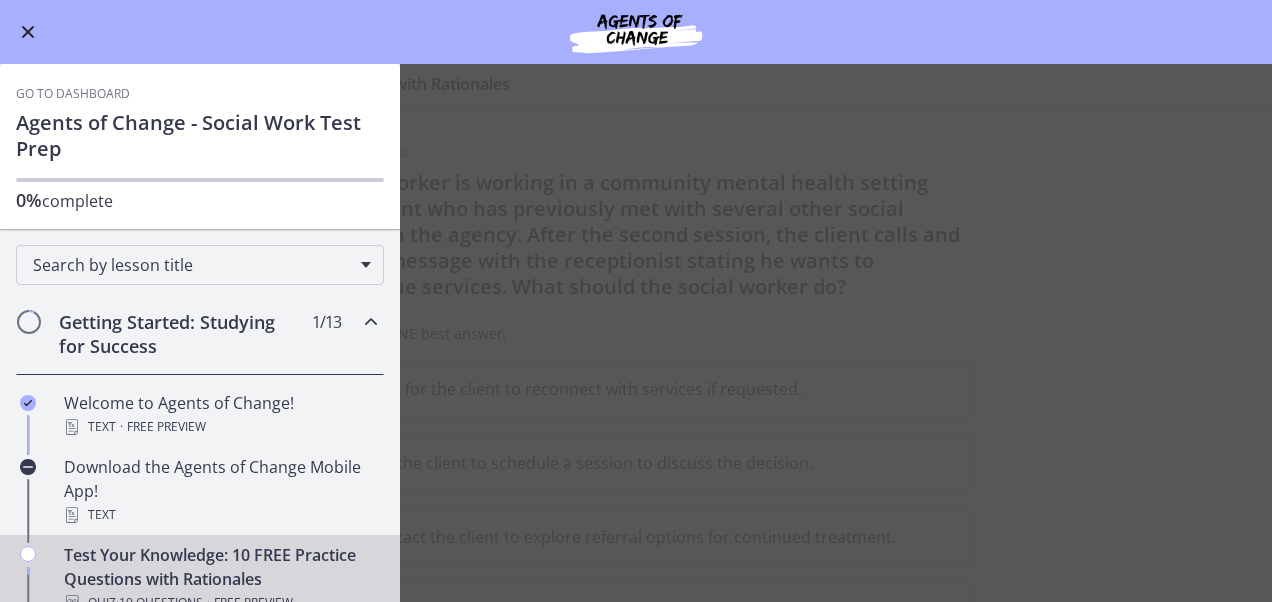 click on "Test Your Knowledge: 10 FREE Practice Questions with Rationales
Enable fullscreen
Question   1   of   10
A social worker is working in a community mental health setting with a client who has previously met with several other social workers in the agency. After the second session, the client calls and leaves a message with the receptionist stating he wants to discontinue services. What should the social worker do?
Choose only ONE best answer.
A
Wait for the client to reconnect with services if requested.
B
Ask the client to schedule a session to discuss the decision.
C" at bounding box center (636, 333) 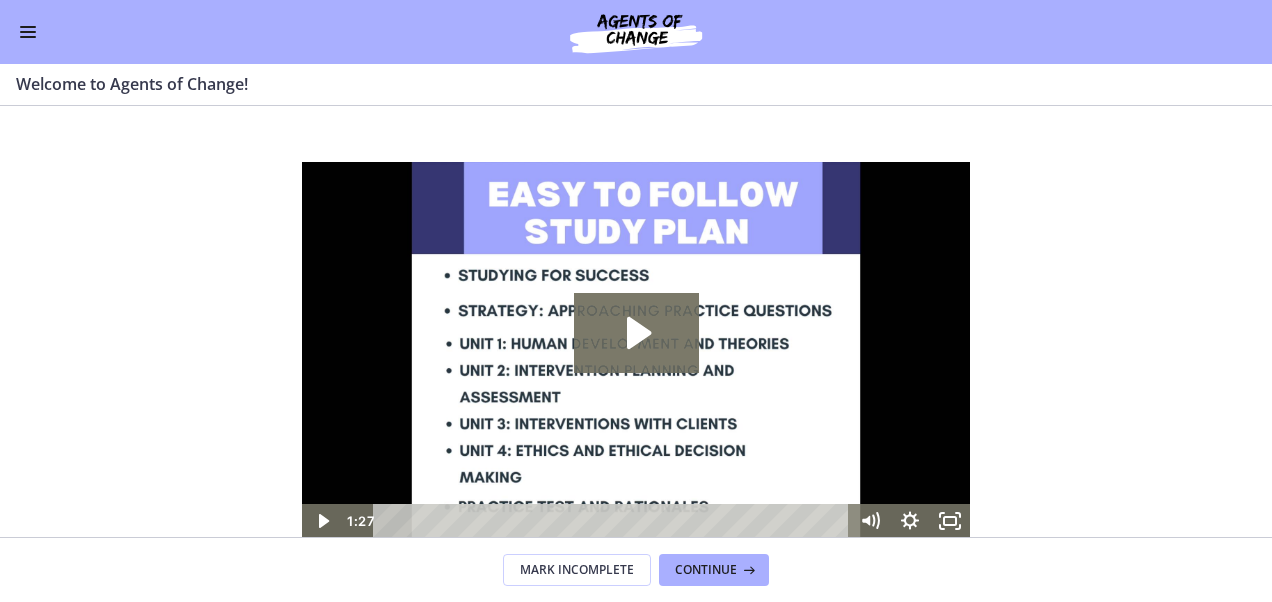 scroll, scrollTop: 0, scrollLeft: 0, axis: both 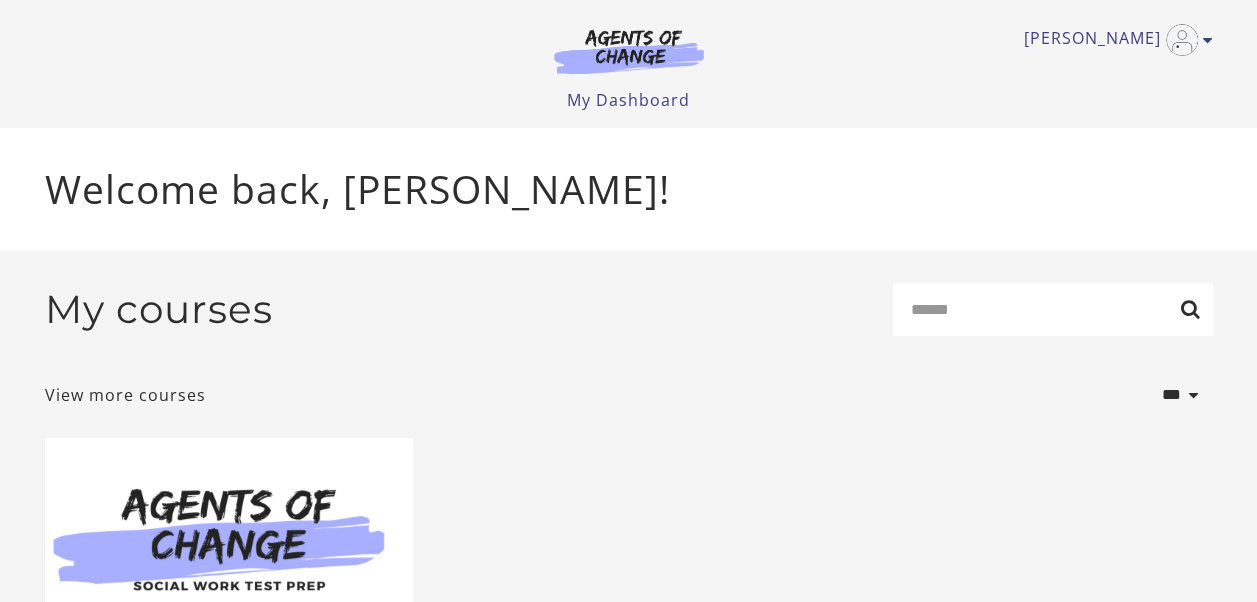 click at bounding box center (629, 51) 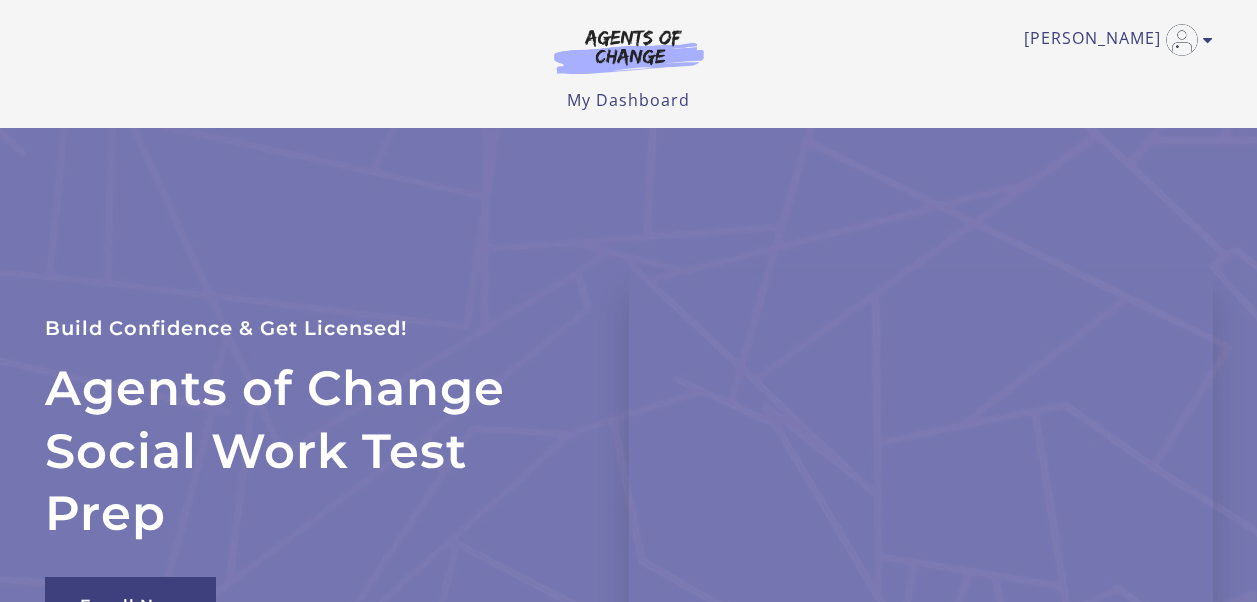 scroll, scrollTop: 0, scrollLeft: 0, axis: both 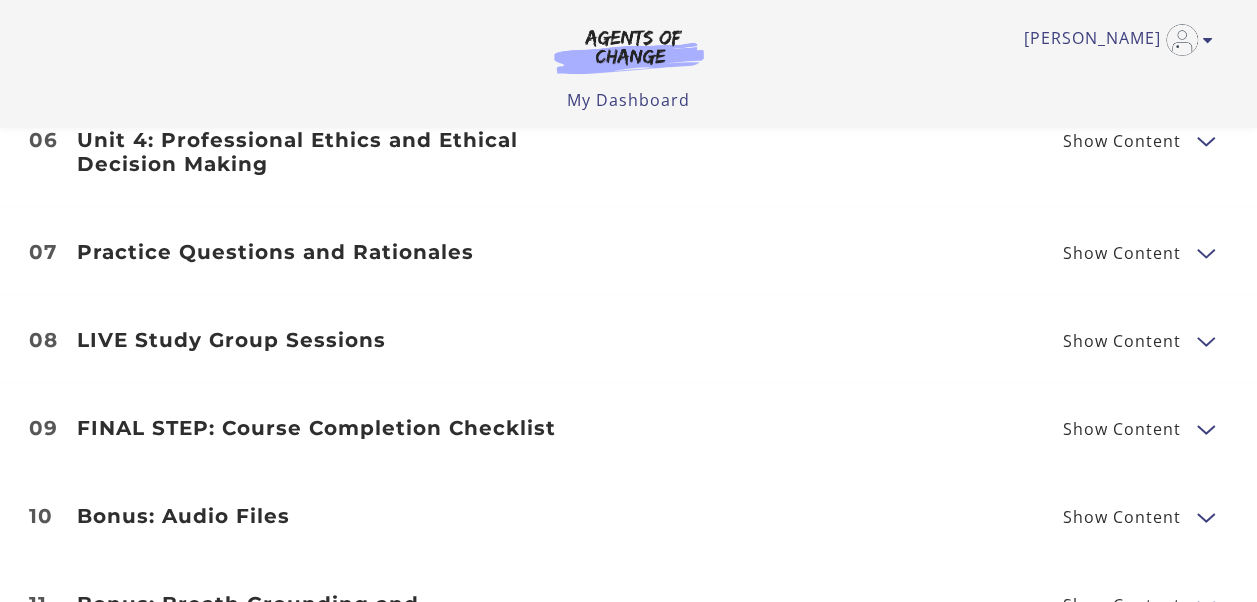 click on "Show Content" at bounding box center [1122, 341] 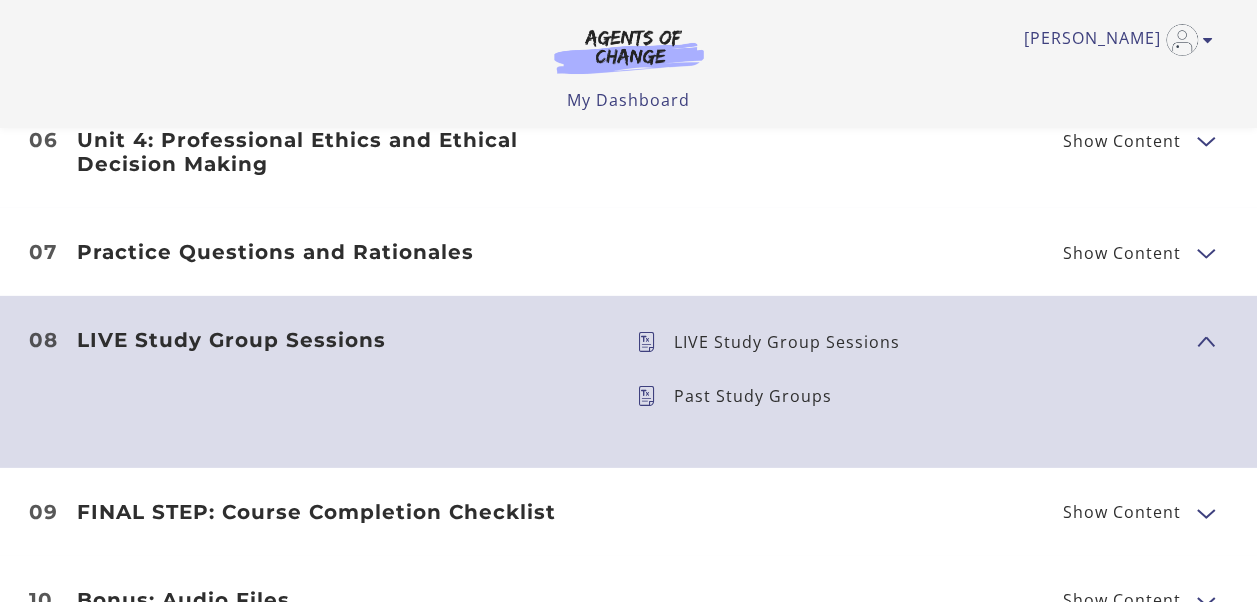 click at bounding box center (655, 342) 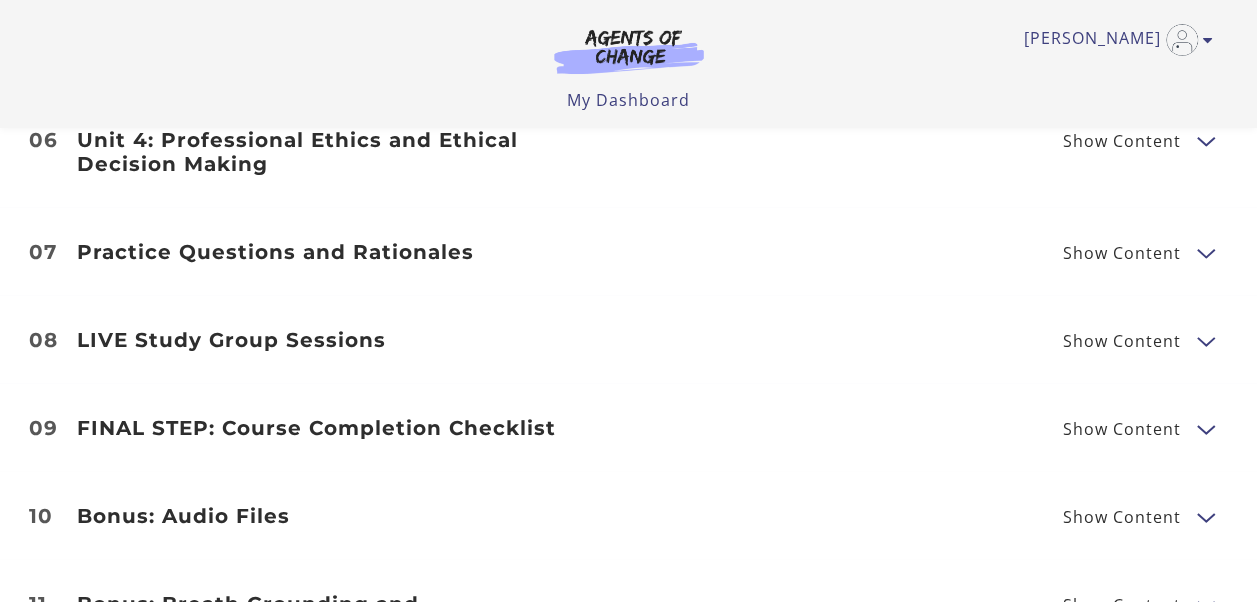 click at bounding box center (1205, 340) 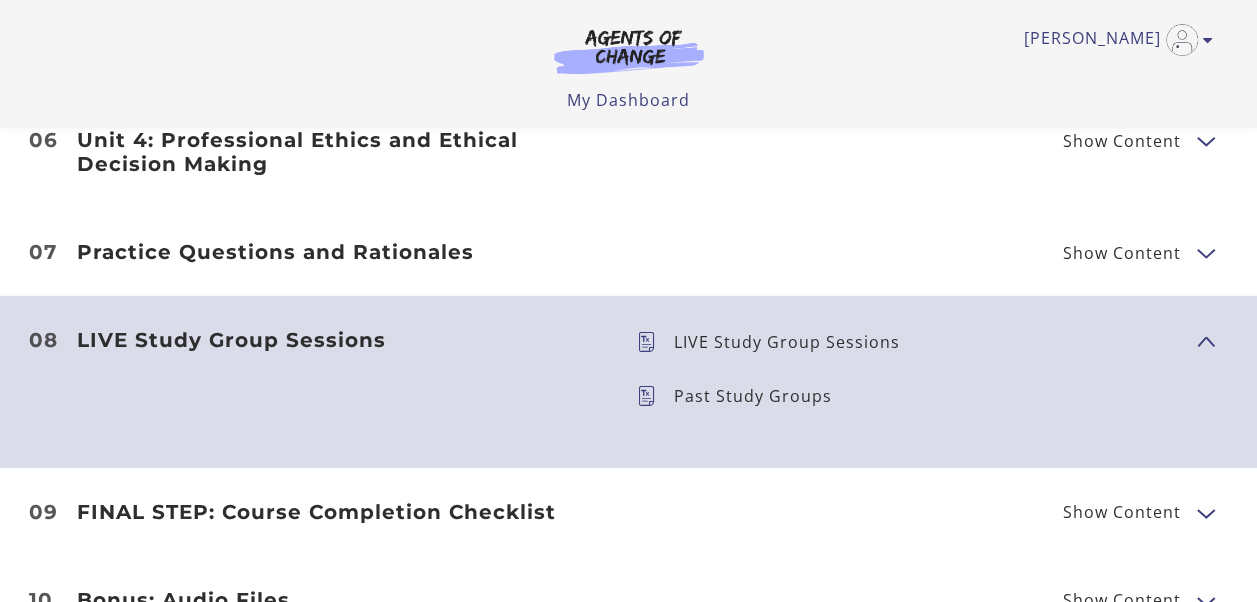 click on "LIVE Study Group Sessions" at bounding box center (795, 342) 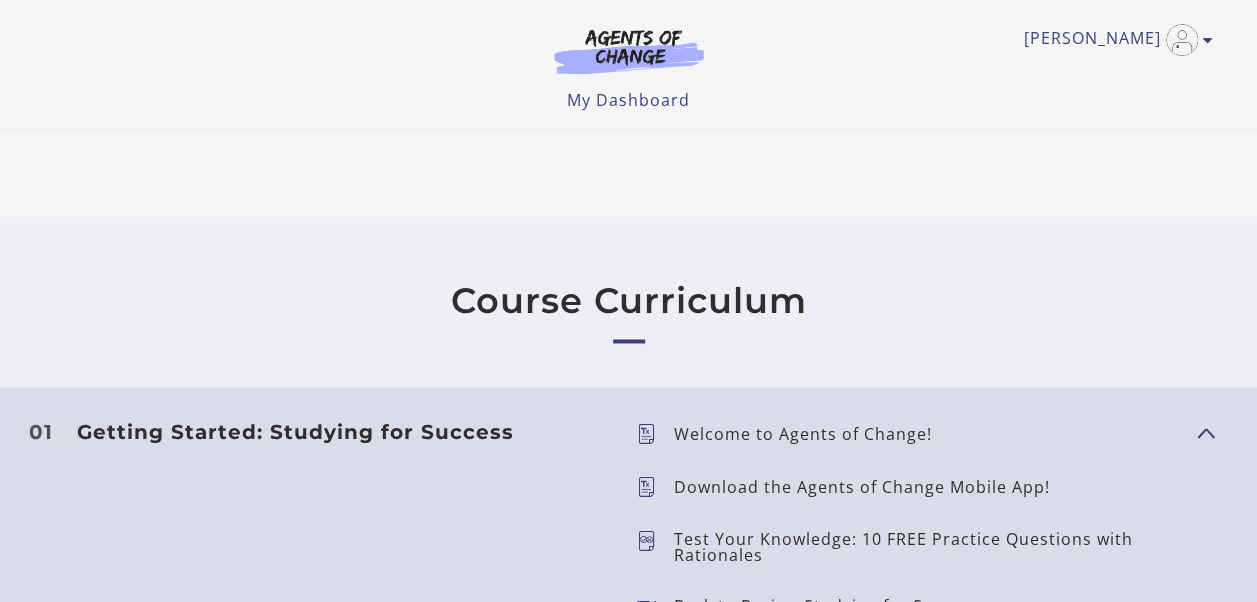 scroll, scrollTop: 1600, scrollLeft: 0, axis: vertical 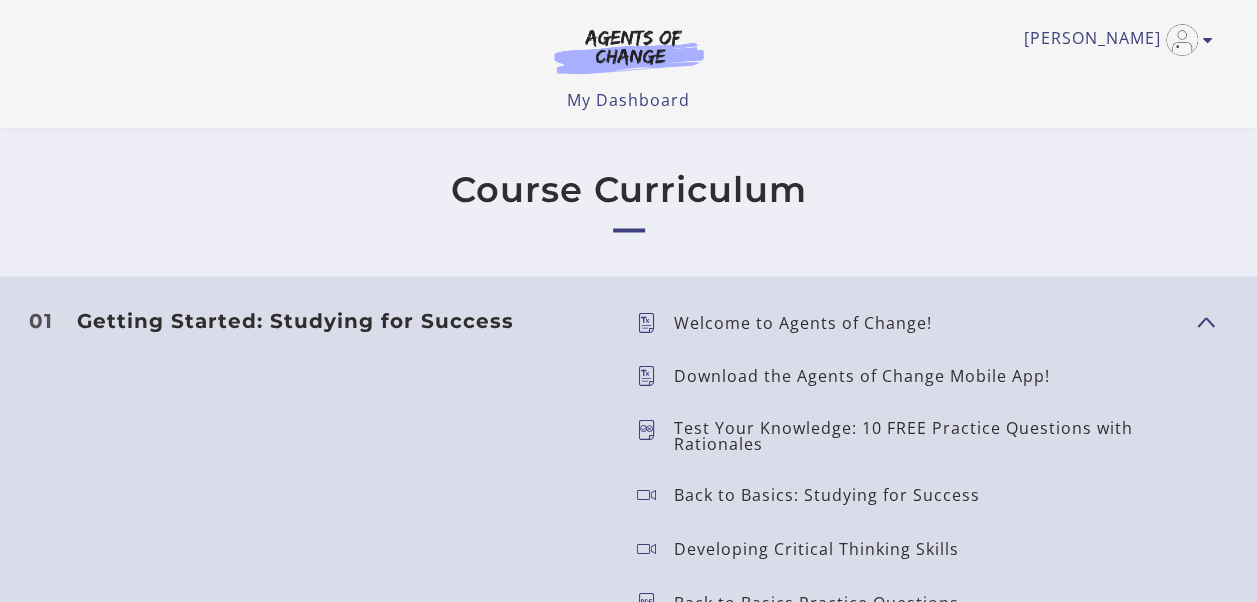 click on "Getting Started: Studying for Success" at bounding box center (341, 320) 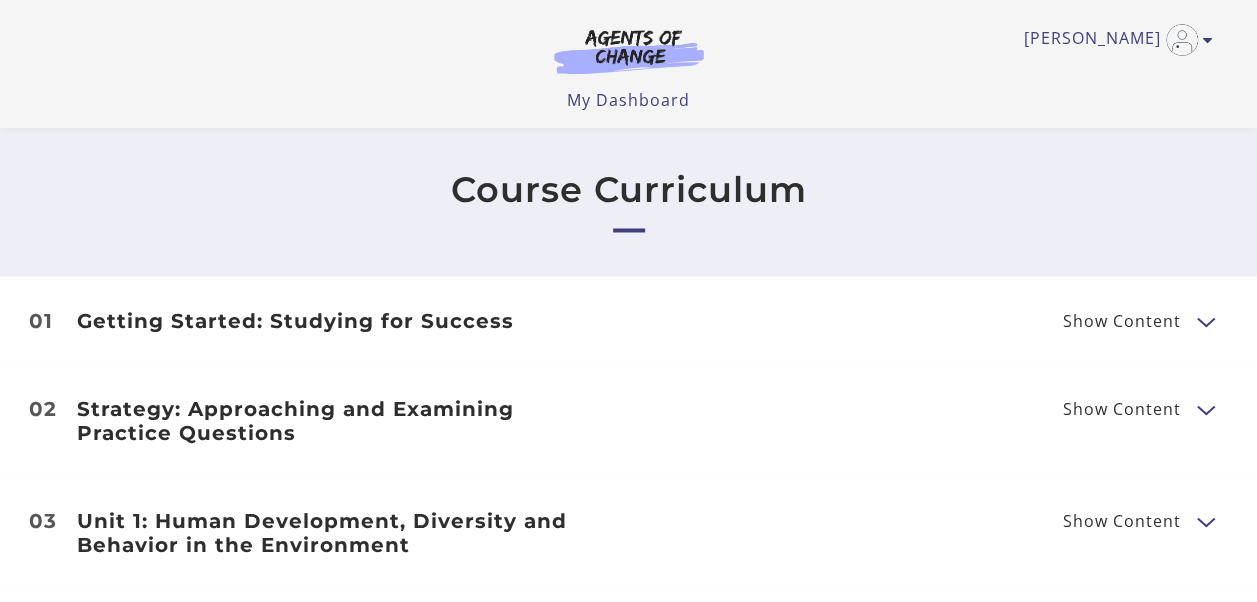 click on "Getting Started: Studying for Success" at bounding box center (341, 320) 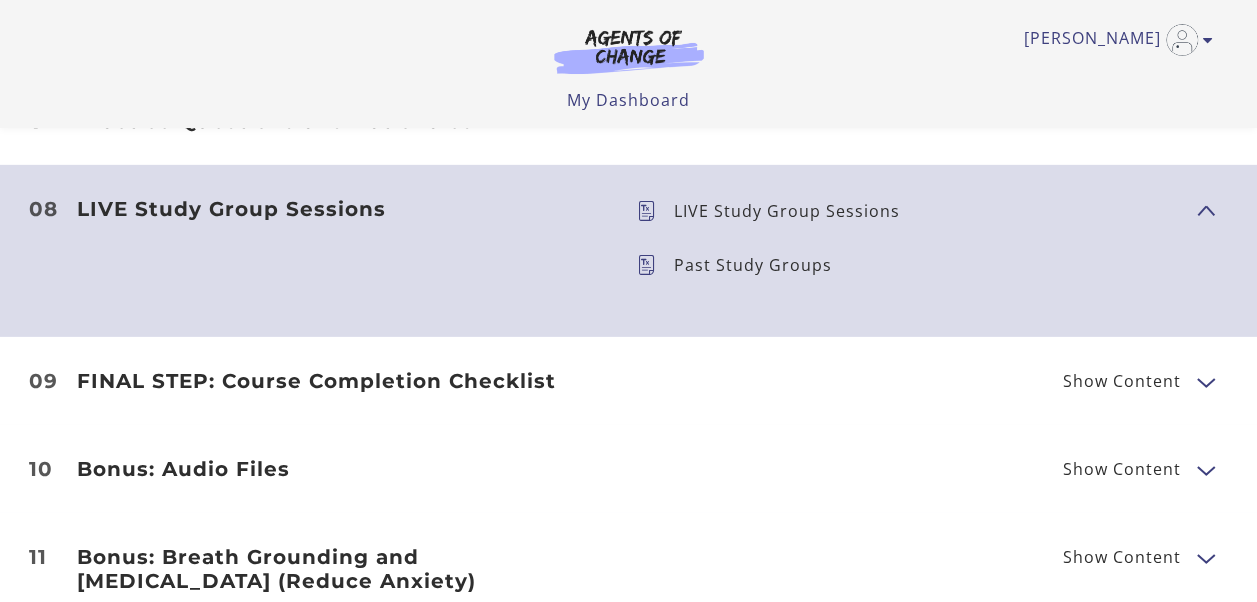 scroll, scrollTop: 3100, scrollLeft: 0, axis: vertical 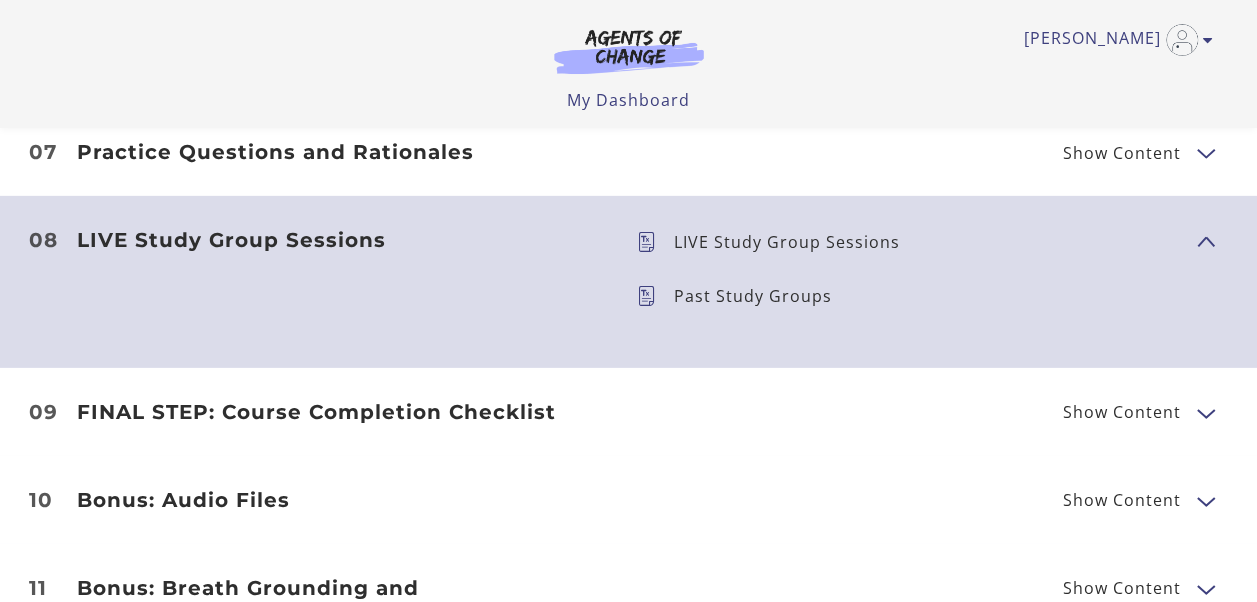 click on "FINAL STEP: Course Completion Checklist" at bounding box center (341, 412) 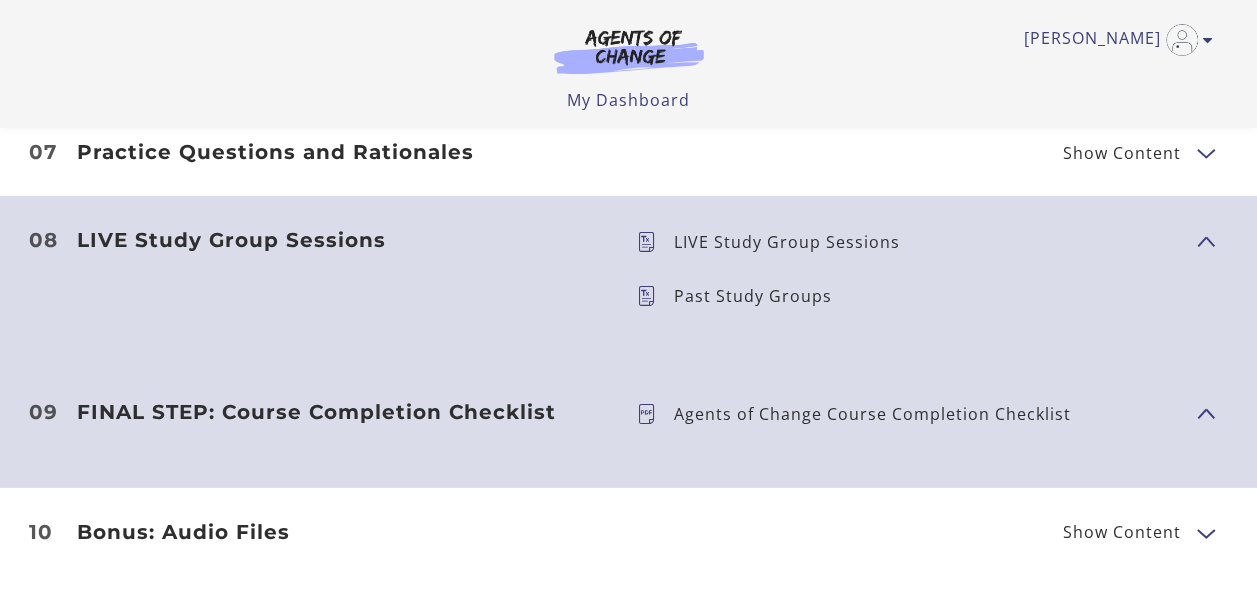 click at bounding box center [1205, 412] 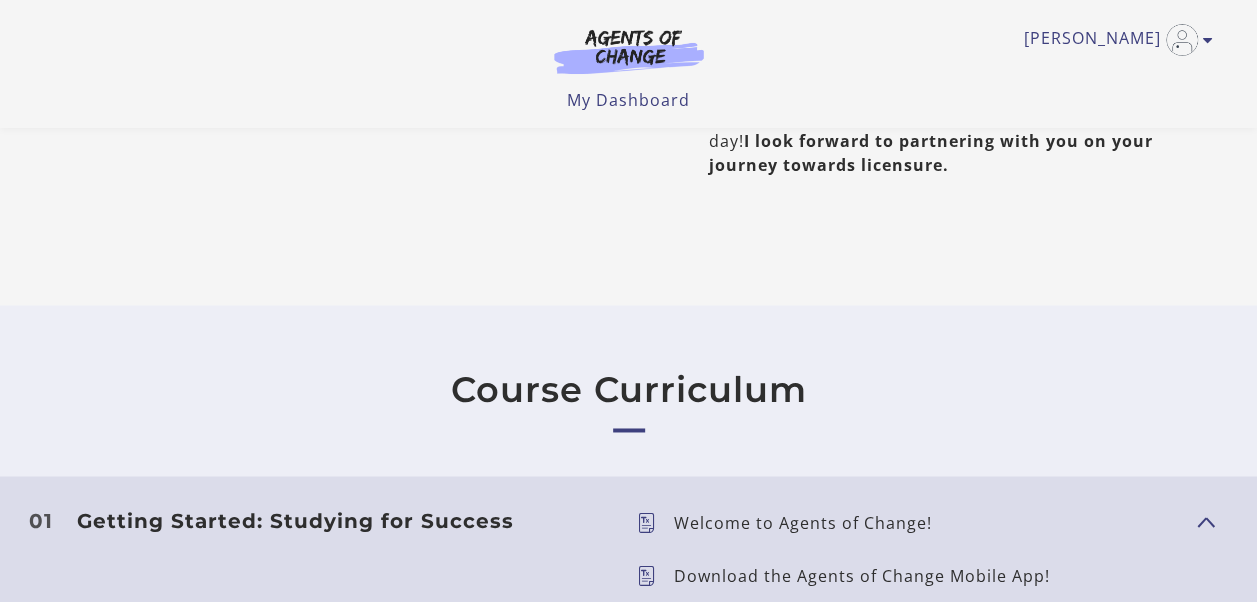 scroll, scrollTop: 1500, scrollLeft: 0, axis: vertical 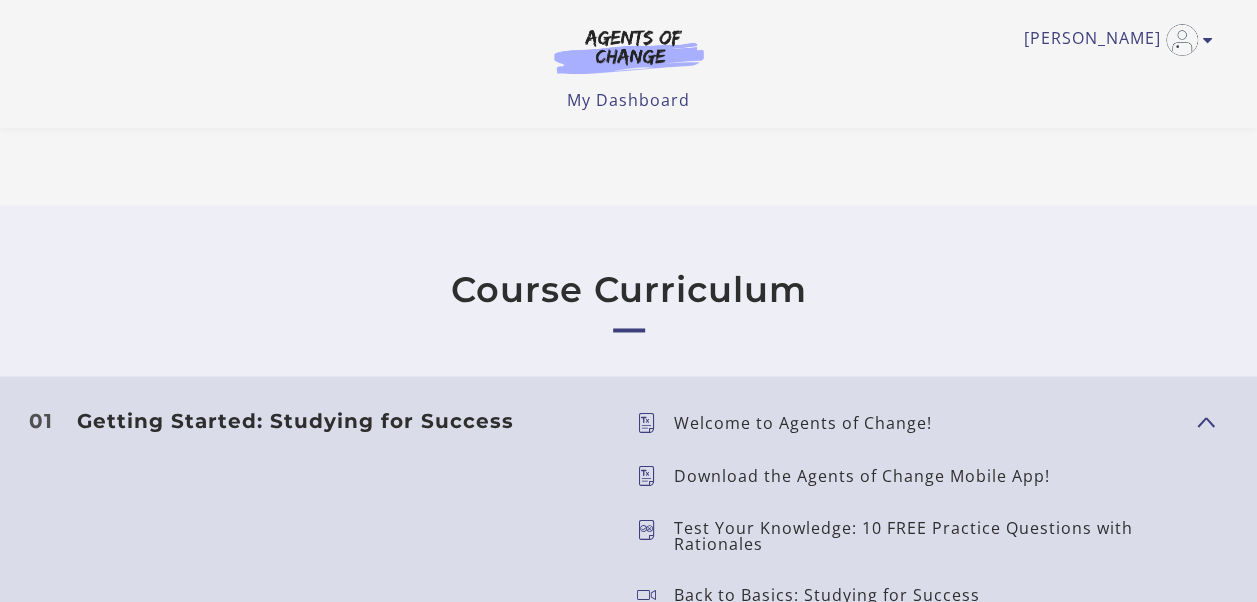 click on "Getting Started: Studying for Success" at bounding box center [341, 420] 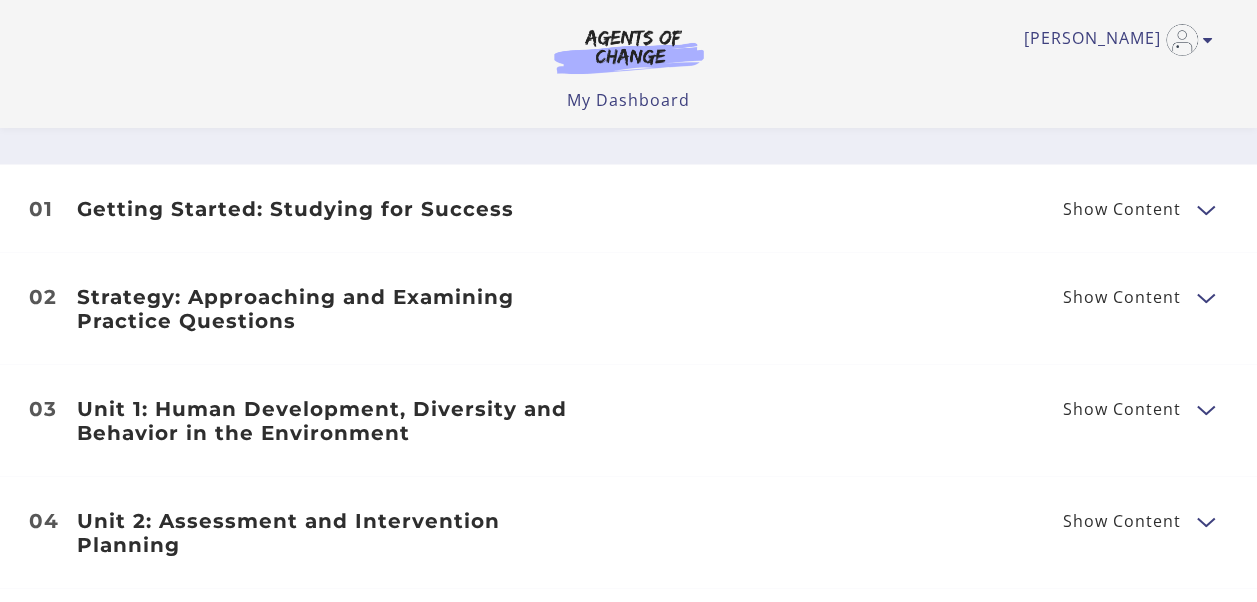 scroll, scrollTop: 1700, scrollLeft: 0, axis: vertical 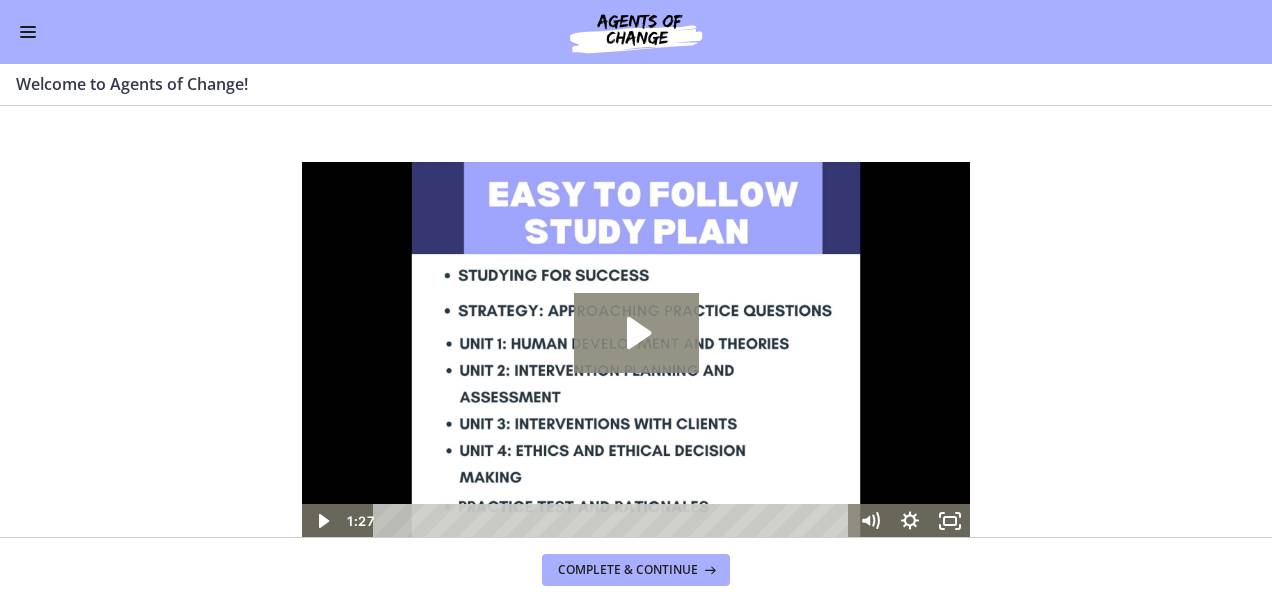 click 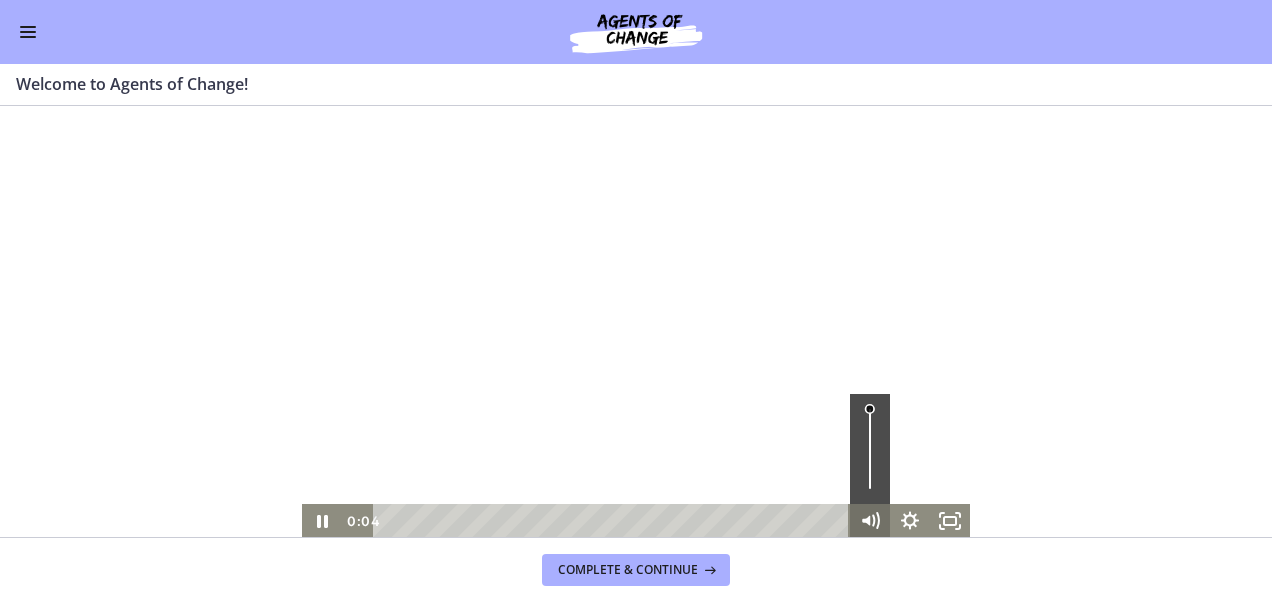 click 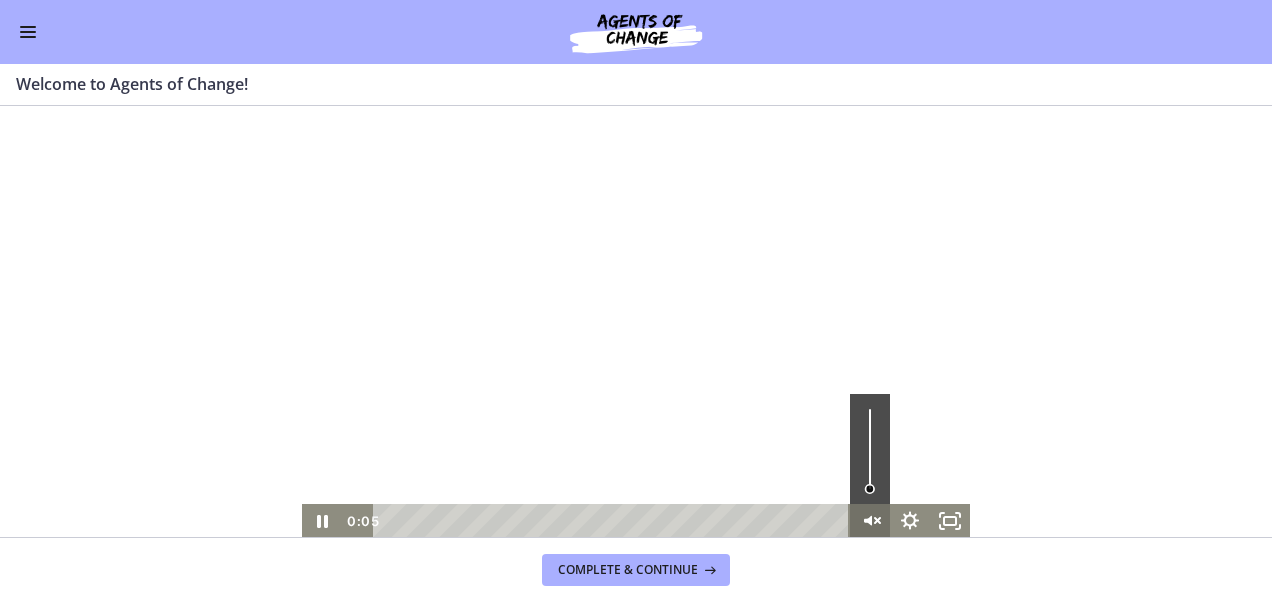 click 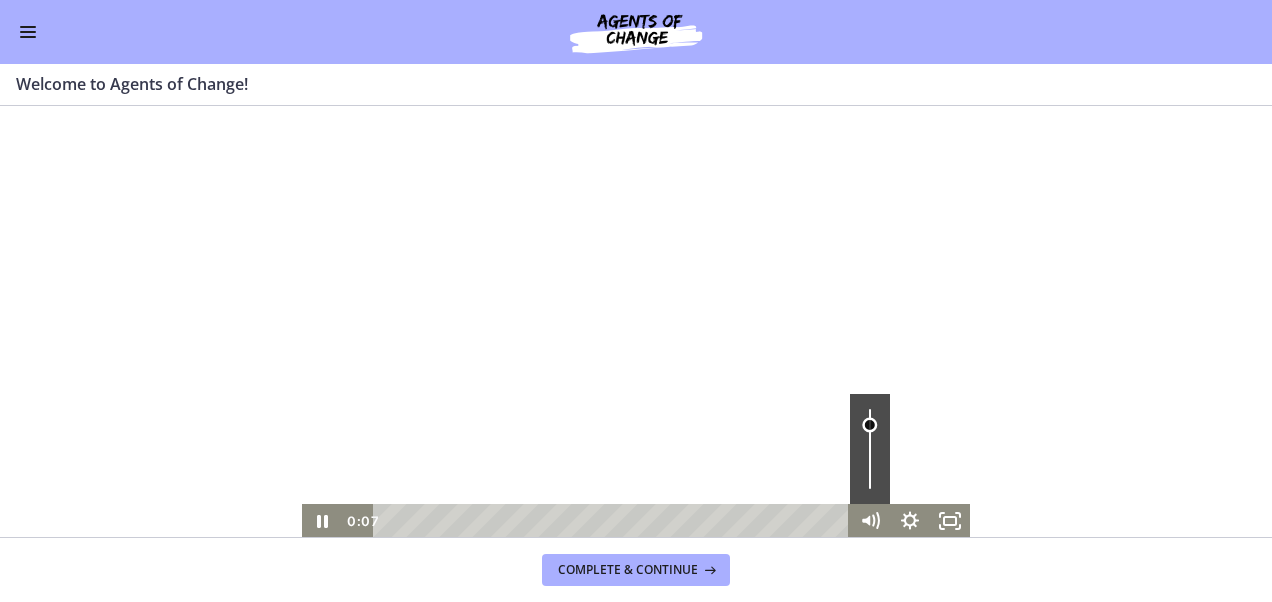 click at bounding box center [870, 449] 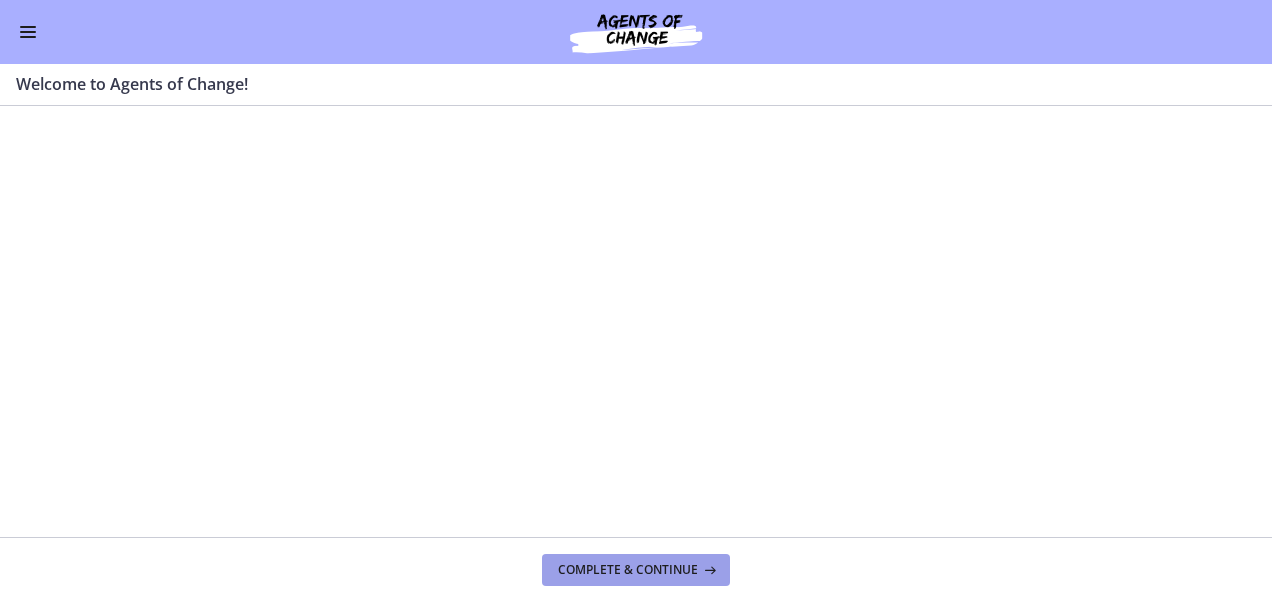 click on "Complete & continue" at bounding box center [628, 570] 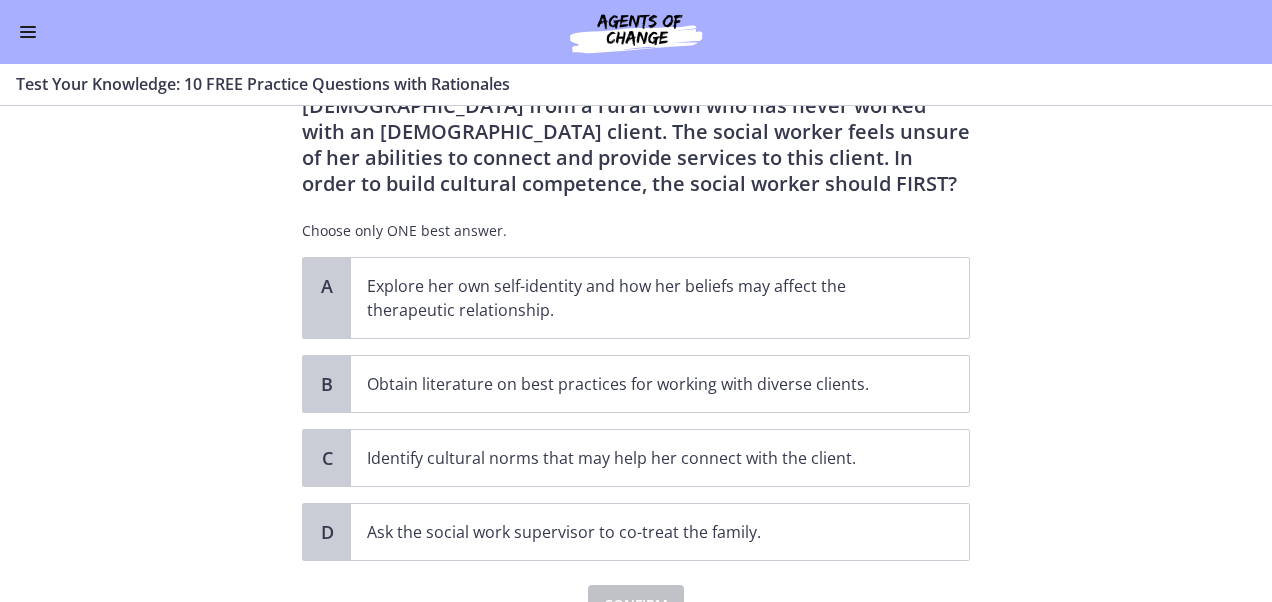 scroll, scrollTop: 200, scrollLeft: 0, axis: vertical 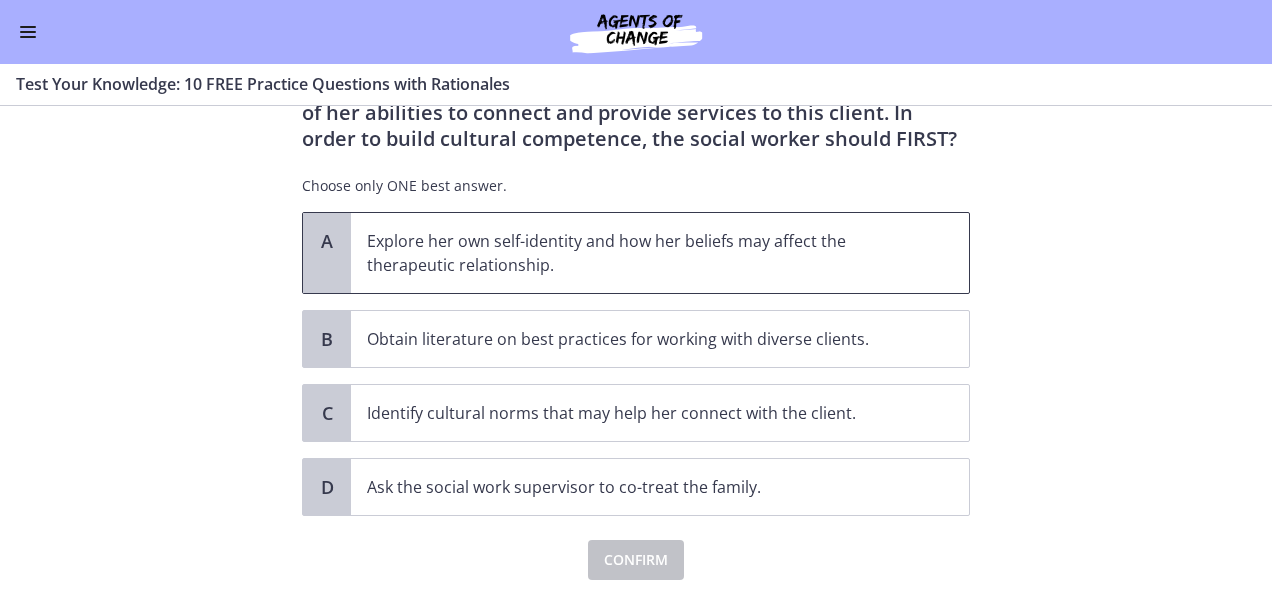 click on "Explore her own self-identity and how her beliefs may affect the therapeutic relationship." at bounding box center (640, 253) 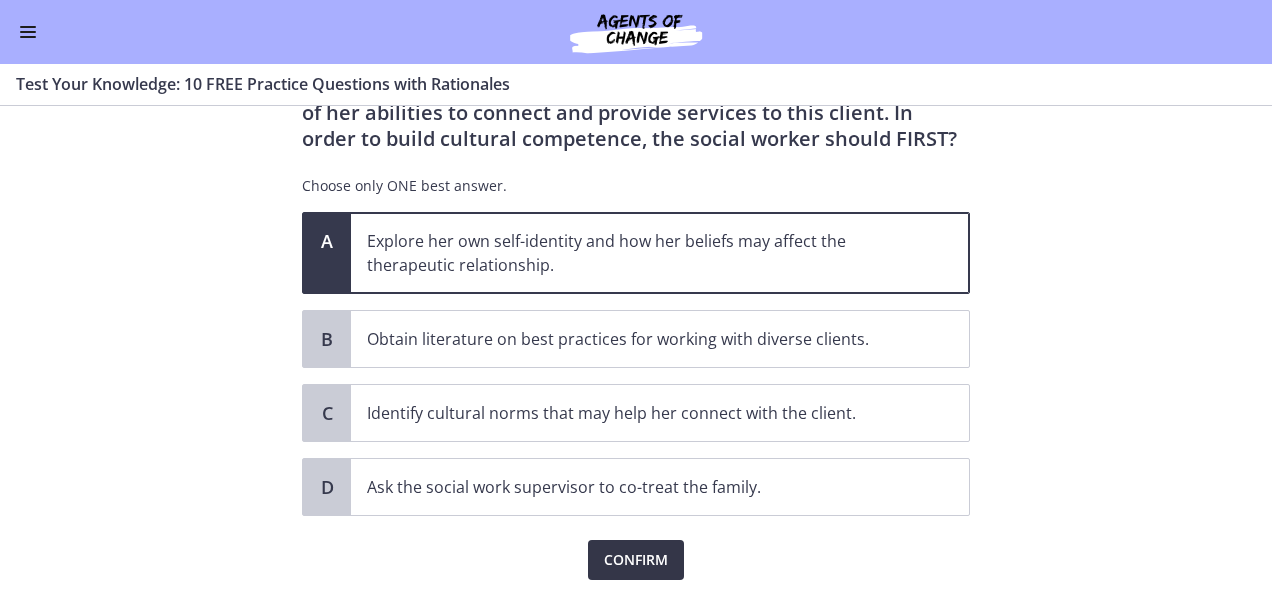 click on "Confirm" at bounding box center [636, 560] 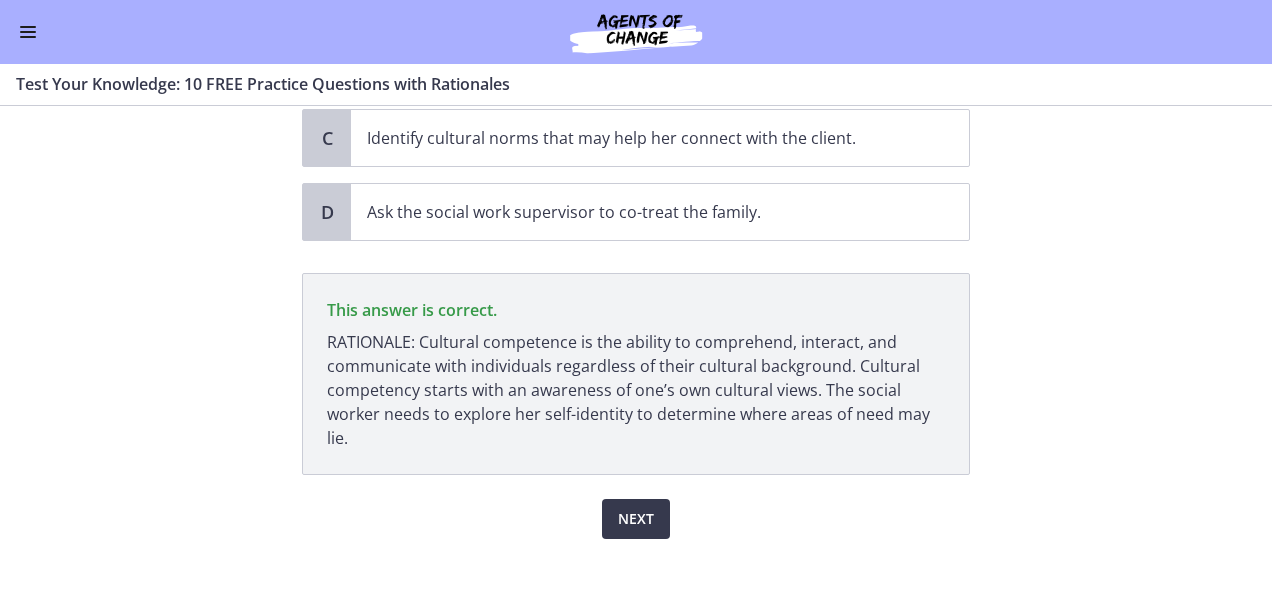 scroll, scrollTop: 488, scrollLeft: 0, axis: vertical 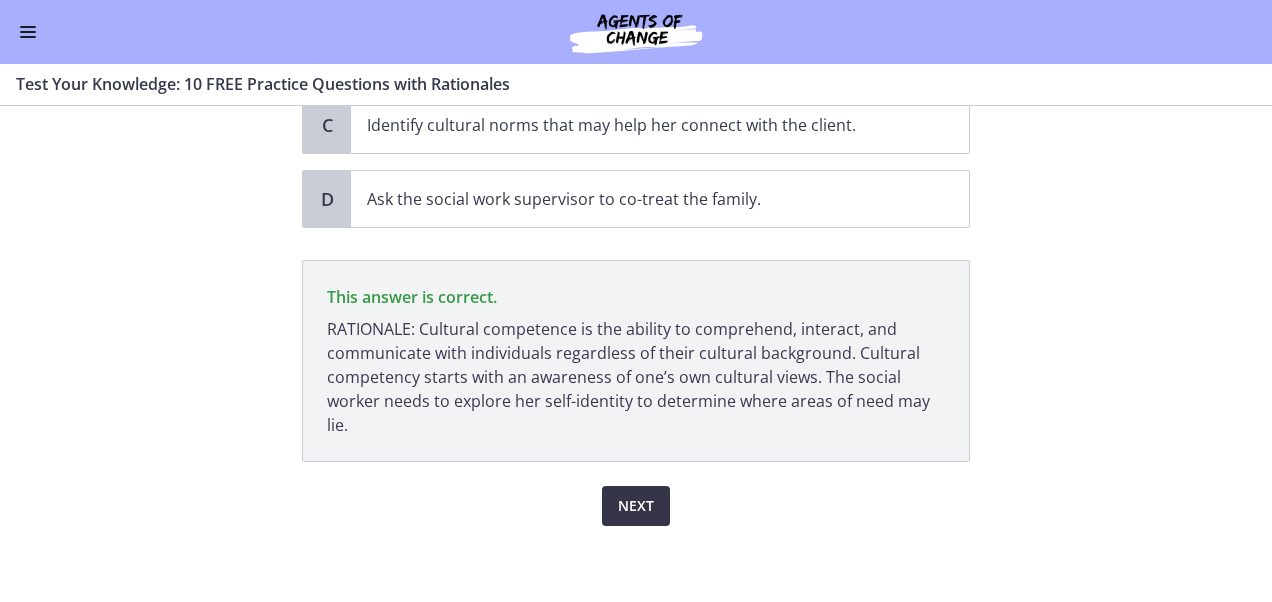 click on "Next" at bounding box center [636, 506] 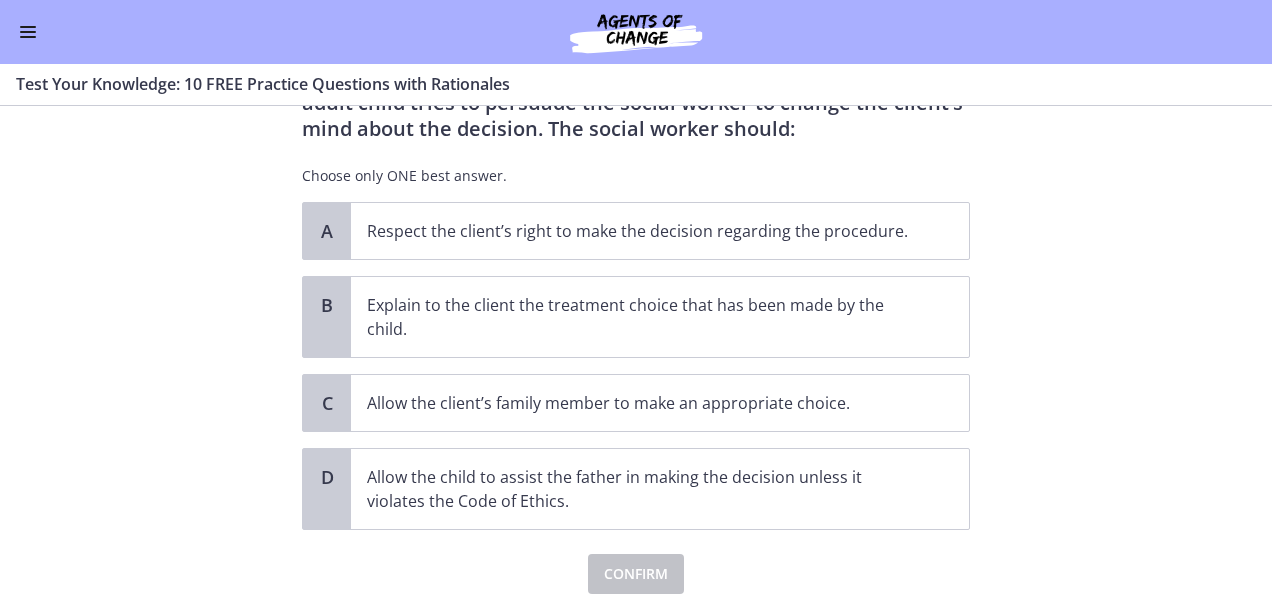 scroll, scrollTop: 127, scrollLeft: 0, axis: vertical 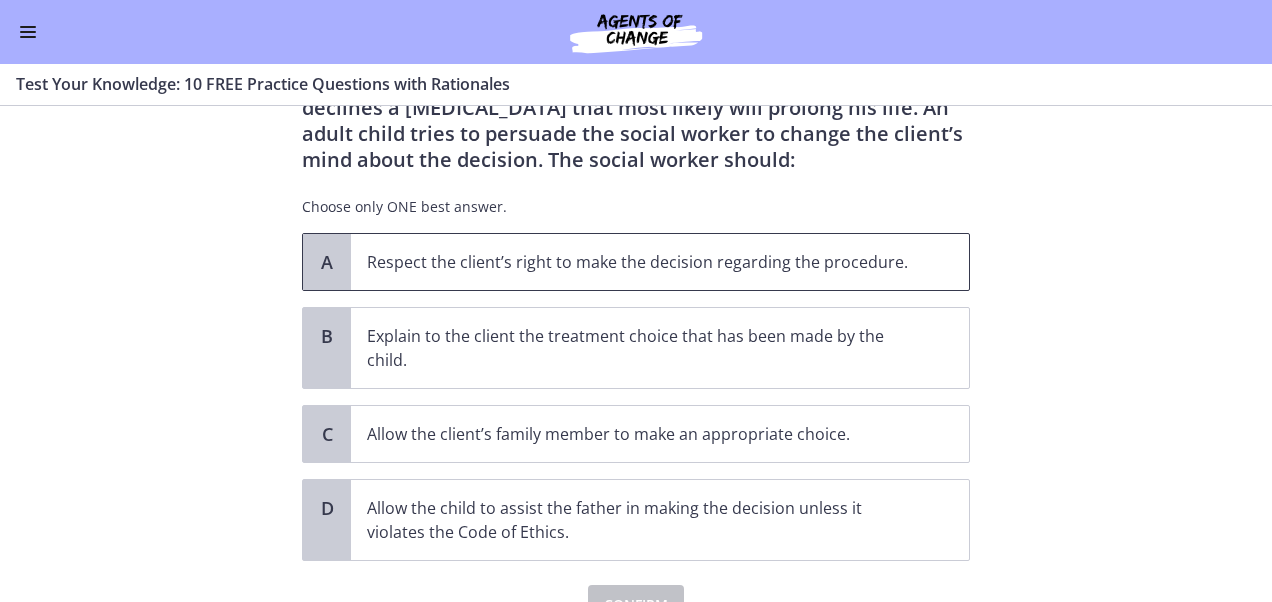 click on "Respect the client’s right to make the decision regarding the procedure." at bounding box center (640, 262) 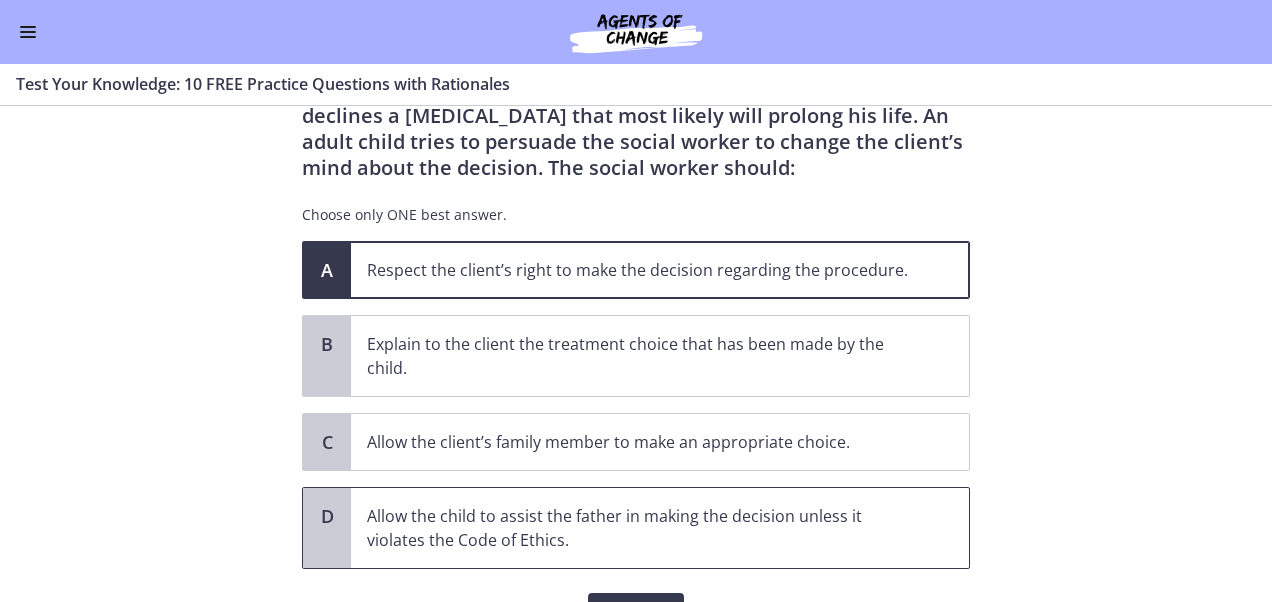 scroll, scrollTop: 227, scrollLeft: 0, axis: vertical 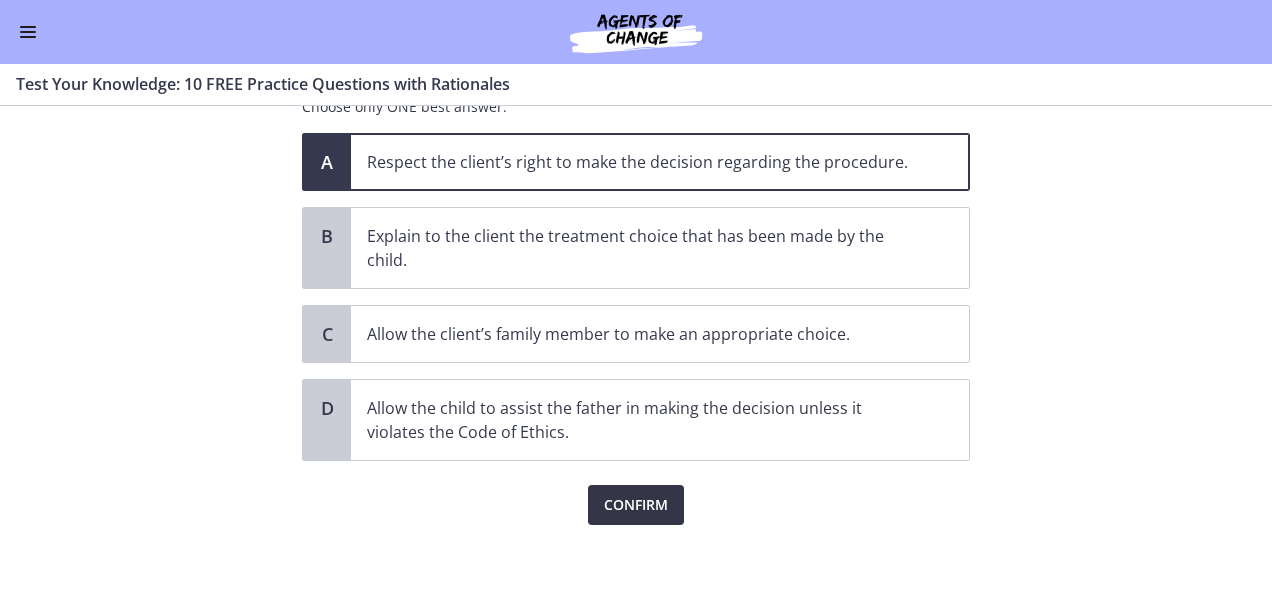 click on "Confirm" at bounding box center (636, 505) 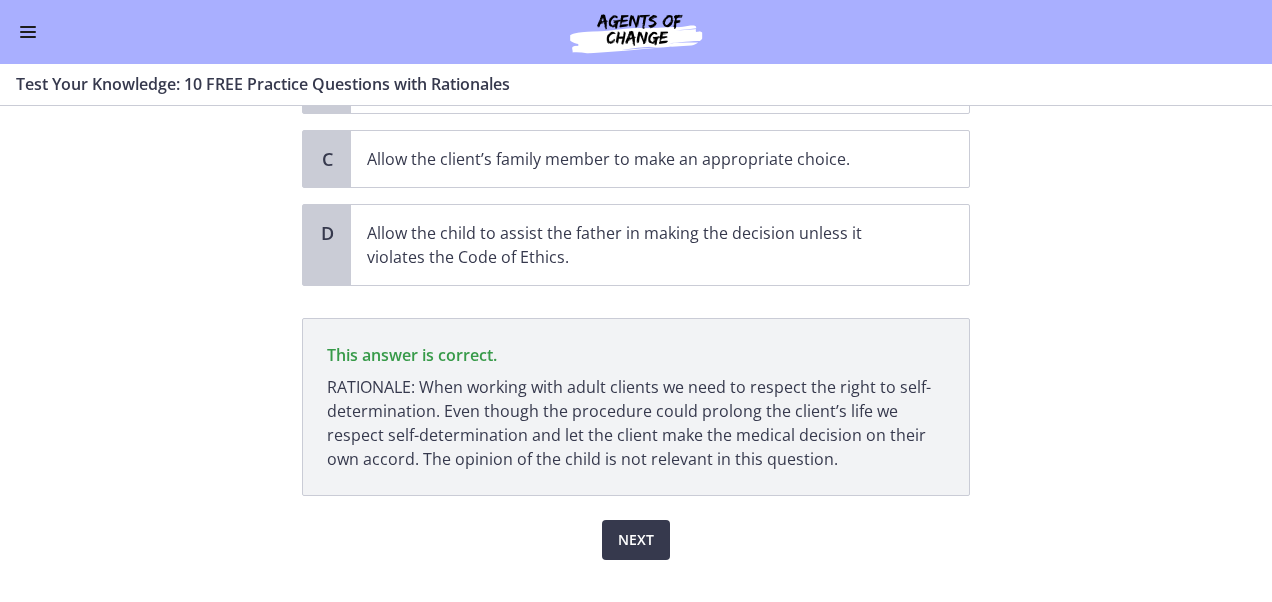 scroll, scrollTop: 436, scrollLeft: 0, axis: vertical 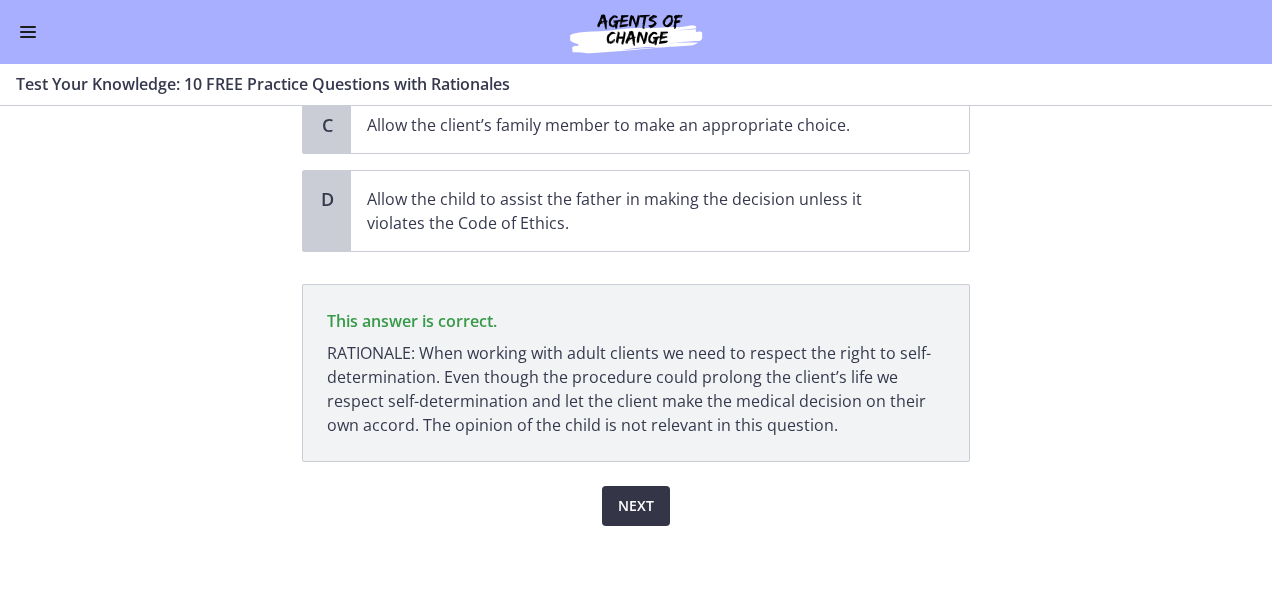 click on "Next" at bounding box center [636, 506] 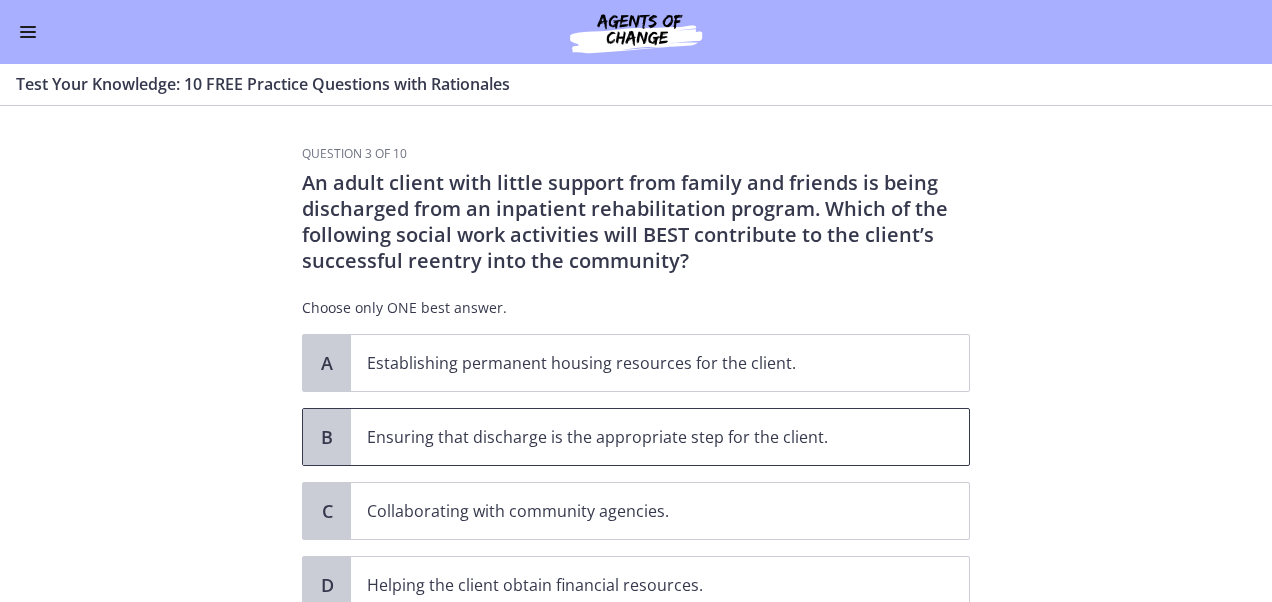 scroll, scrollTop: 100, scrollLeft: 0, axis: vertical 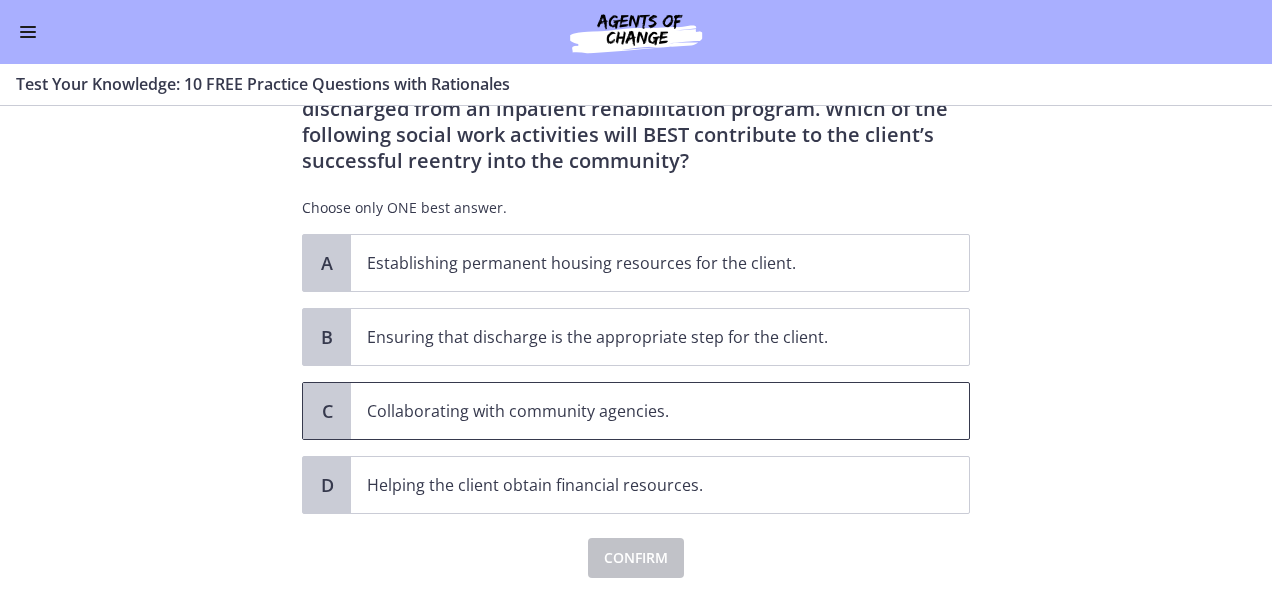 click on "Collaborating with community agencies." at bounding box center (640, 411) 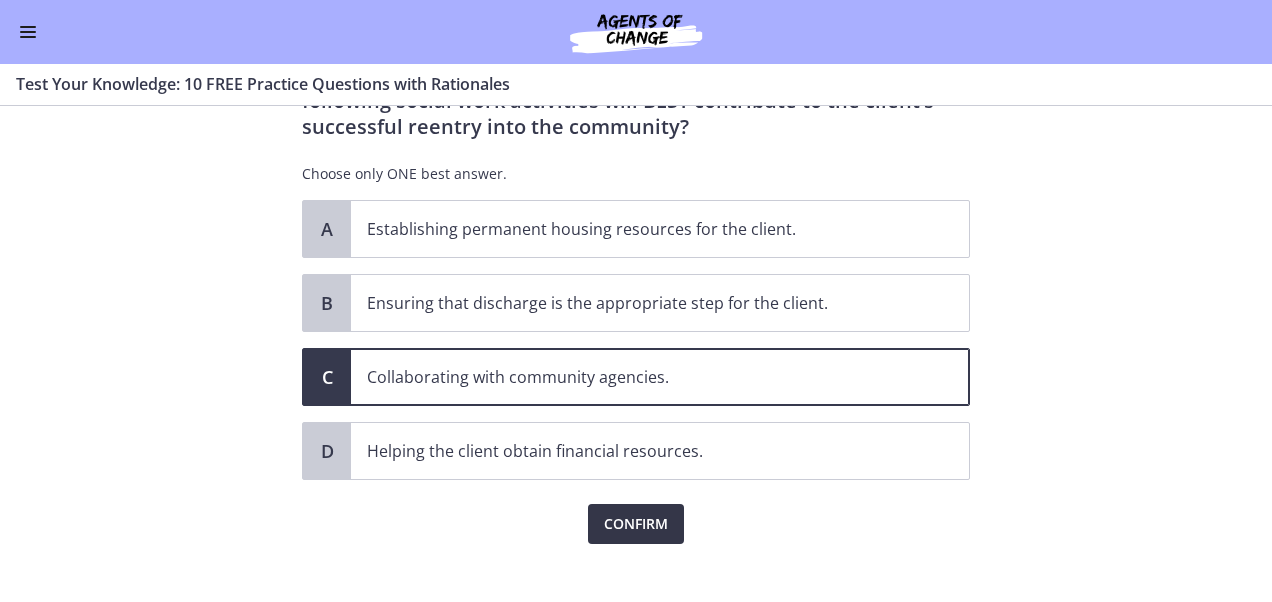 scroll, scrollTop: 153, scrollLeft: 0, axis: vertical 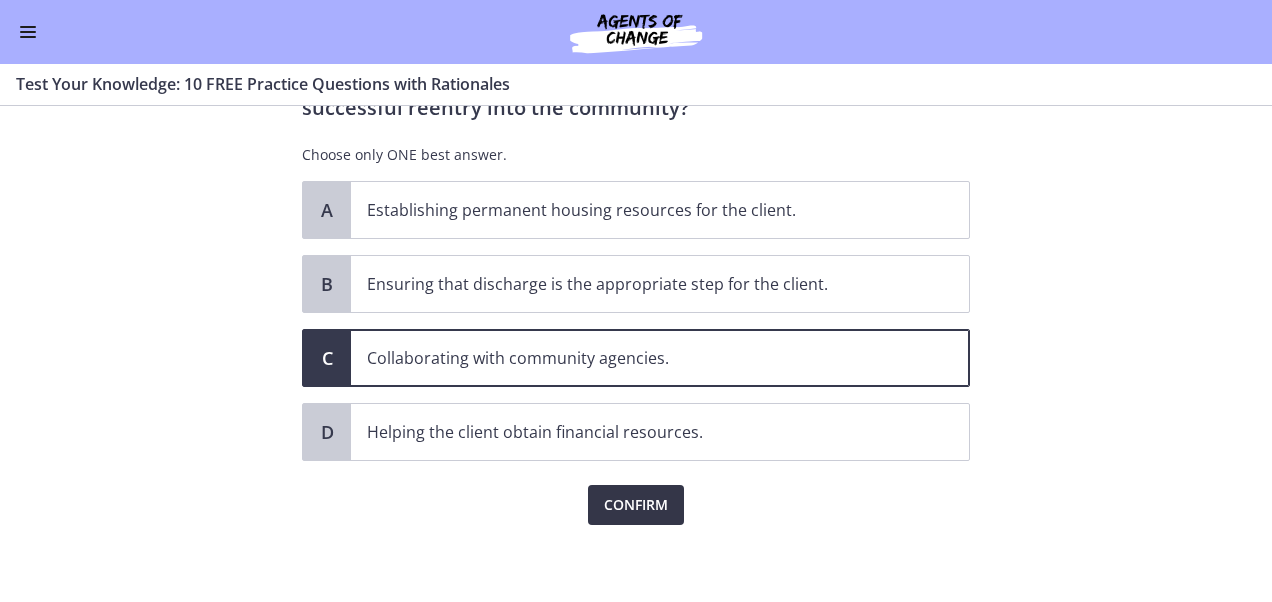 click on "Confirm" at bounding box center [636, 505] 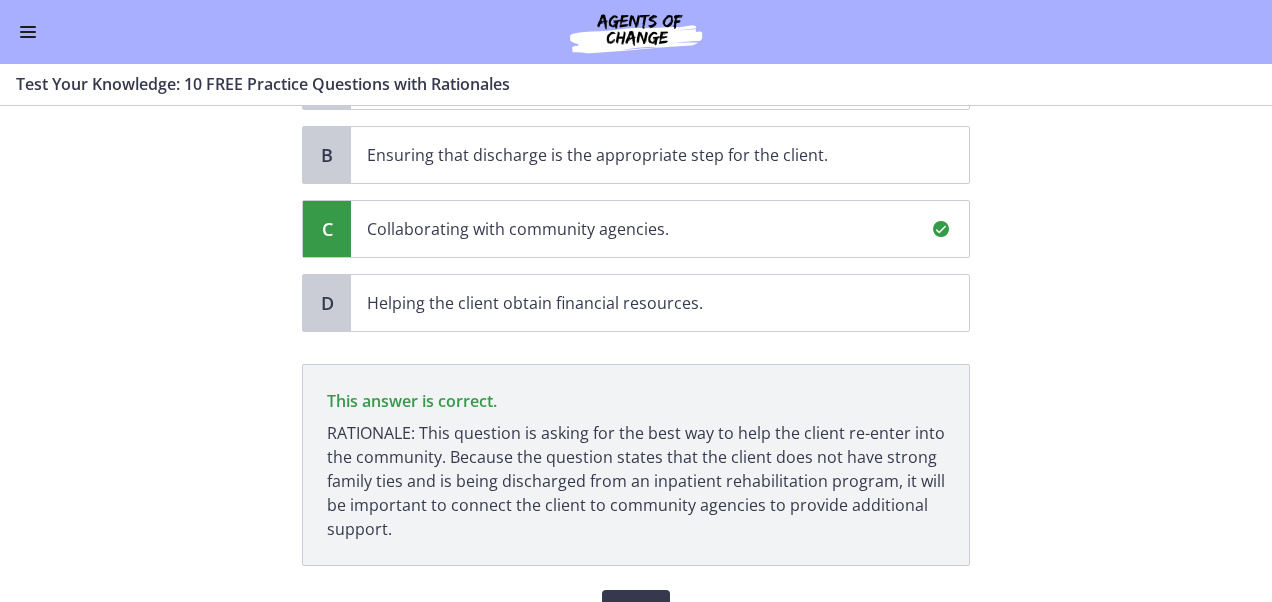 scroll, scrollTop: 386, scrollLeft: 0, axis: vertical 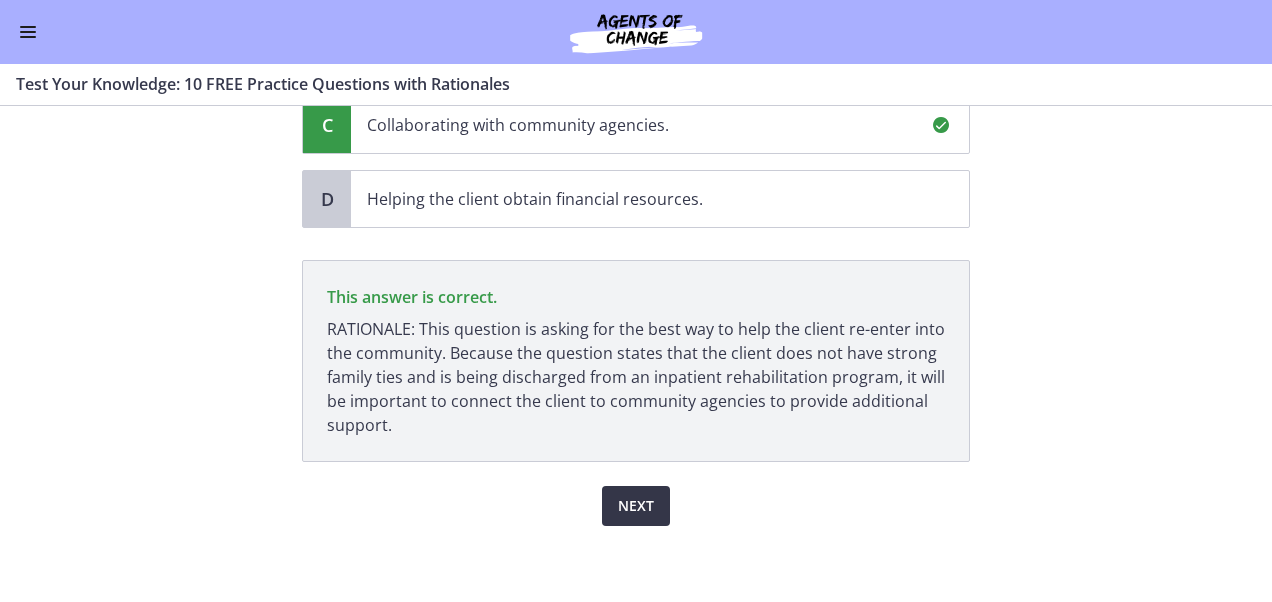 click on "Next" at bounding box center [636, 506] 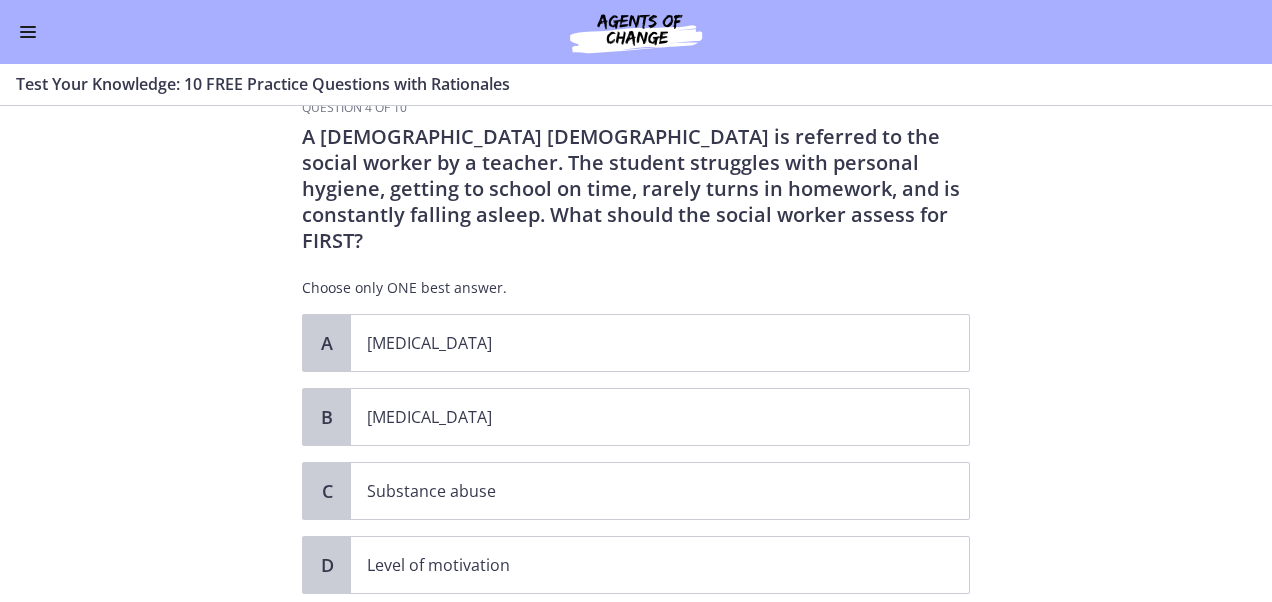 scroll, scrollTop: 0, scrollLeft: 0, axis: both 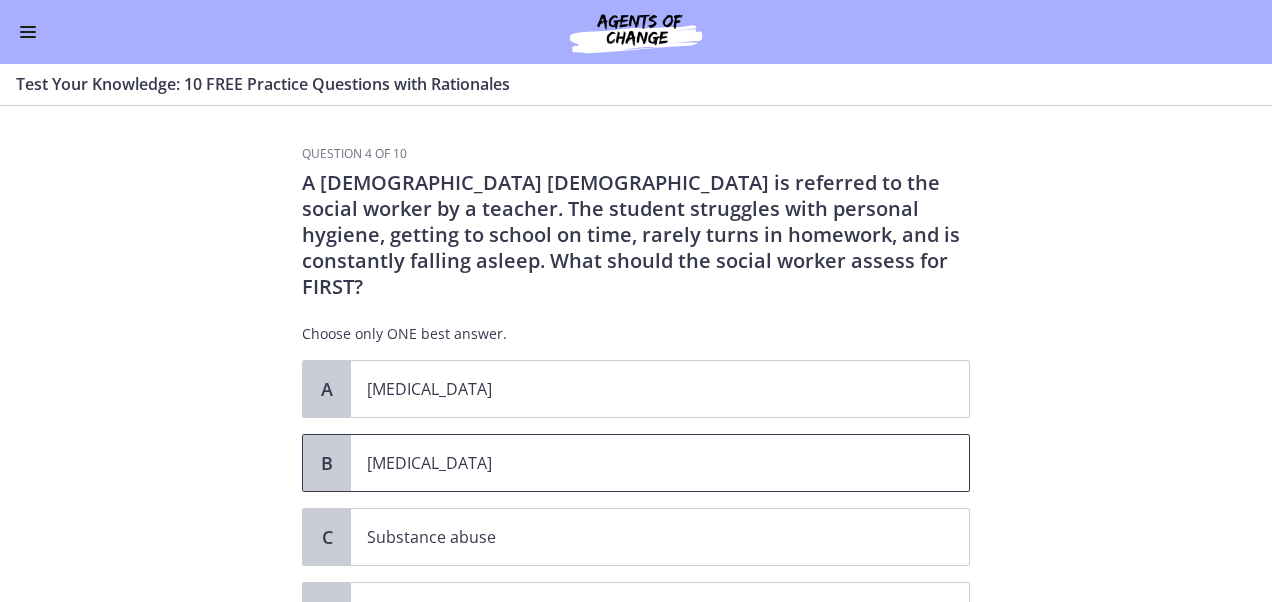 click on "[MEDICAL_DATA]" at bounding box center [660, 463] 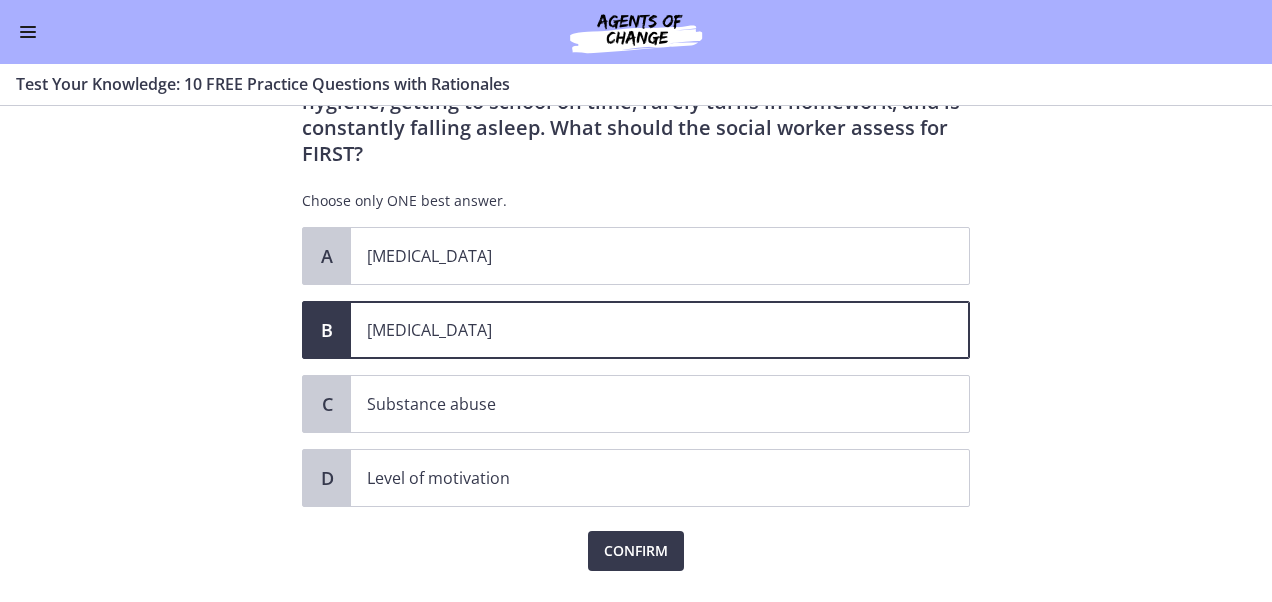 scroll, scrollTop: 153, scrollLeft: 0, axis: vertical 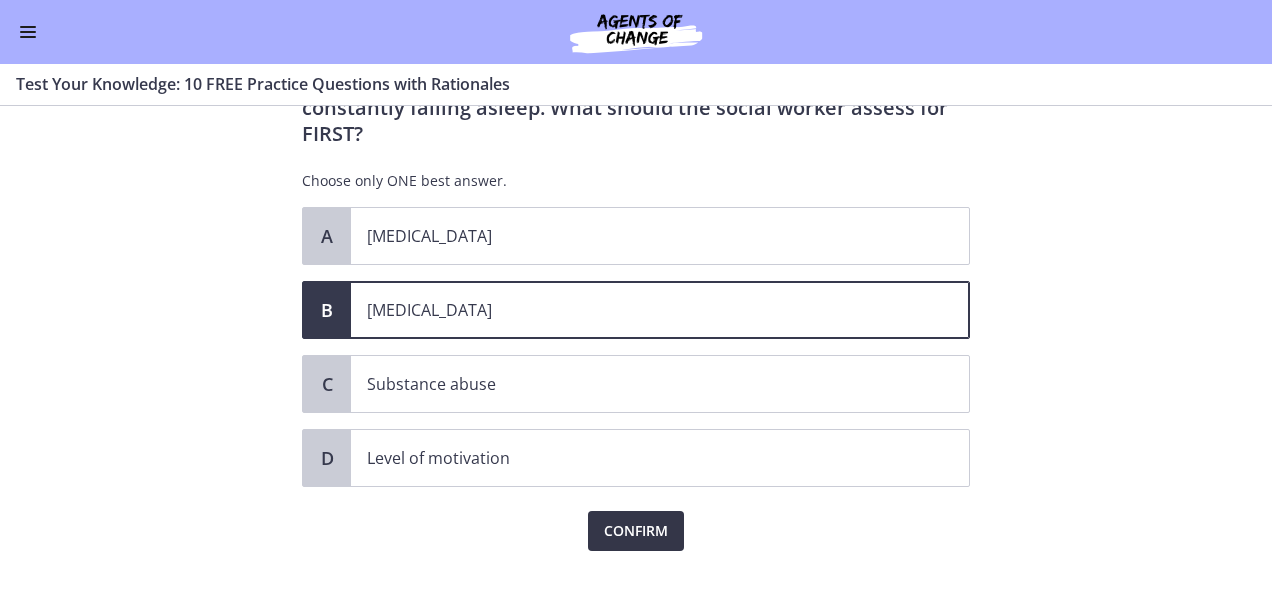 click on "Confirm" at bounding box center [636, 531] 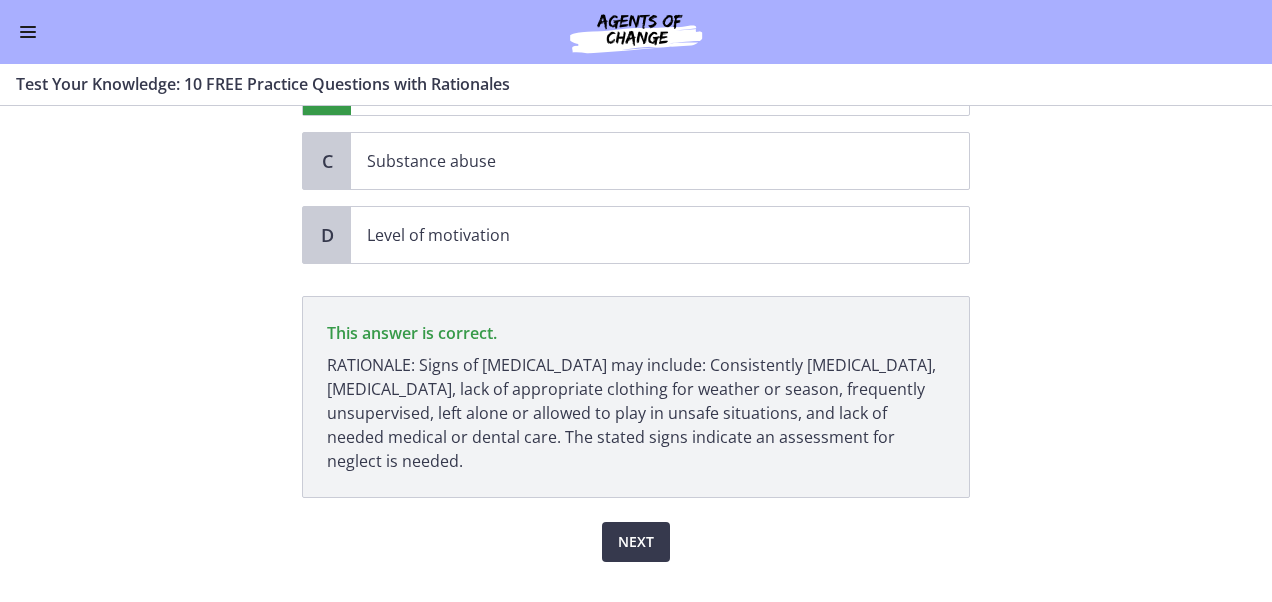 scroll, scrollTop: 386, scrollLeft: 0, axis: vertical 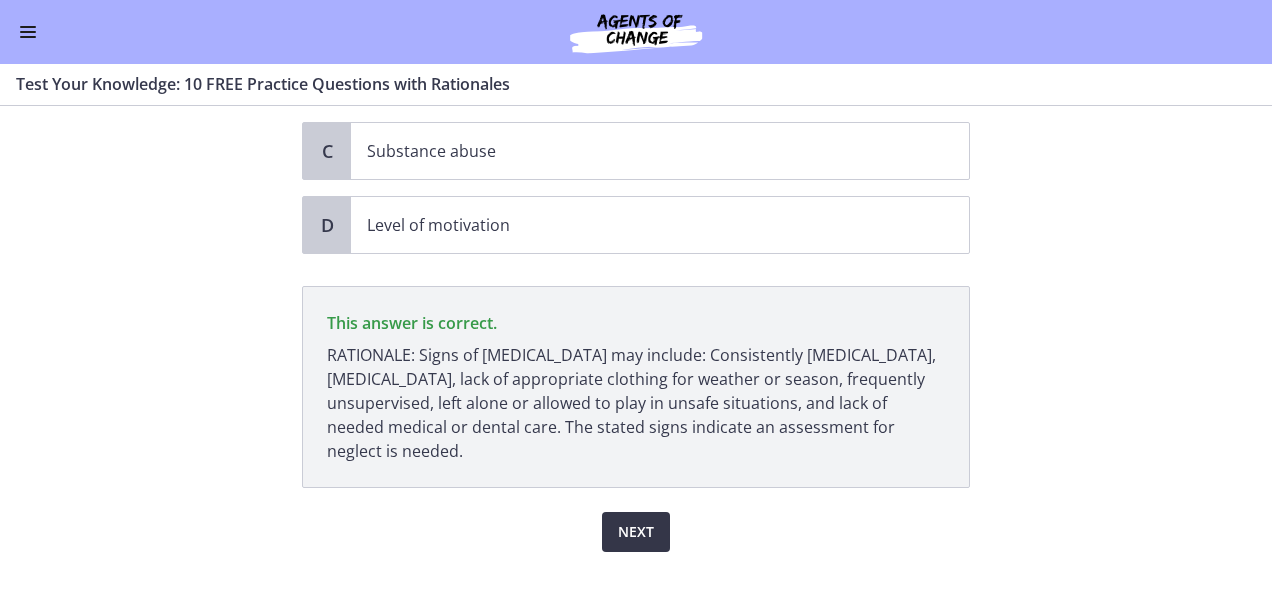 click on "Next" at bounding box center (636, 532) 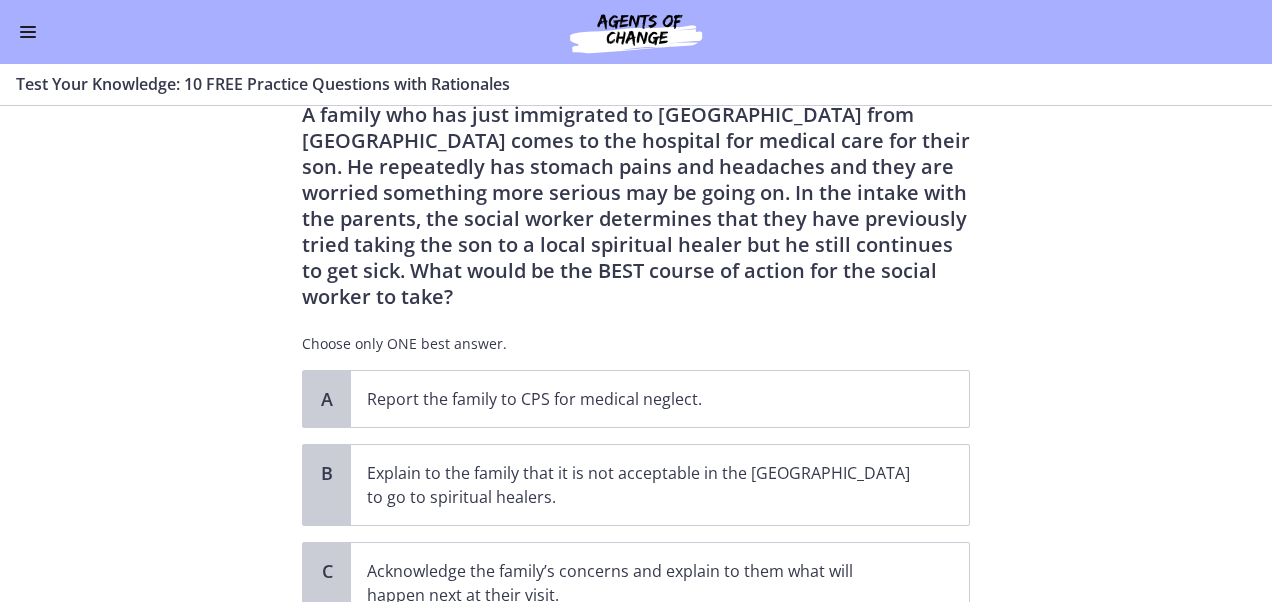 scroll, scrollTop: 100, scrollLeft: 0, axis: vertical 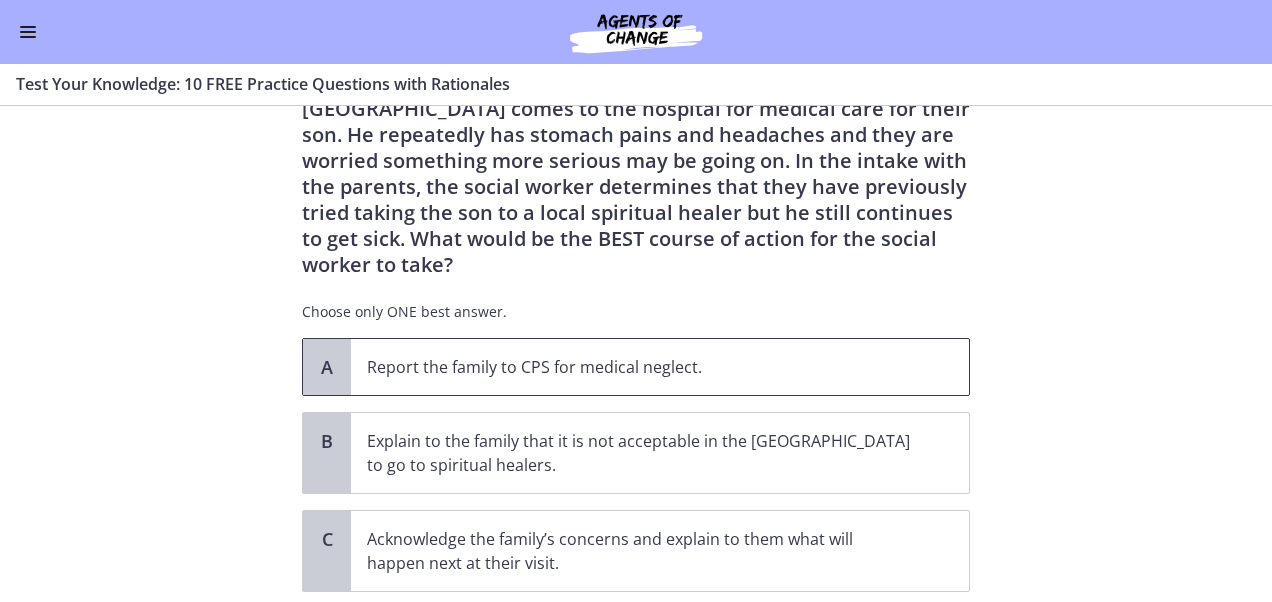 click on "Report the family to CPS for medical neglect." at bounding box center (640, 367) 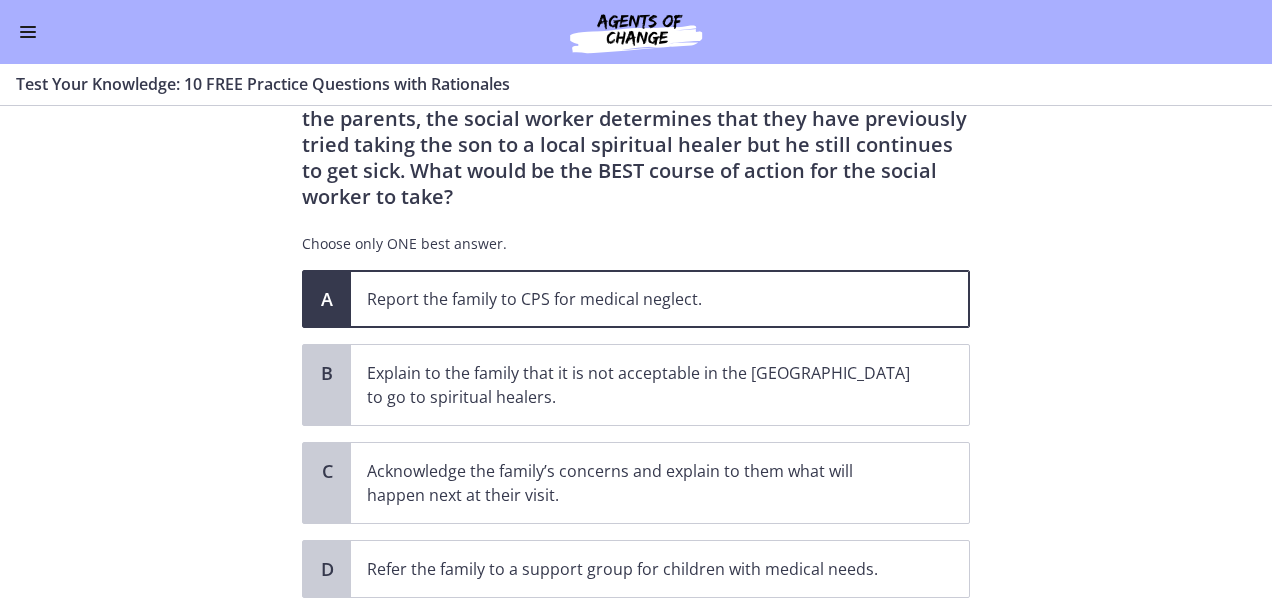 scroll, scrollTop: 200, scrollLeft: 0, axis: vertical 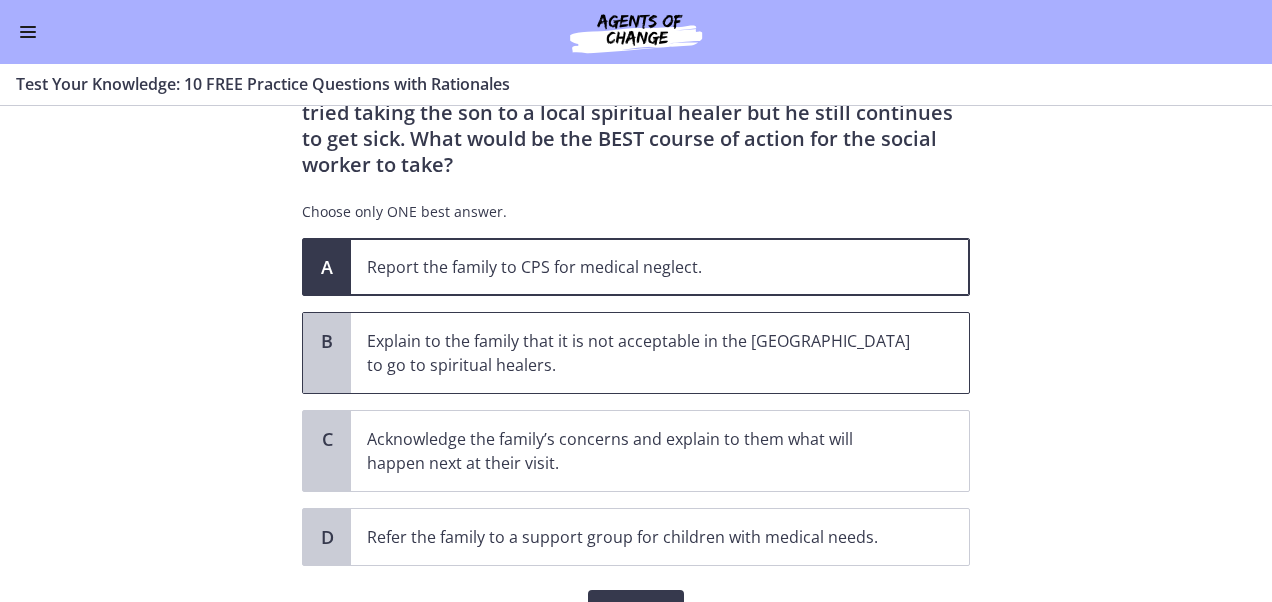 click on "Explain to the family that it is not acceptable in the [GEOGRAPHIC_DATA] to go to spiritual healers." at bounding box center (640, 353) 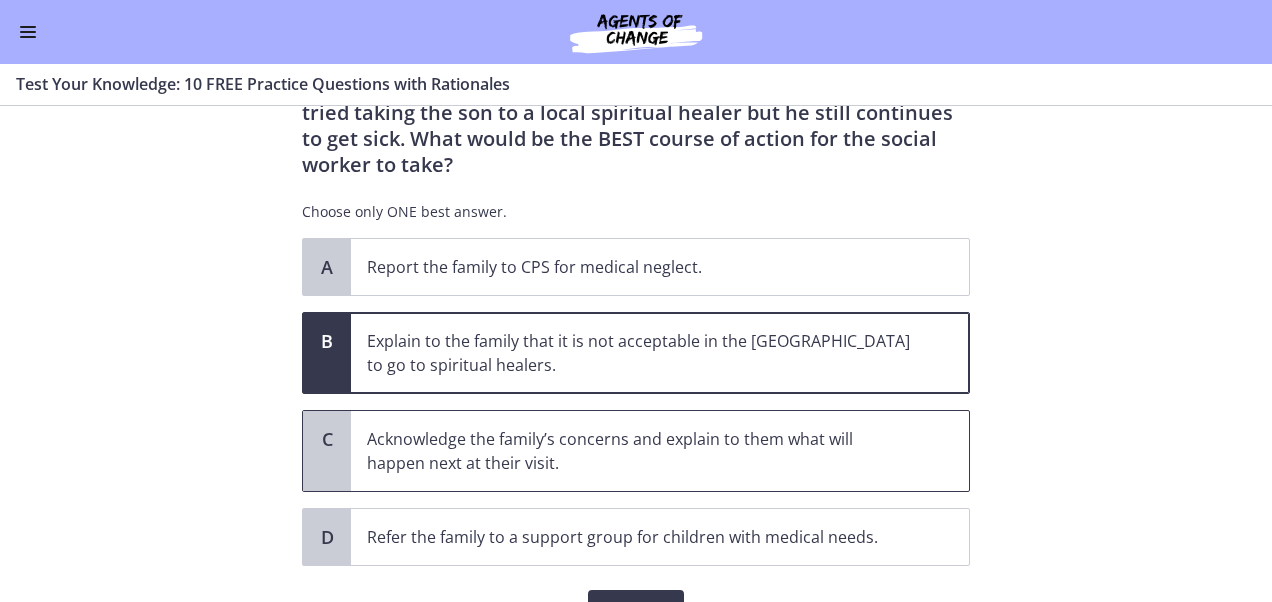 click on "Acknowledge the family’s concerns and explain to them what will happen next at their visit." at bounding box center [640, 451] 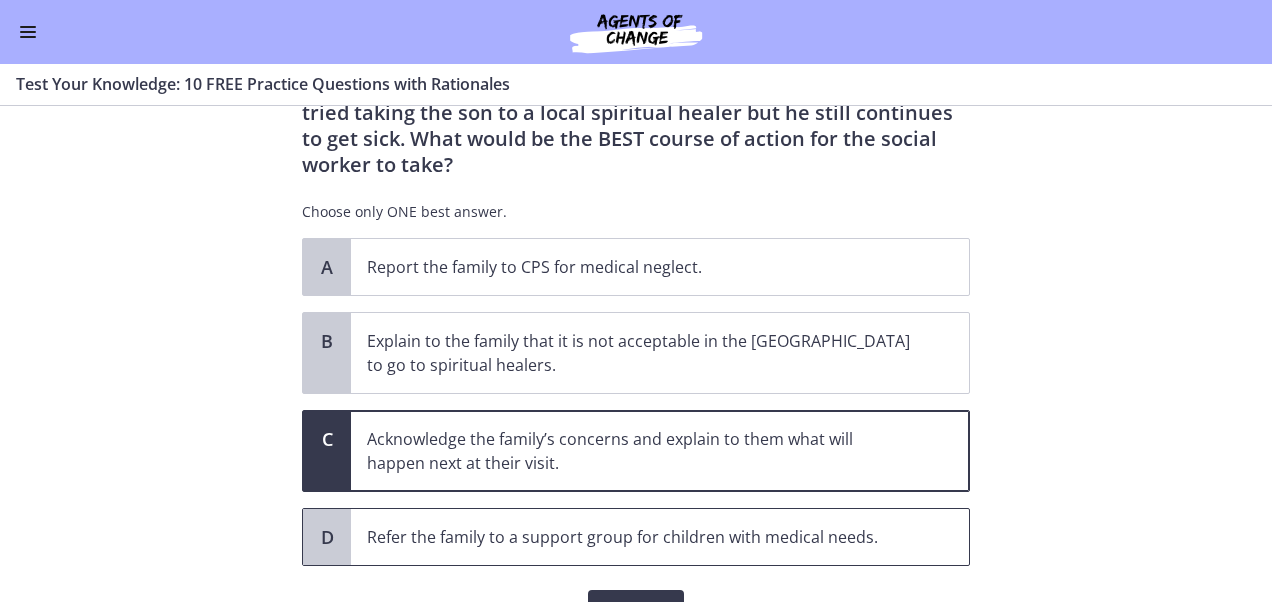 click on "Refer the family to a support group for children with medical needs." at bounding box center [640, 537] 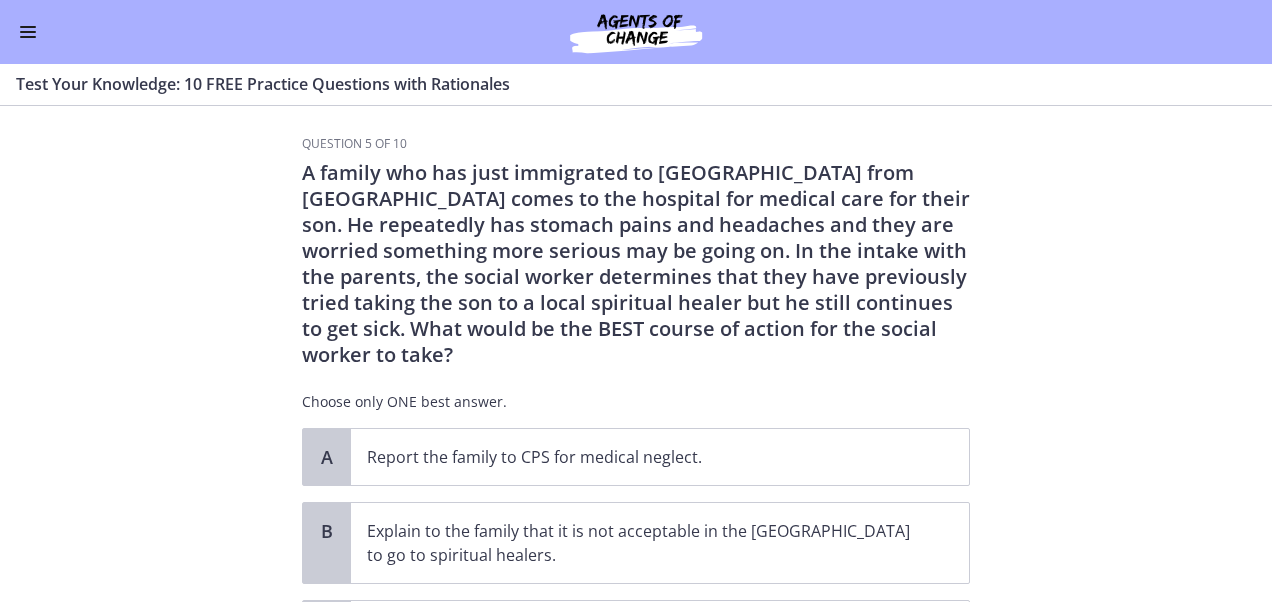 scroll, scrollTop: 100, scrollLeft: 0, axis: vertical 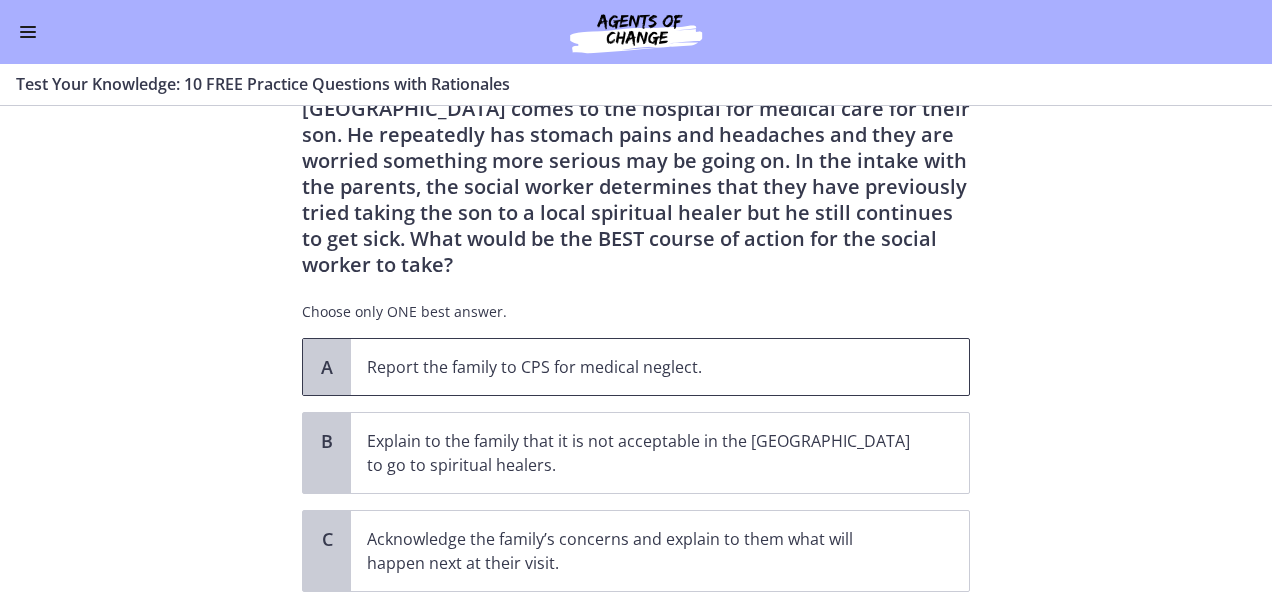 click on "Report the family to CPS for medical neglect." at bounding box center [660, 367] 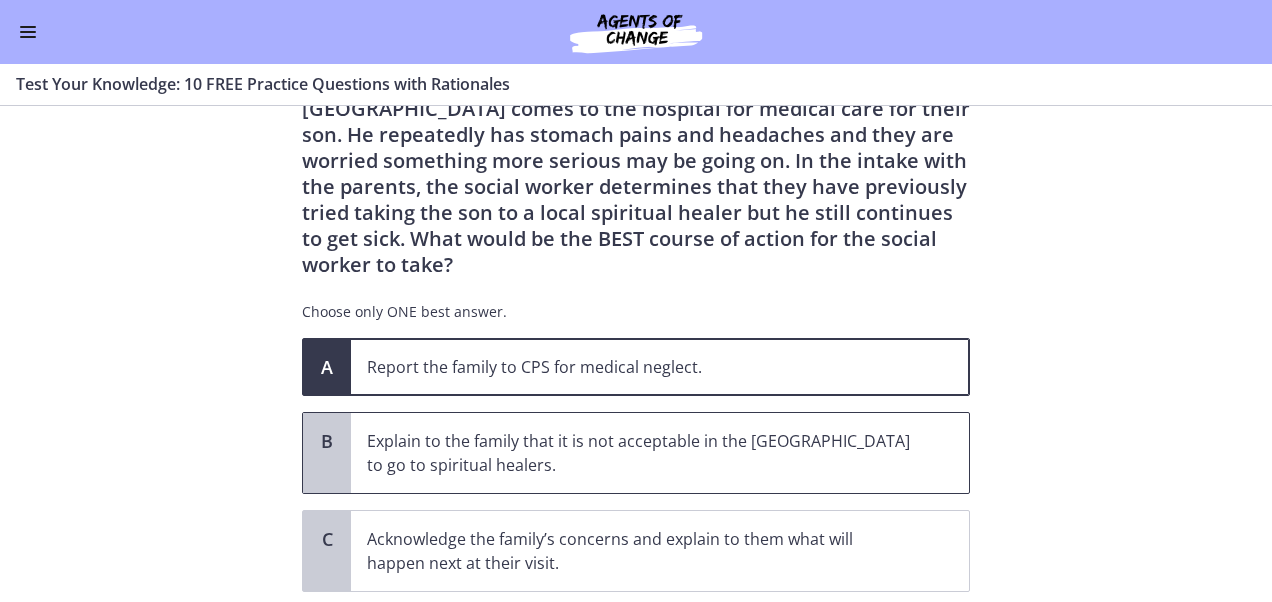 click on "Explain to the family that it is not acceptable in the [GEOGRAPHIC_DATA] to go to spiritual healers." at bounding box center [660, 453] 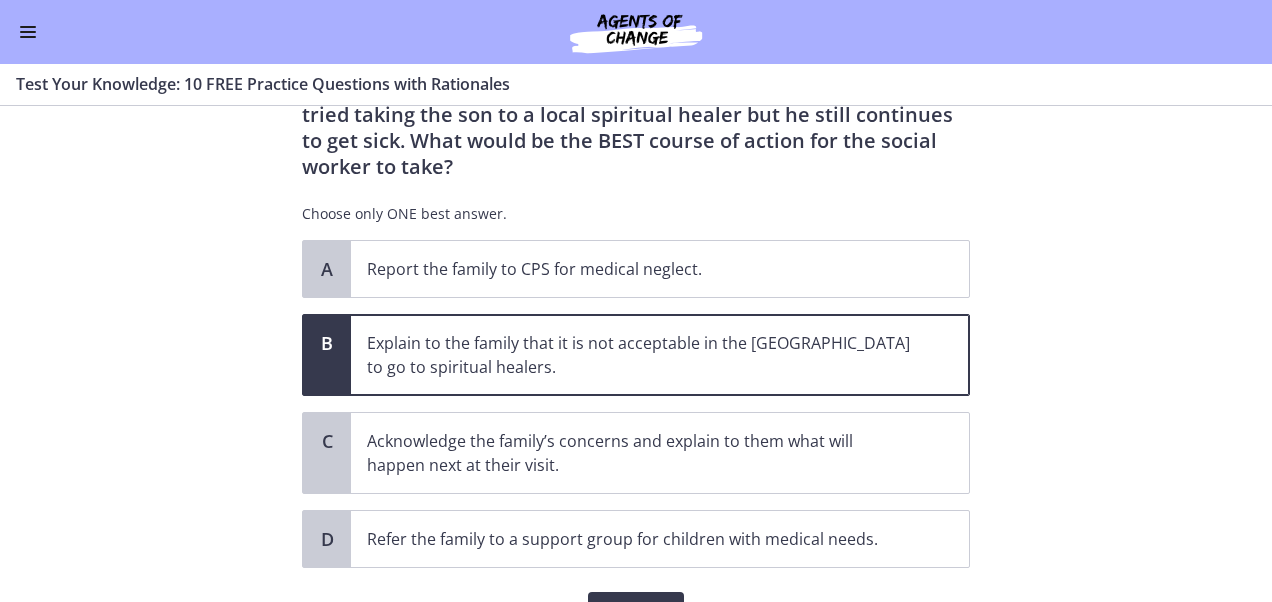scroll, scrollTop: 200, scrollLeft: 0, axis: vertical 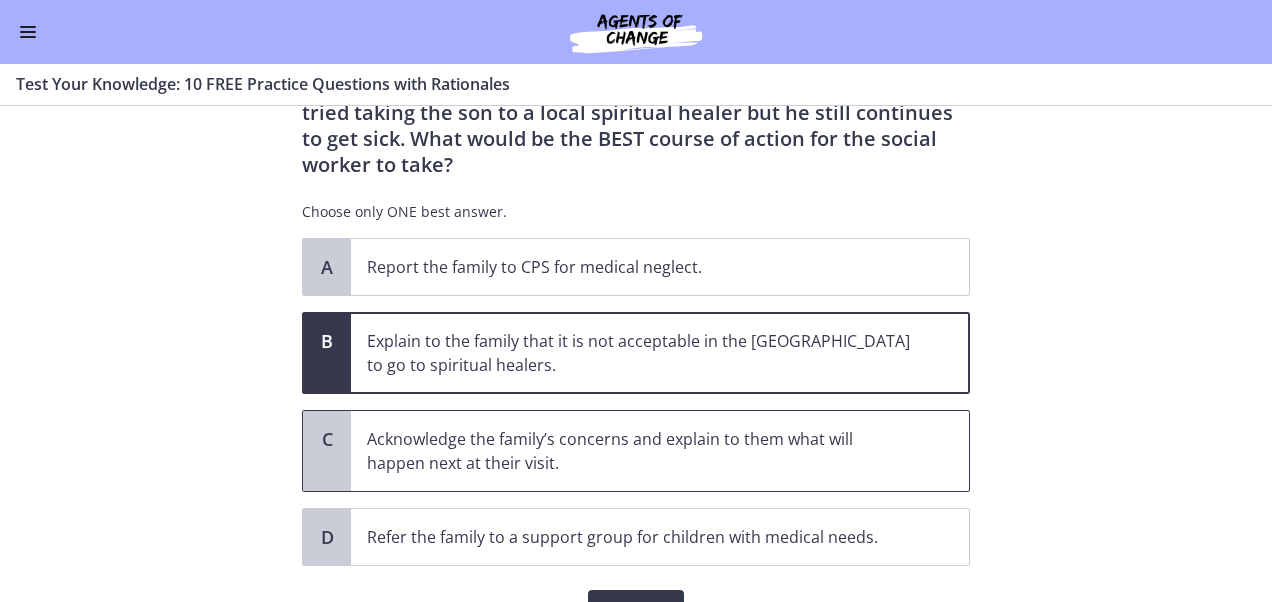 click on "Acknowledge the family’s concerns and explain to them what will happen next at their visit." at bounding box center (640, 451) 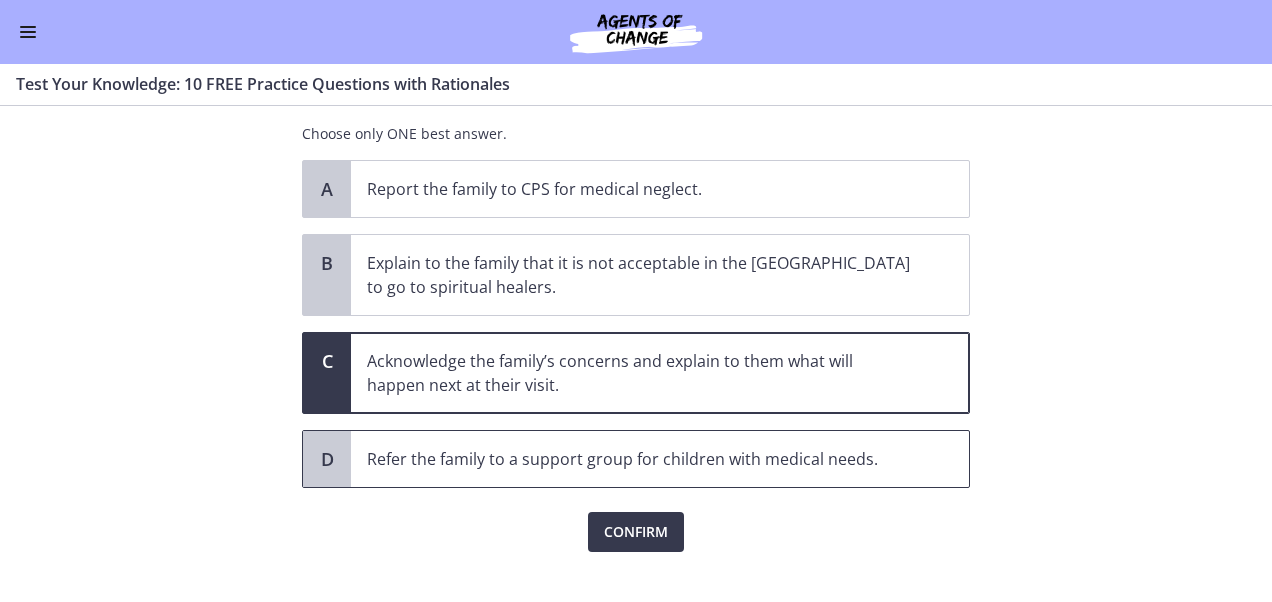 scroll, scrollTop: 279, scrollLeft: 0, axis: vertical 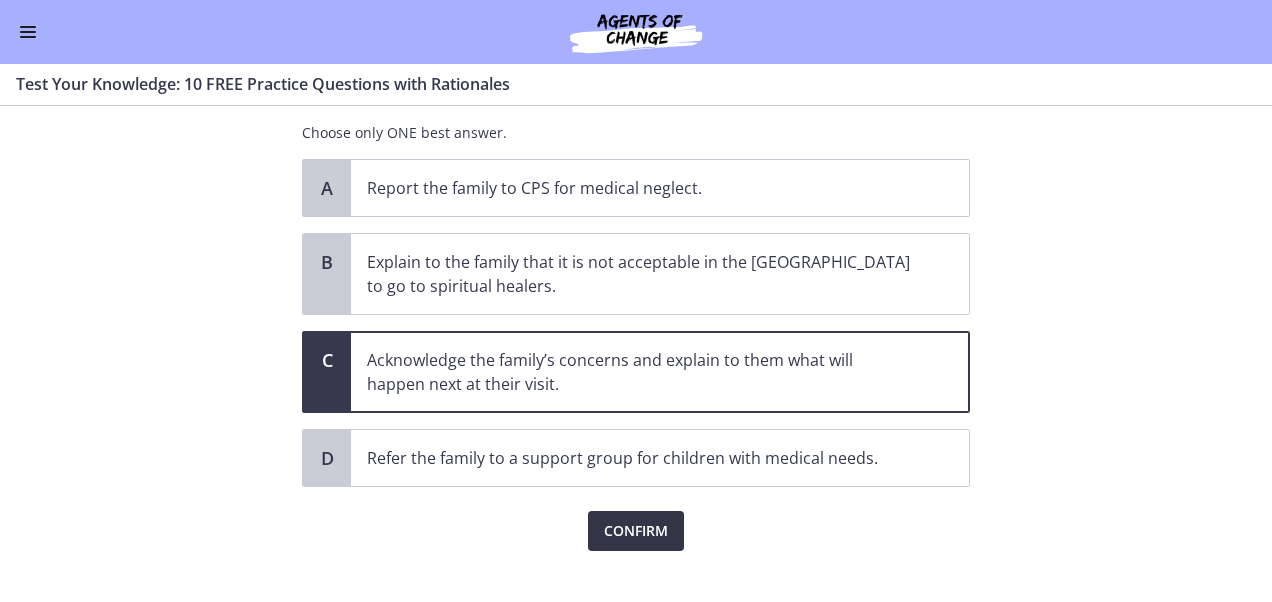 click on "Confirm" at bounding box center (636, 531) 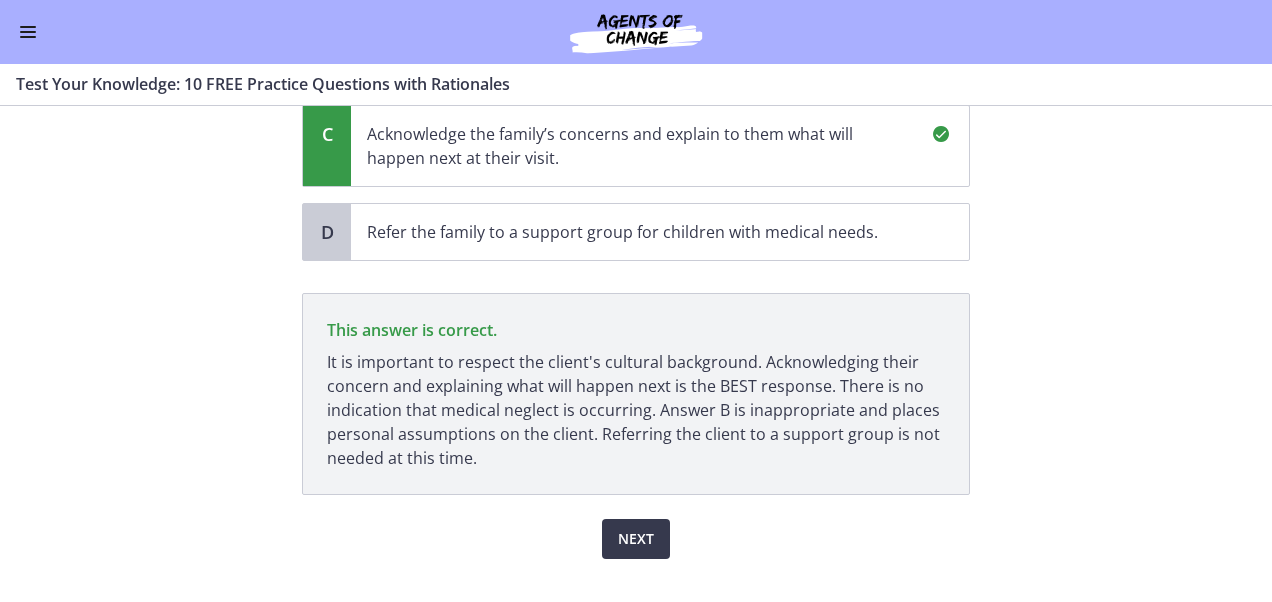 scroll, scrollTop: 512, scrollLeft: 0, axis: vertical 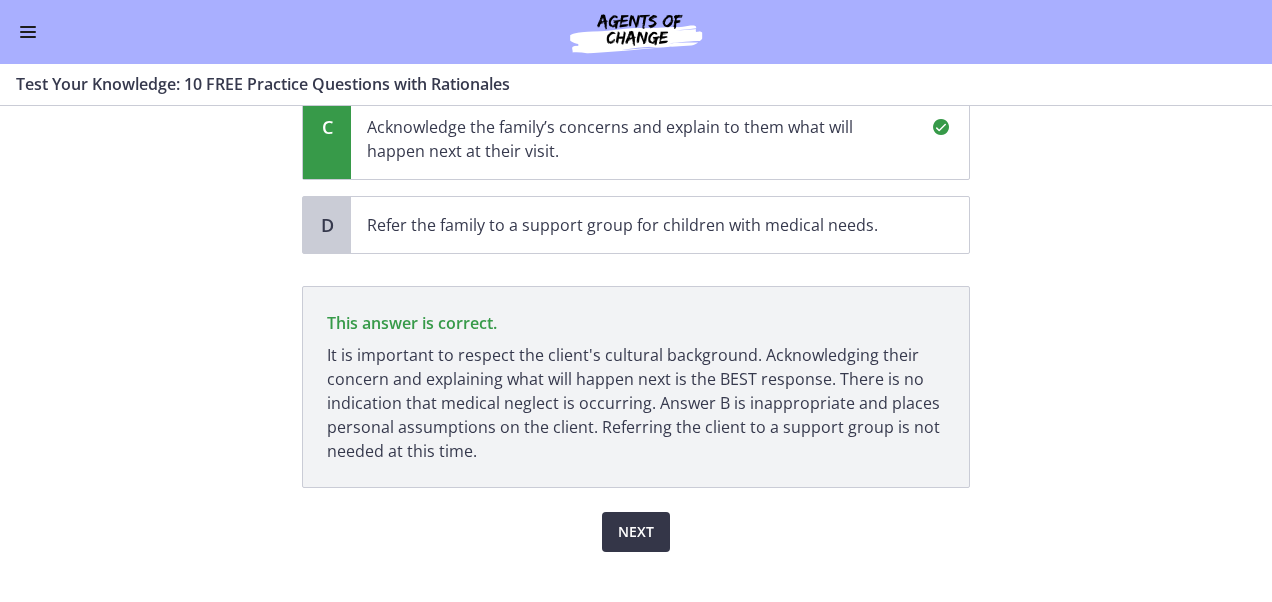click on "Next" at bounding box center [636, 532] 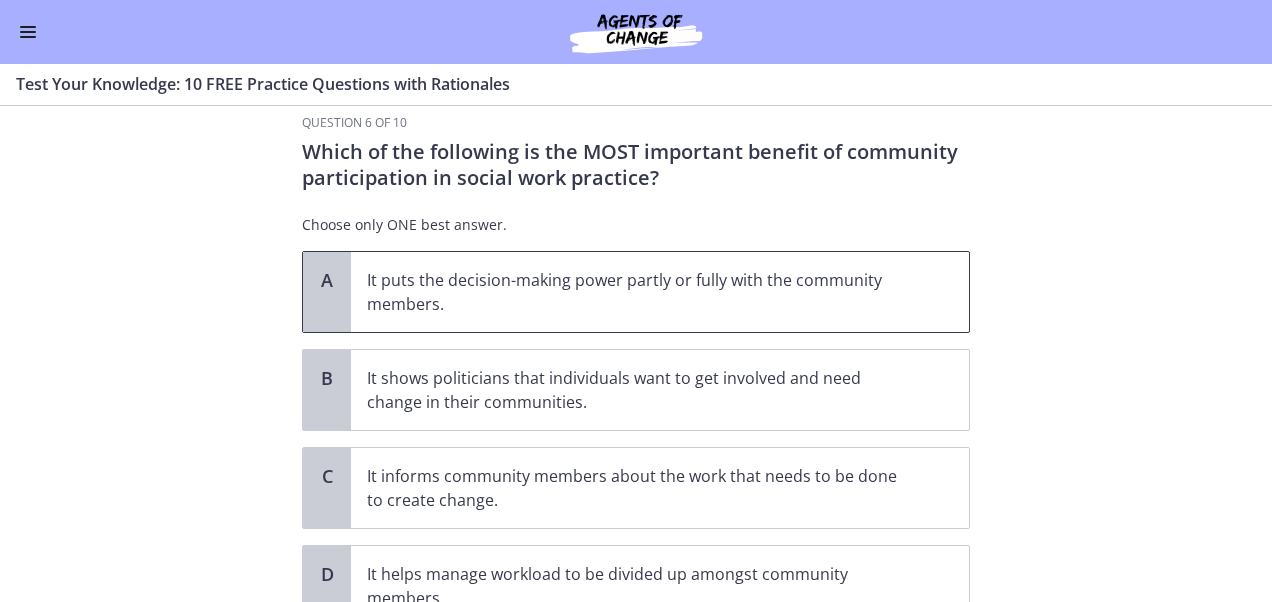 scroll, scrollTop: 0, scrollLeft: 0, axis: both 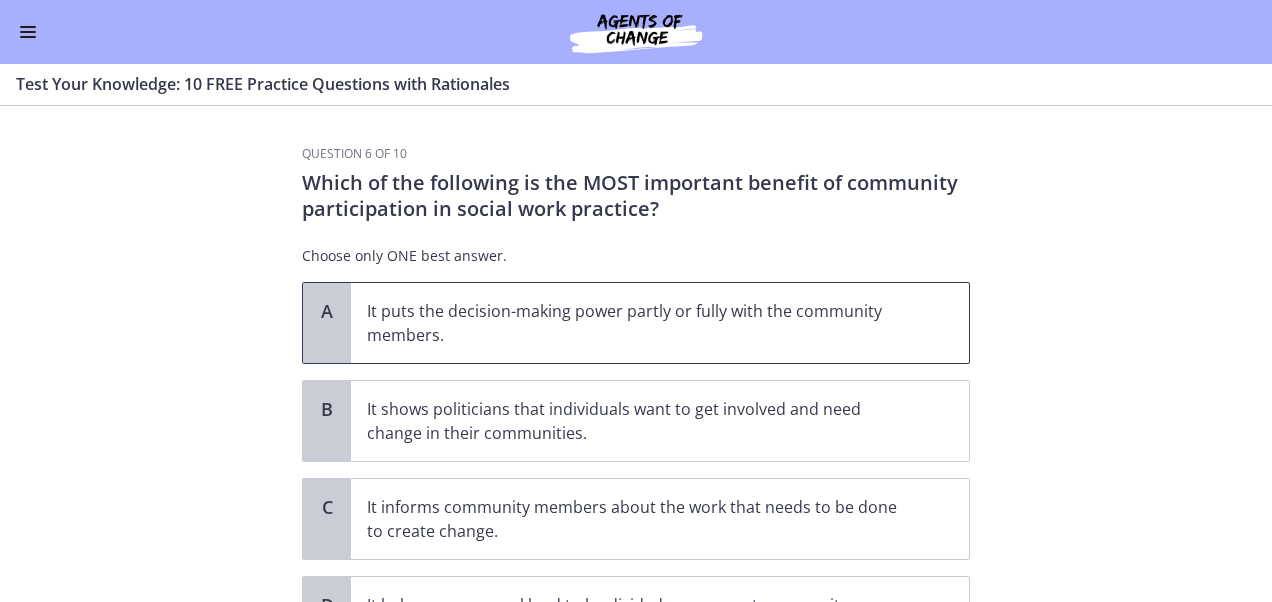 click on "It puts the decision-making power partly or fully with the community members." at bounding box center (640, 323) 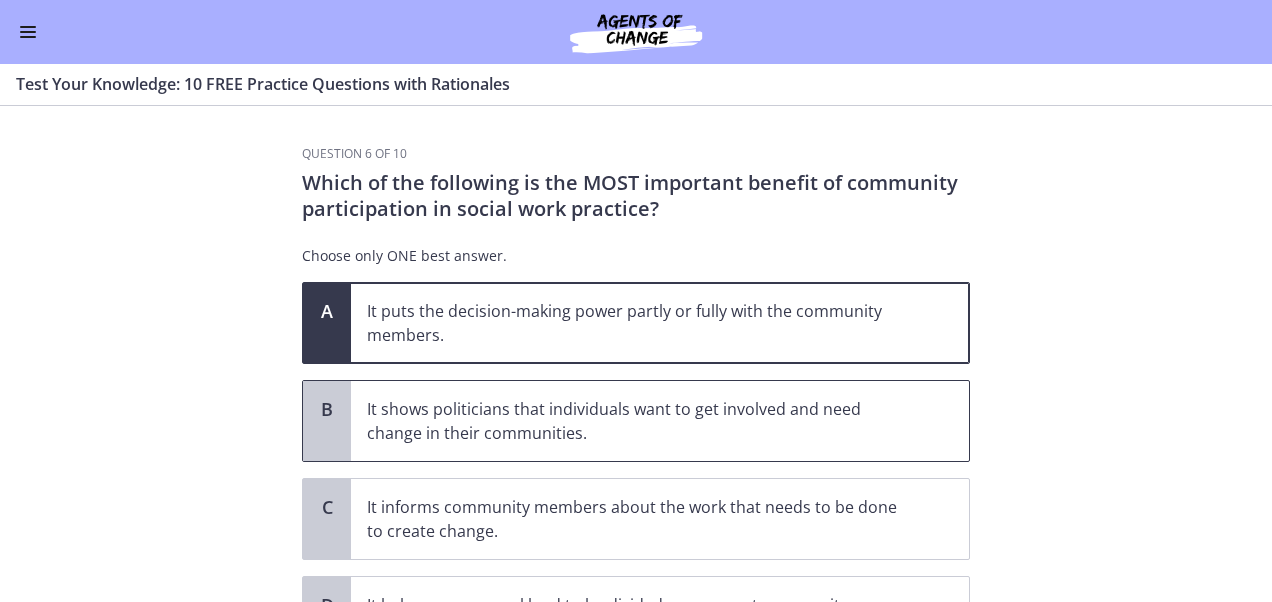 click on "It shows politicians that individuals want to get involved and need change in their communities." at bounding box center [640, 421] 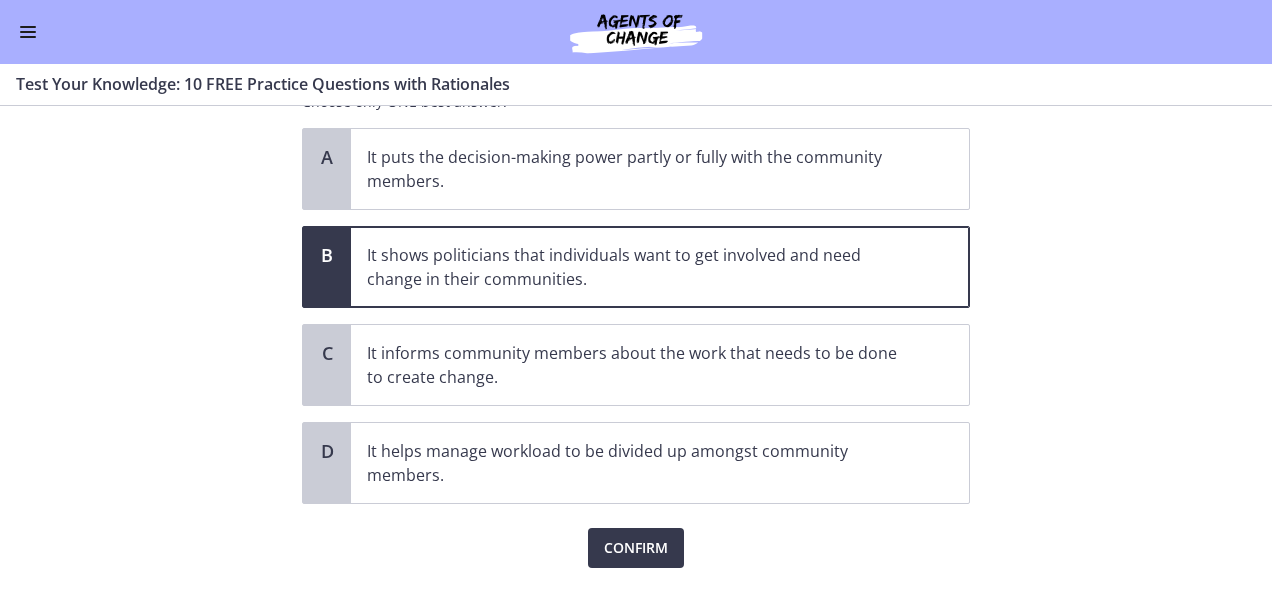 scroll, scrollTop: 197, scrollLeft: 0, axis: vertical 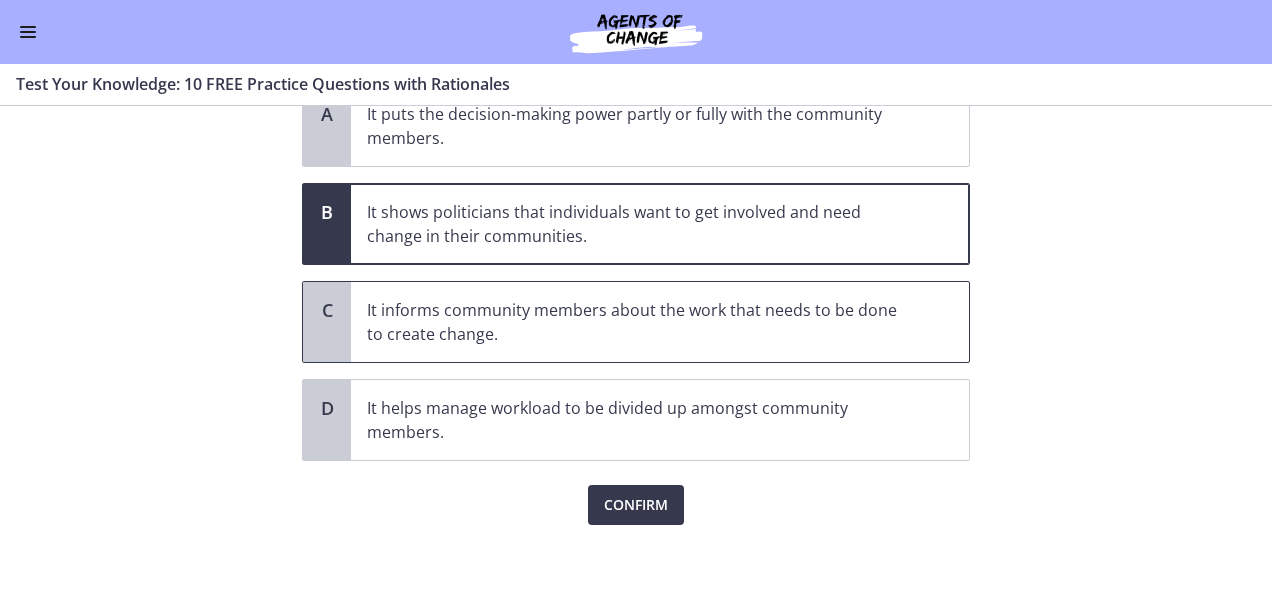 click on "It informs community members about the work that needs to be done to create change." at bounding box center [640, 322] 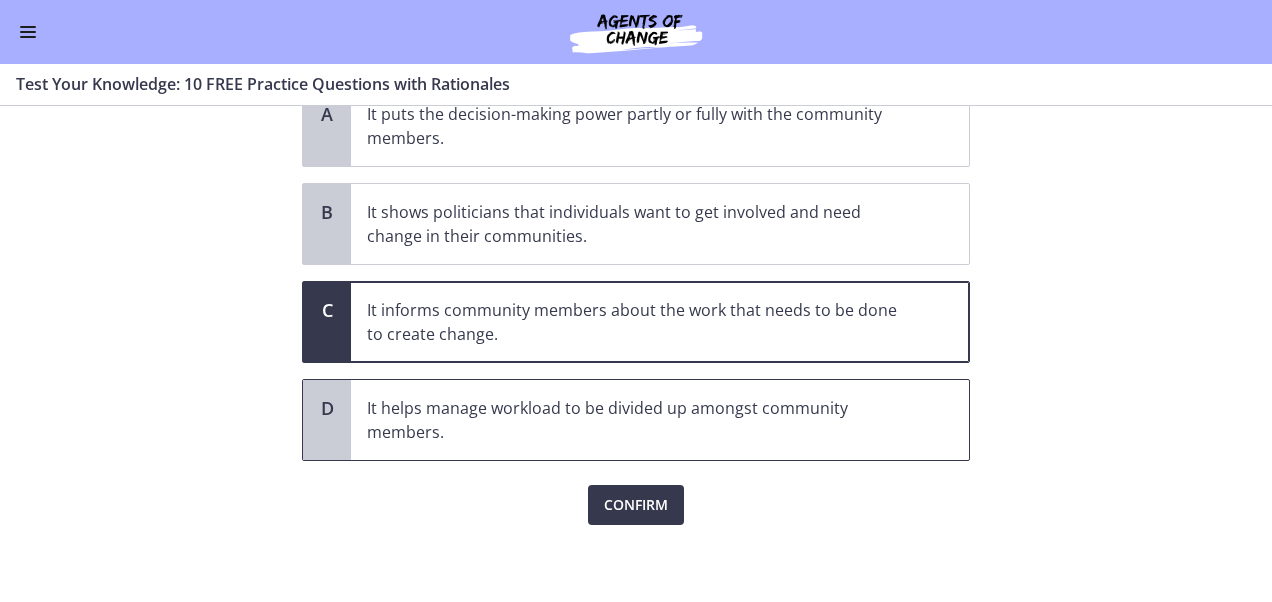 click on "It helps manage workload to be divided up amongst community members." at bounding box center (640, 420) 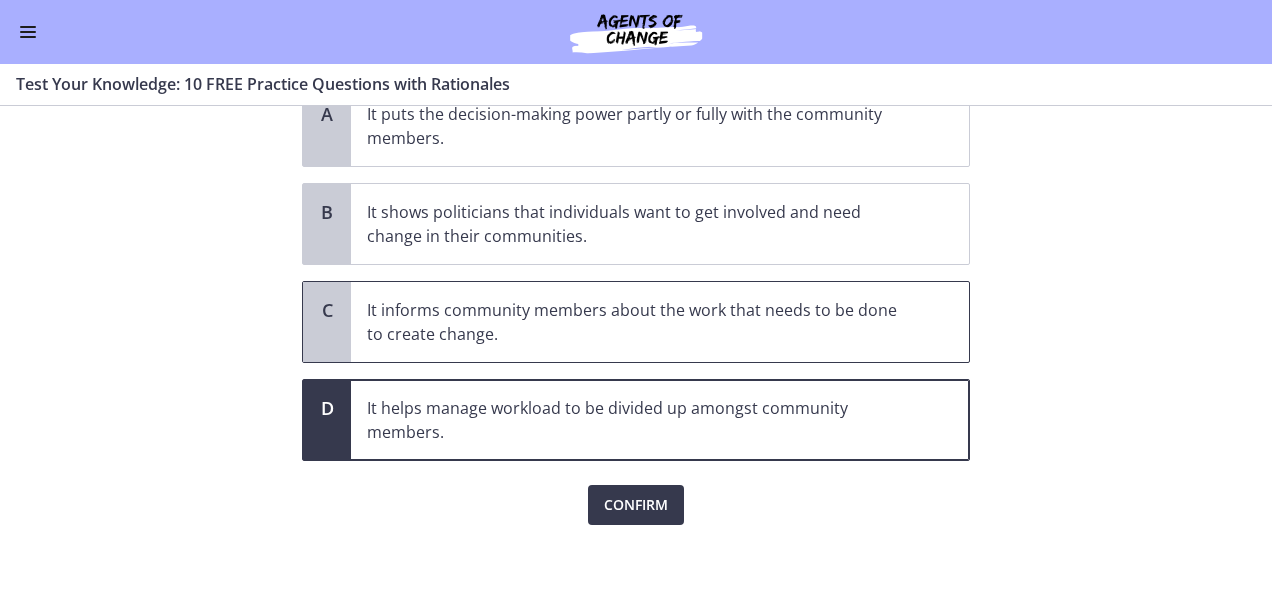 drag, startPoint x: 644, startPoint y: 331, endPoint x: 621, endPoint y: 348, distance: 28.600698 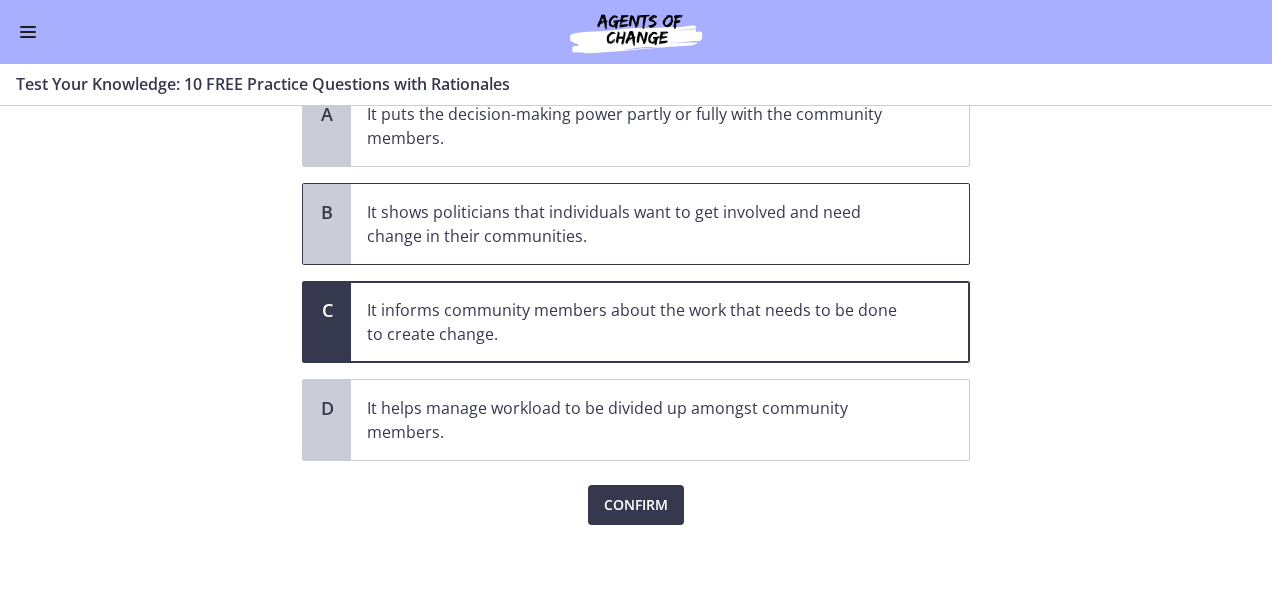 click on "It shows politicians that individuals want to get involved and need change in their communities." at bounding box center [640, 224] 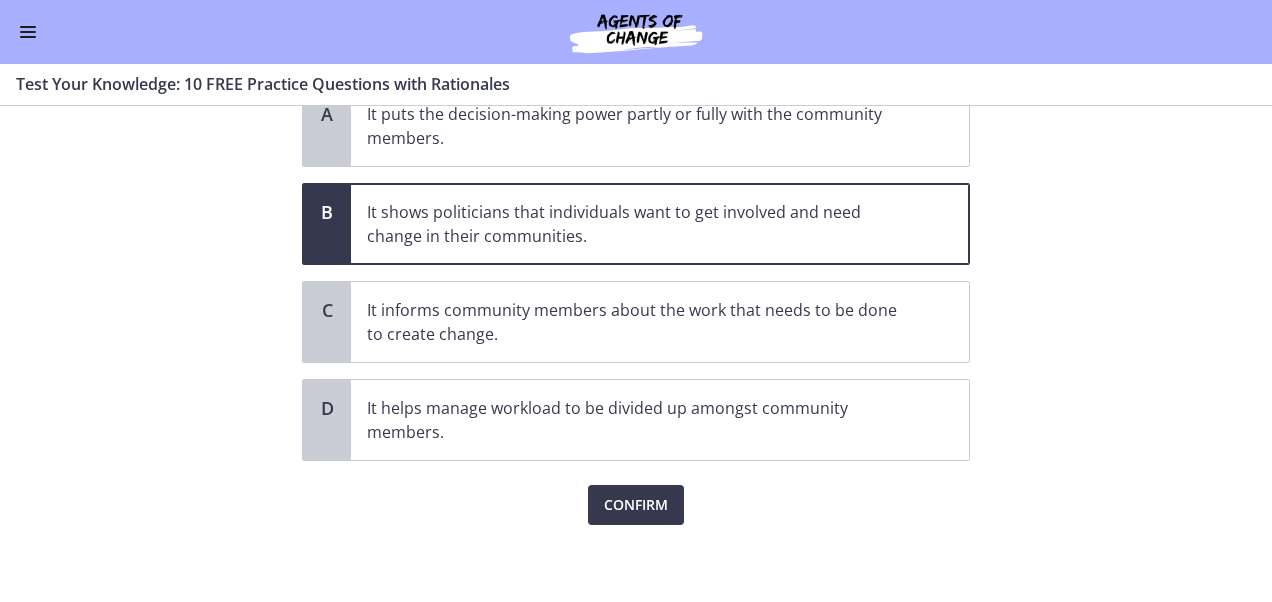 scroll, scrollTop: 97, scrollLeft: 0, axis: vertical 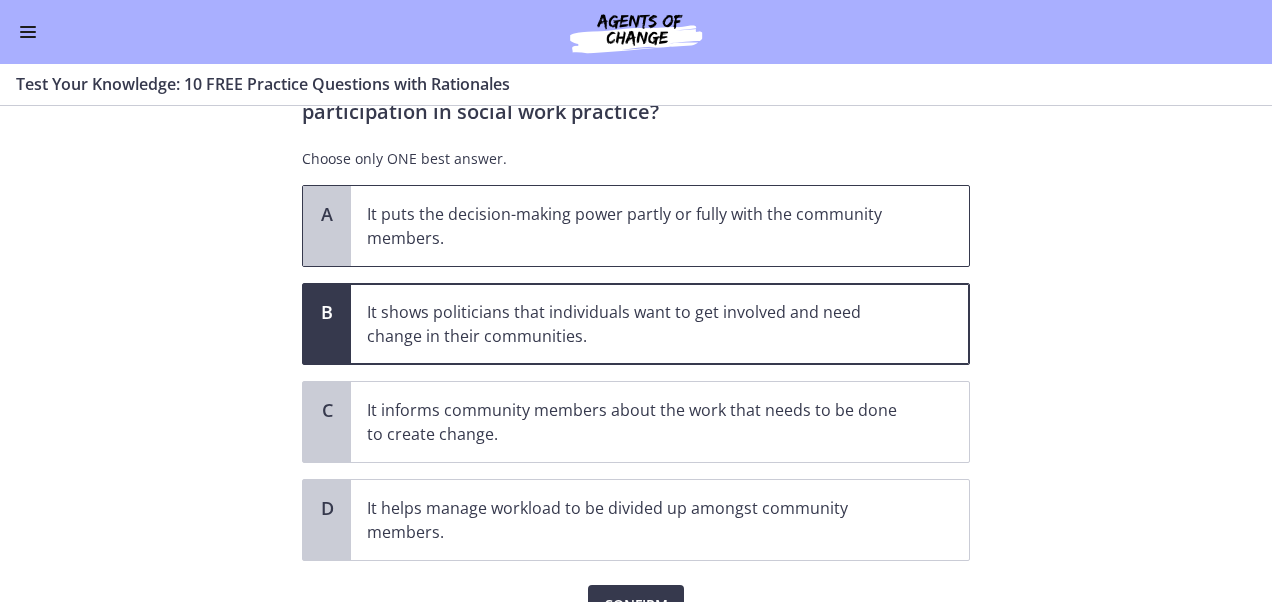 click on "It puts the decision-making power partly or fully with the community members." at bounding box center [640, 226] 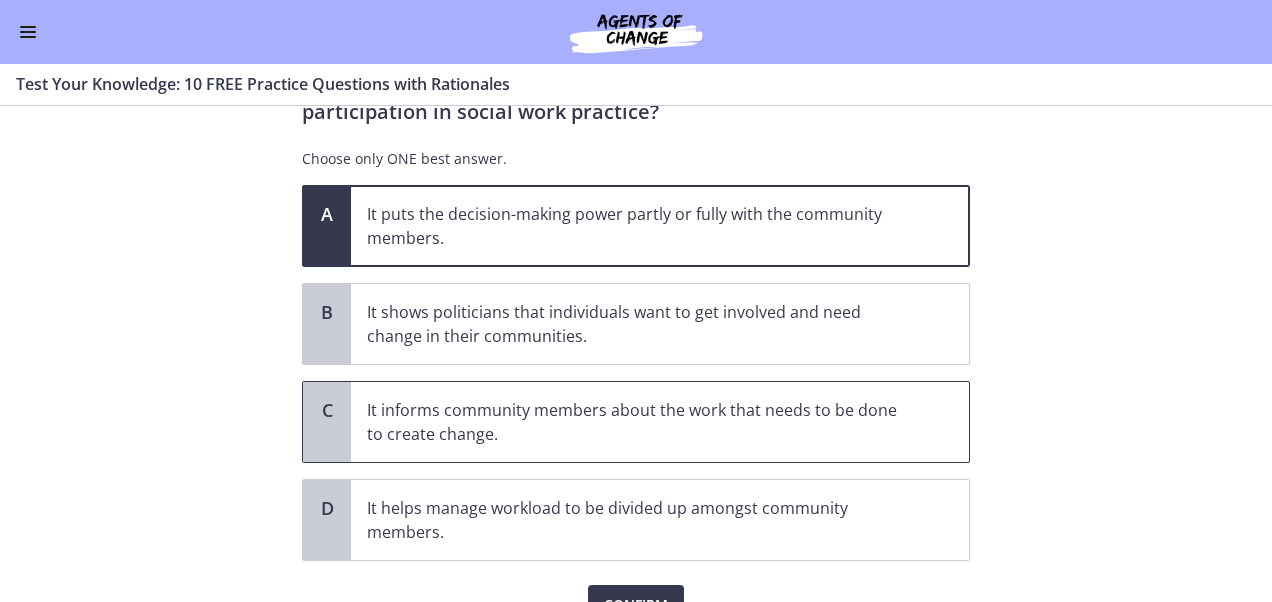 scroll, scrollTop: 197, scrollLeft: 0, axis: vertical 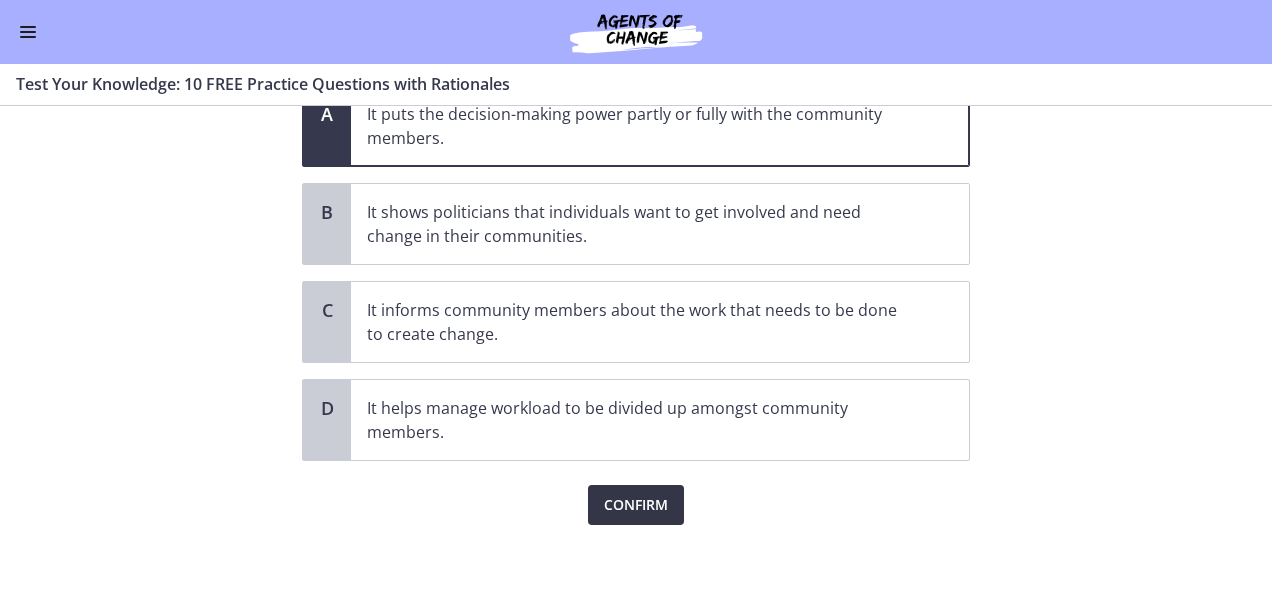 click on "Confirm" at bounding box center (636, 505) 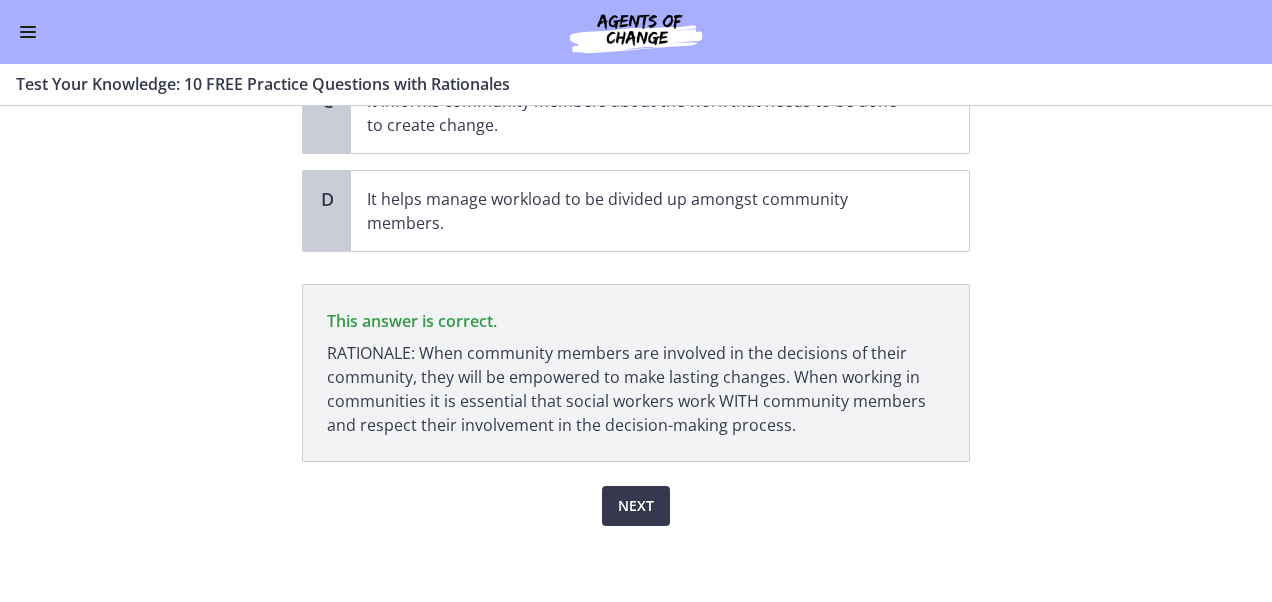 scroll, scrollTop: 406, scrollLeft: 0, axis: vertical 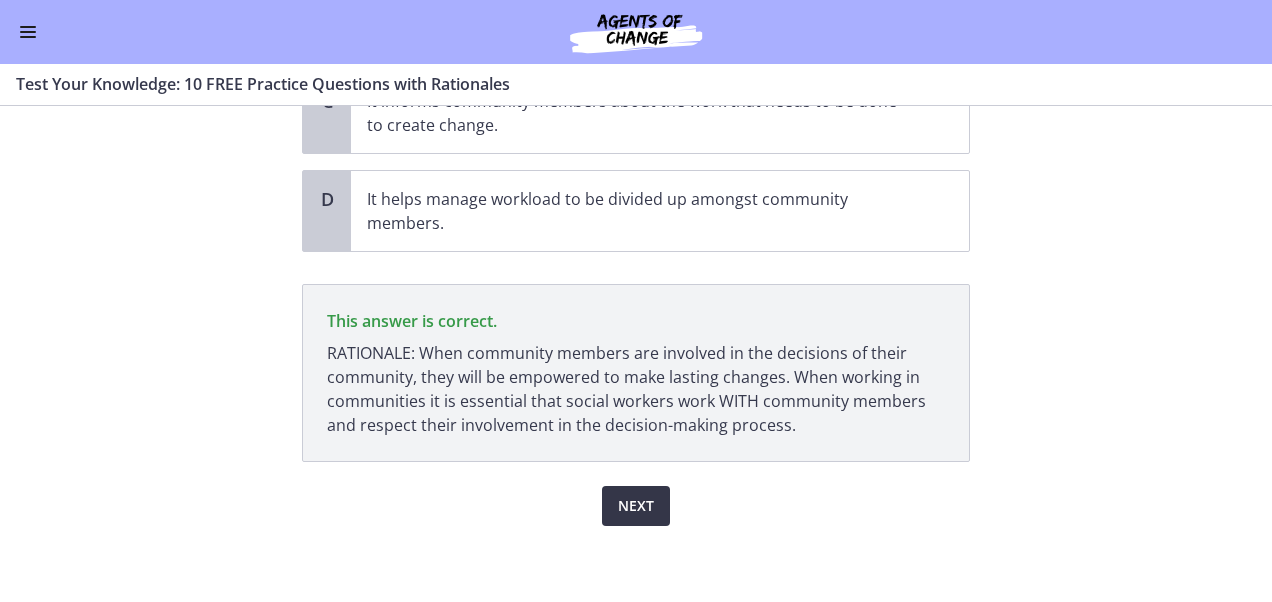 click on "Next" at bounding box center (636, 506) 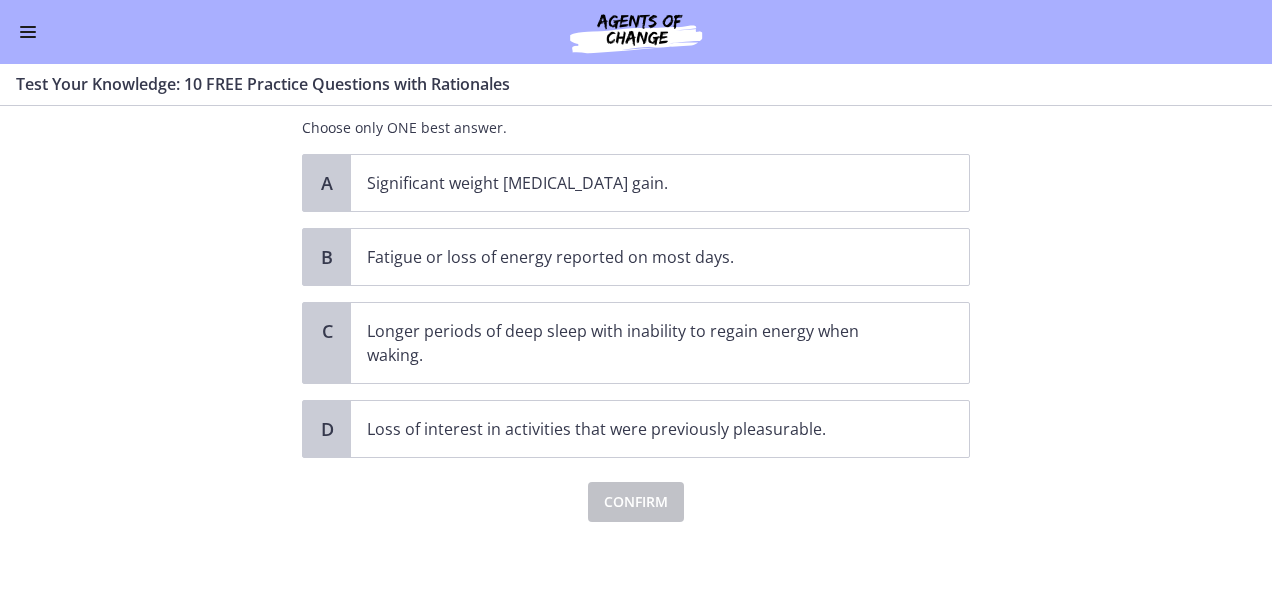scroll, scrollTop: 0, scrollLeft: 0, axis: both 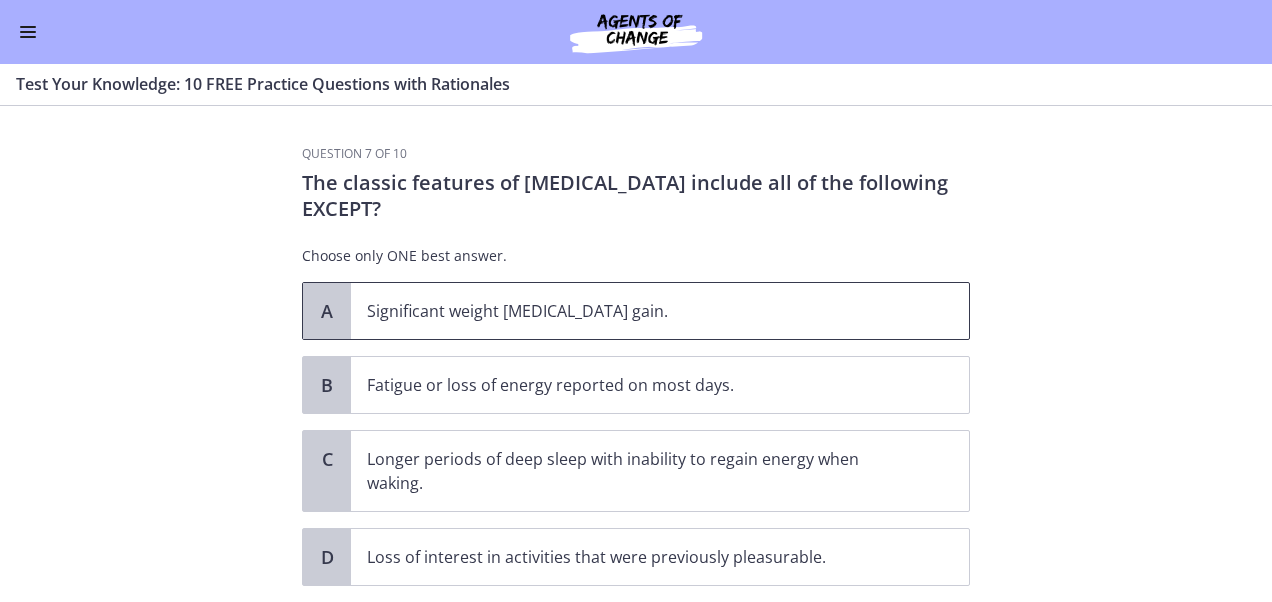 click on "Significant weight [MEDICAL_DATA] gain." at bounding box center (640, 311) 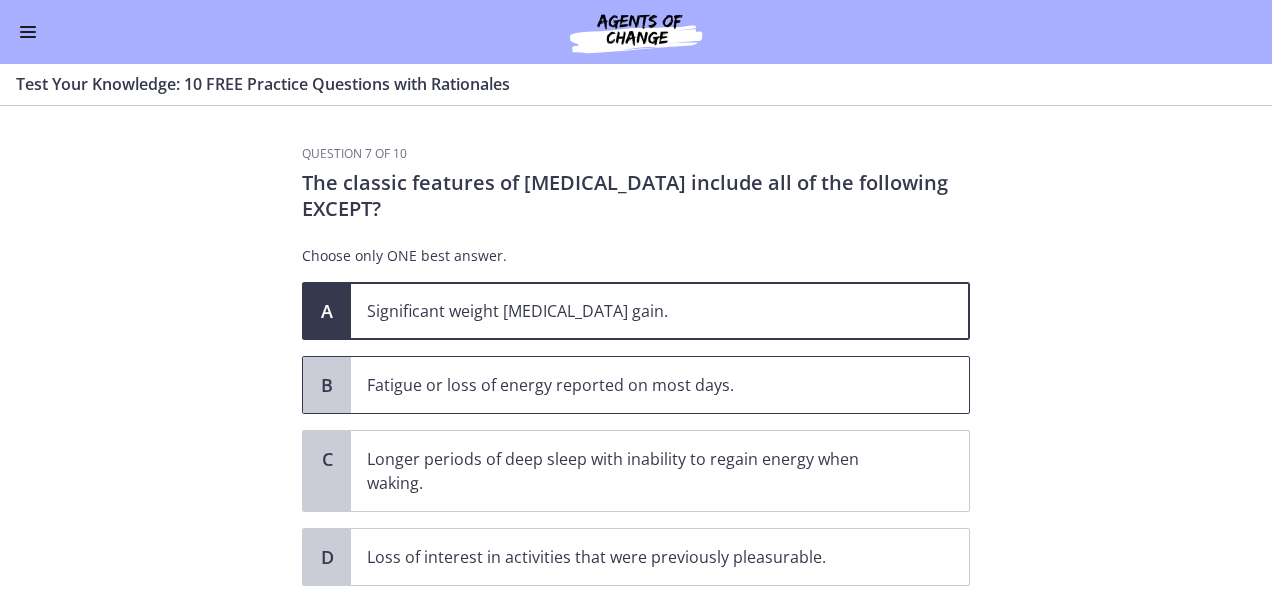 click on "Fatigue or loss of energy reported on most days." at bounding box center (640, 385) 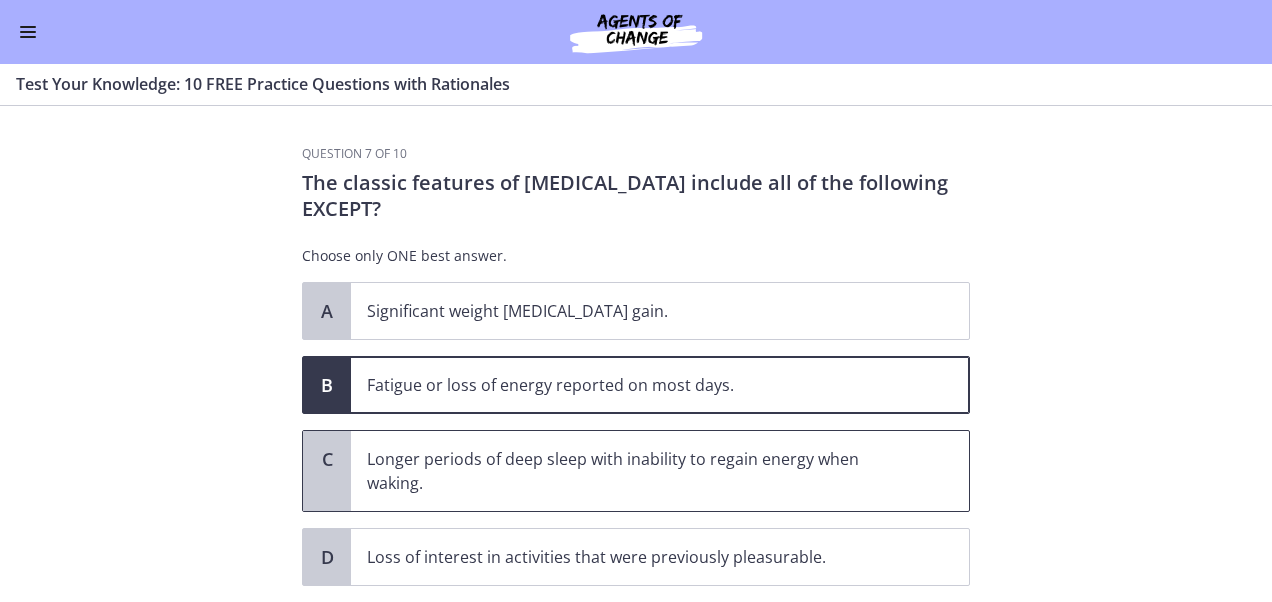 click on "Longer periods of deep sleep with inability to regain energy when waking." at bounding box center [640, 471] 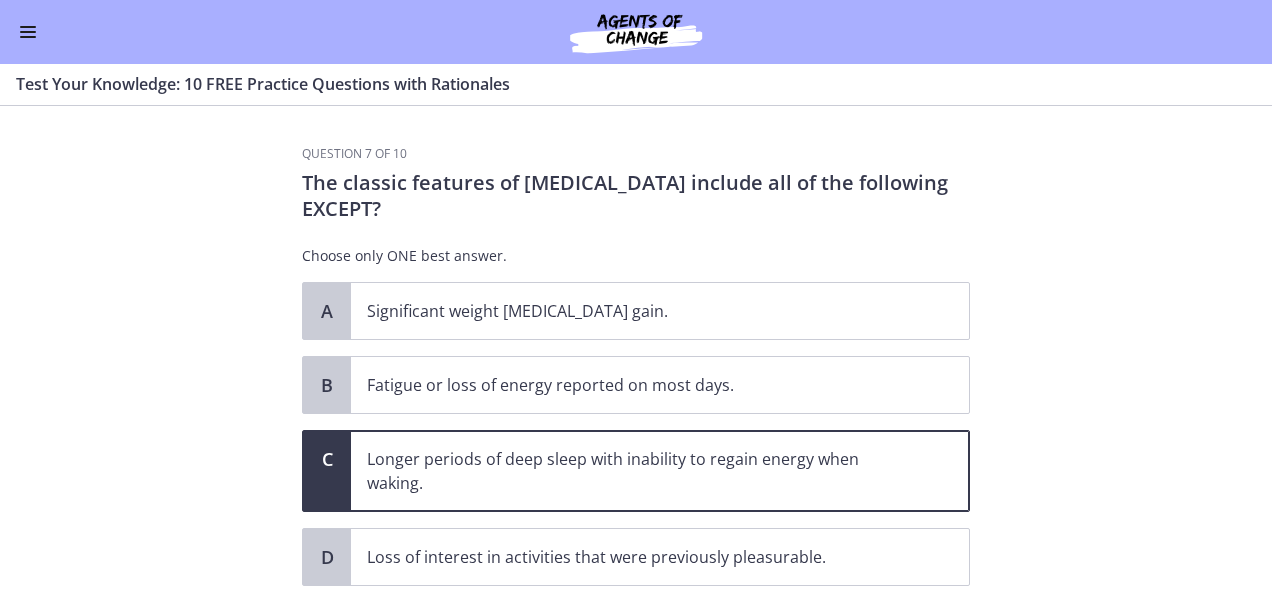 scroll, scrollTop: 100, scrollLeft: 0, axis: vertical 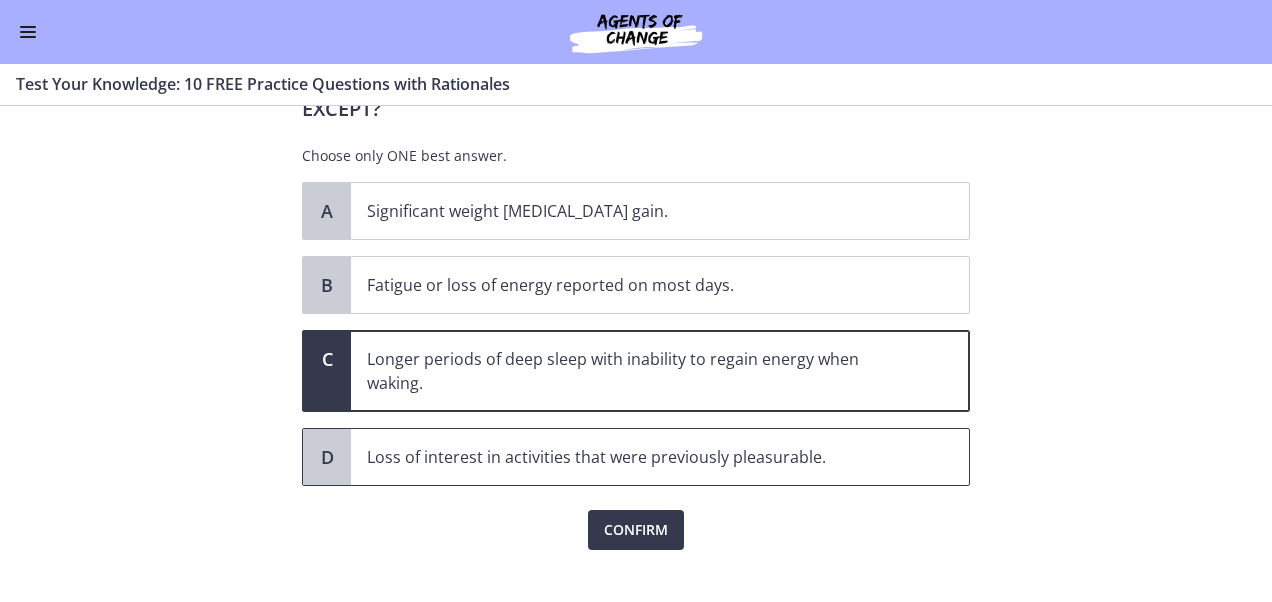 click on "Loss of interest in activities that were previously pleasurable." at bounding box center [640, 457] 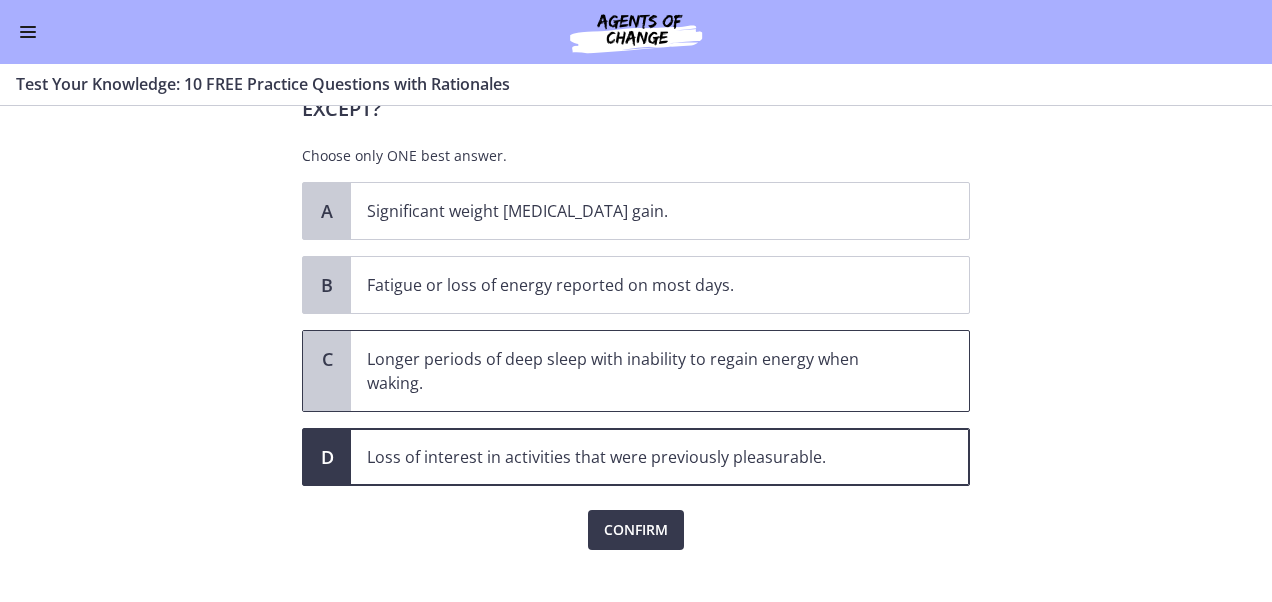 click on "Longer periods of deep sleep with inability to regain energy when waking." at bounding box center [640, 371] 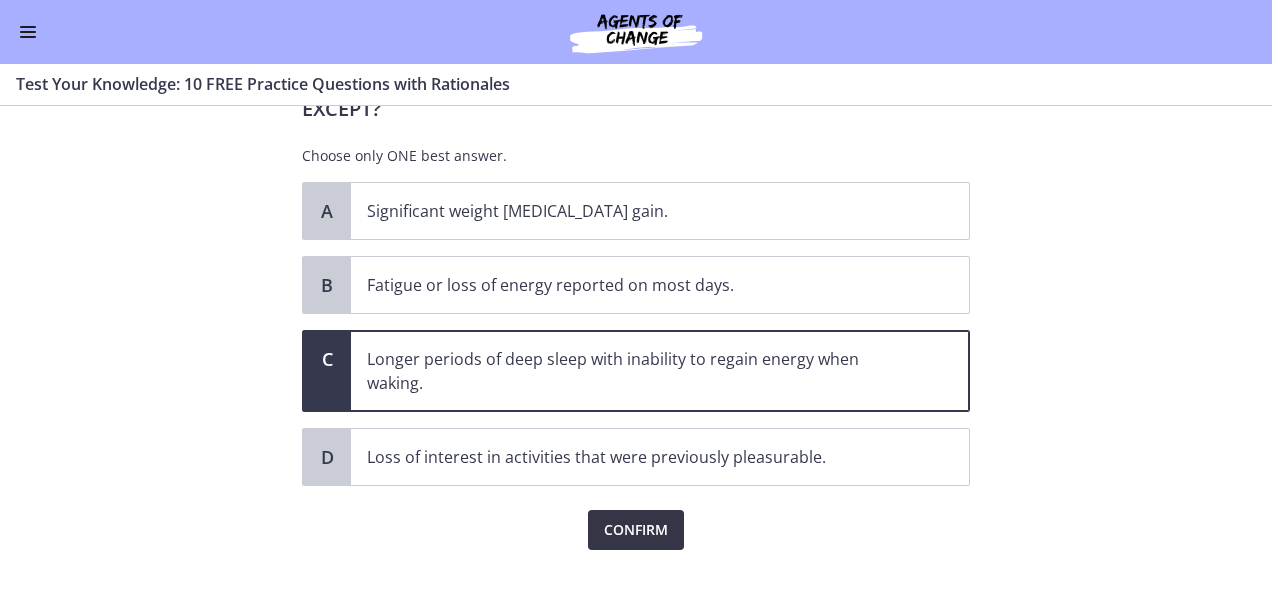 click on "Confirm" at bounding box center (636, 530) 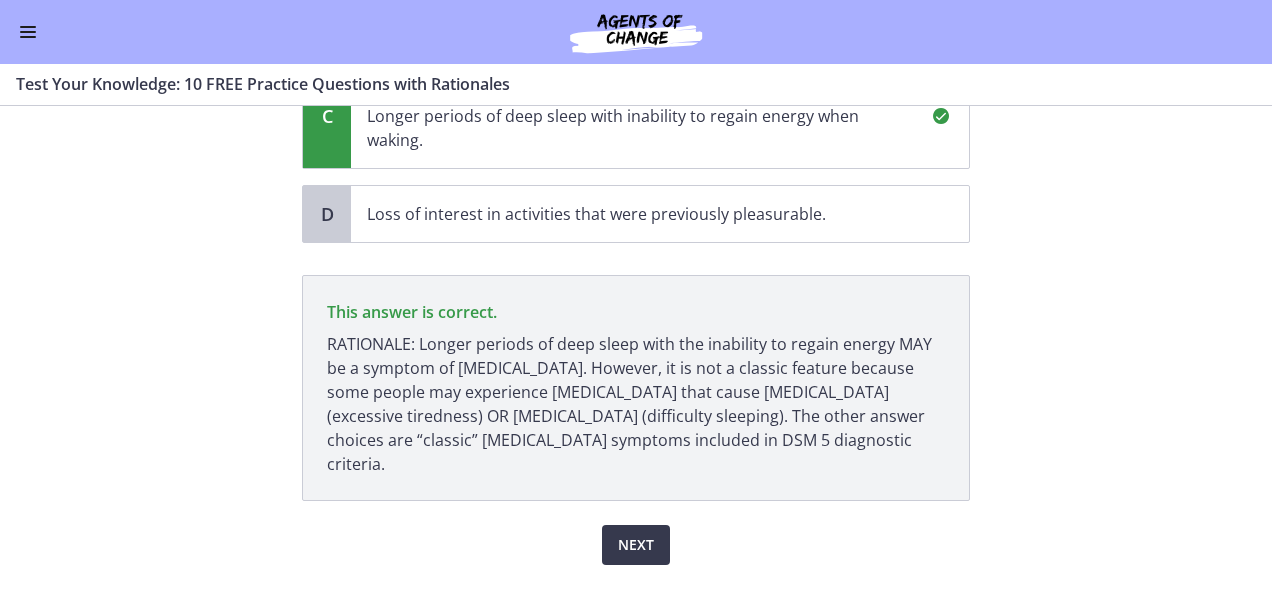 scroll, scrollTop: 358, scrollLeft: 0, axis: vertical 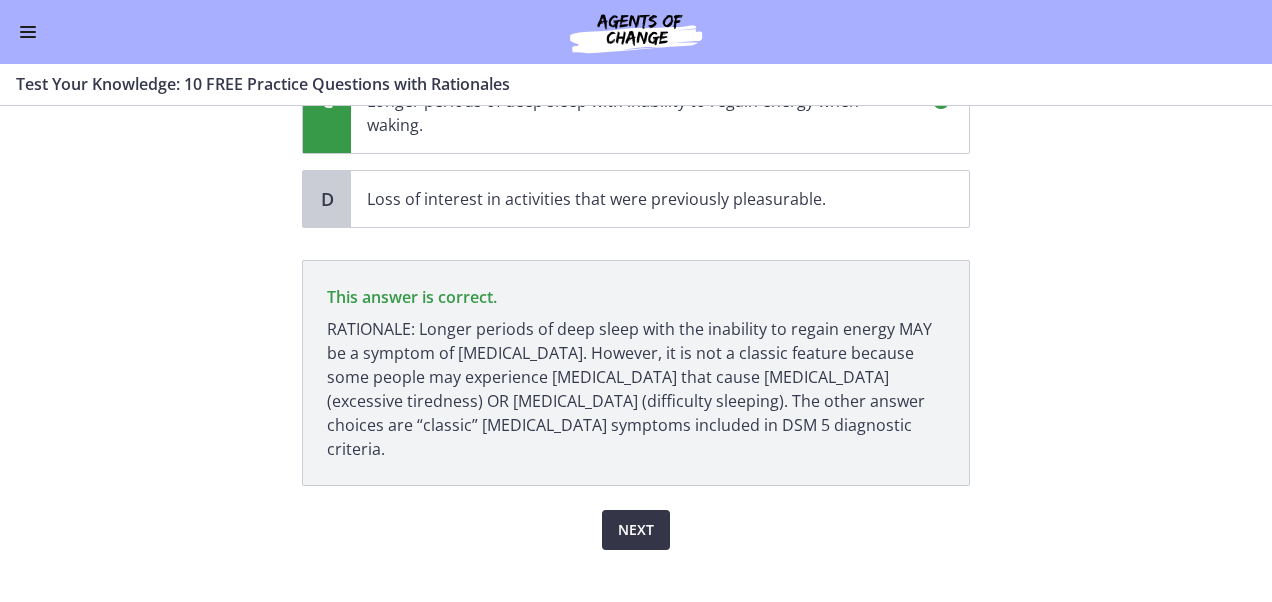 click on "Next" at bounding box center [636, 530] 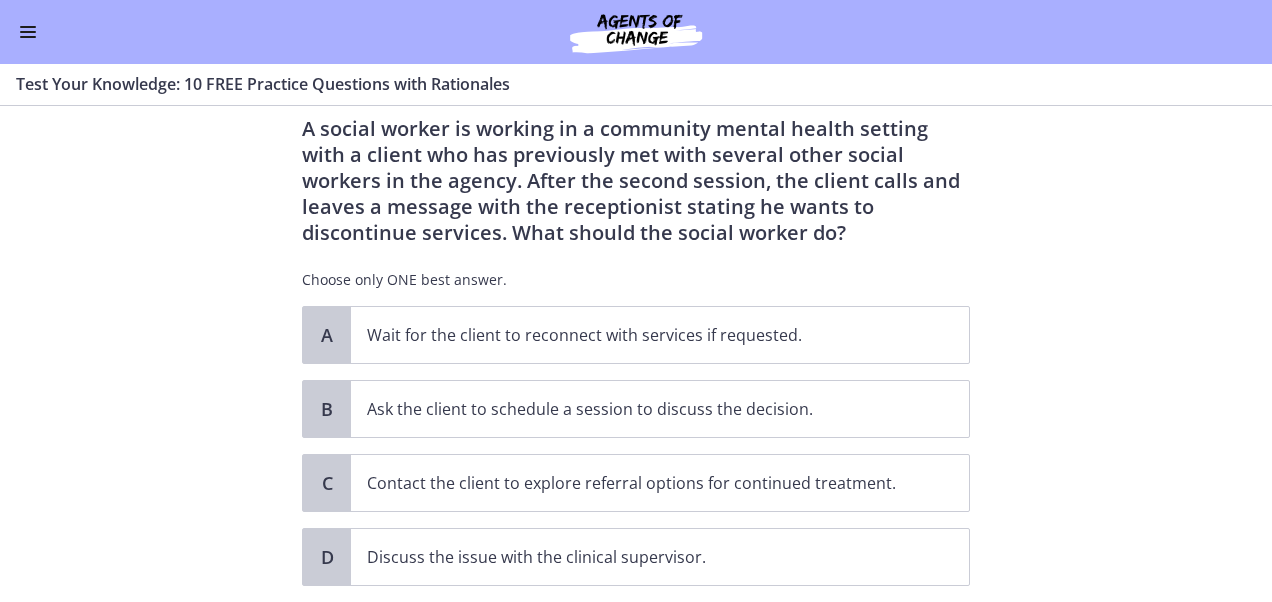 scroll, scrollTop: 100, scrollLeft: 0, axis: vertical 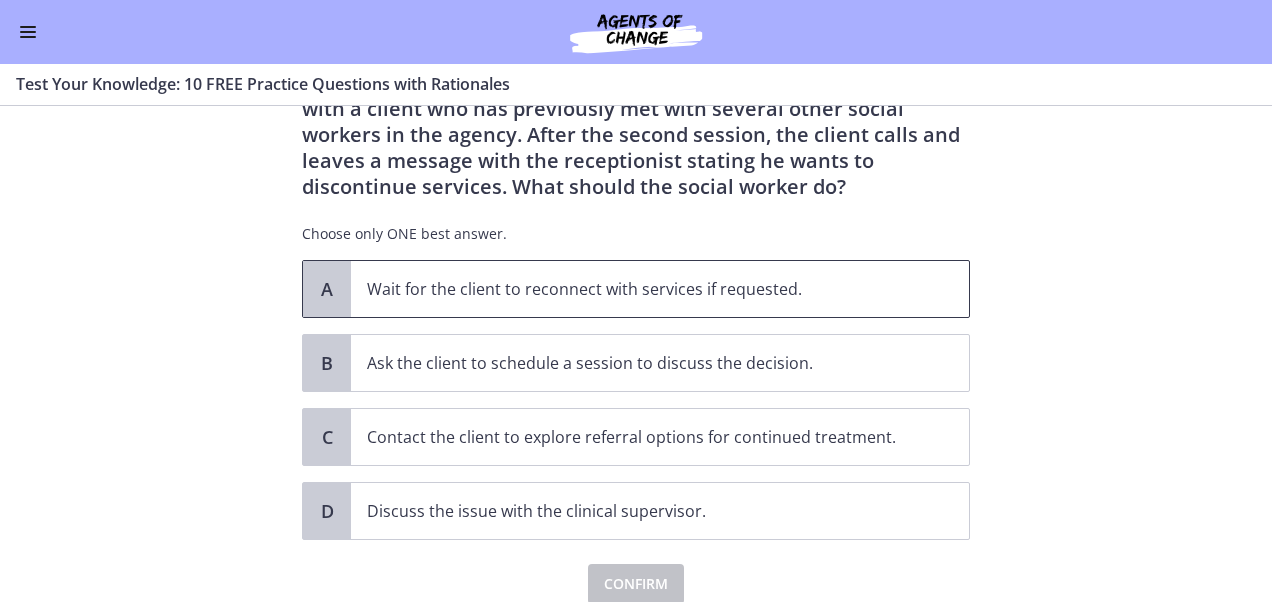 click on "Wait for the client to reconnect with services if requested." at bounding box center [660, 289] 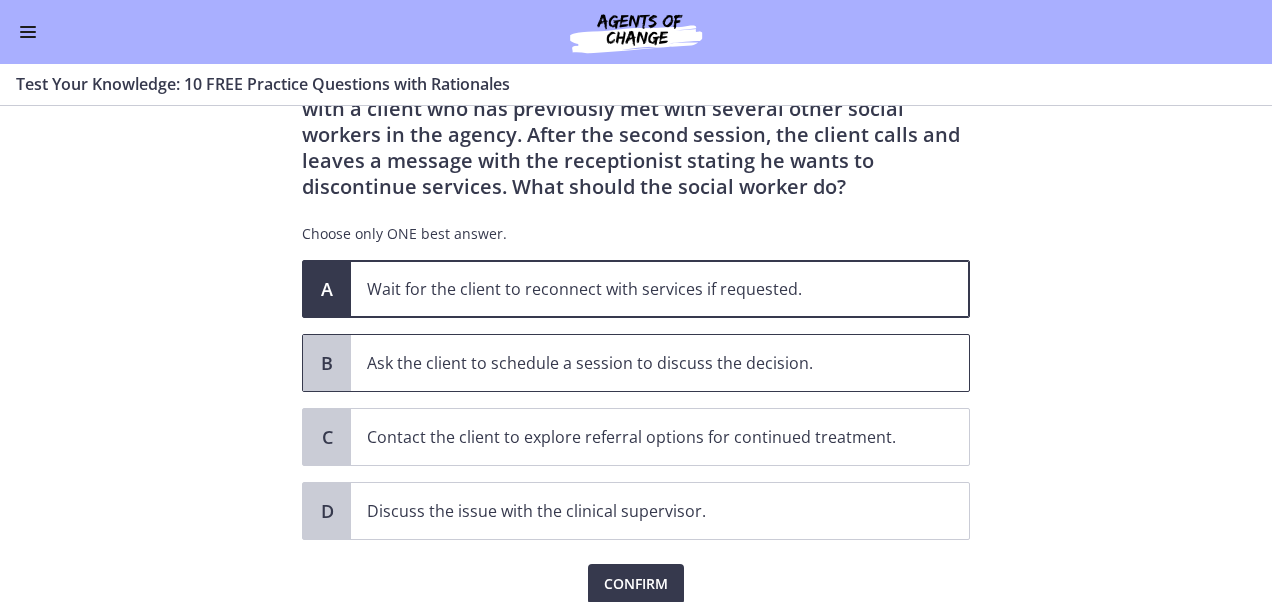 click on "Ask the client to schedule a session to discuss the decision." at bounding box center [640, 363] 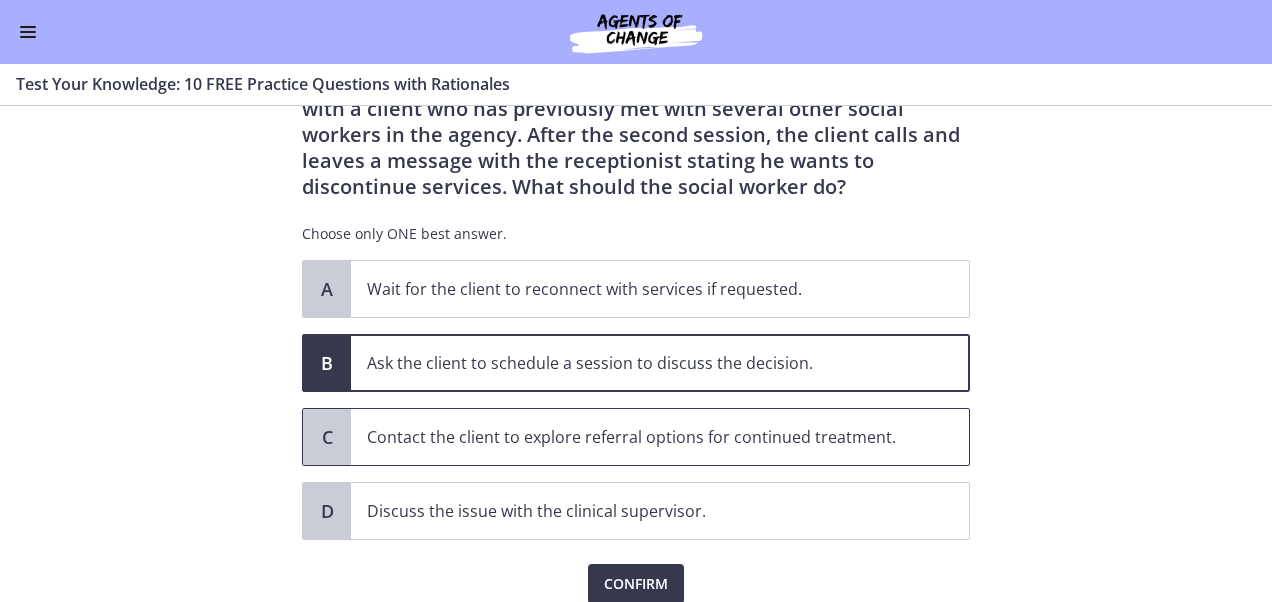 click on "Contact the client to explore referral options for continued treatment." at bounding box center [640, 437] 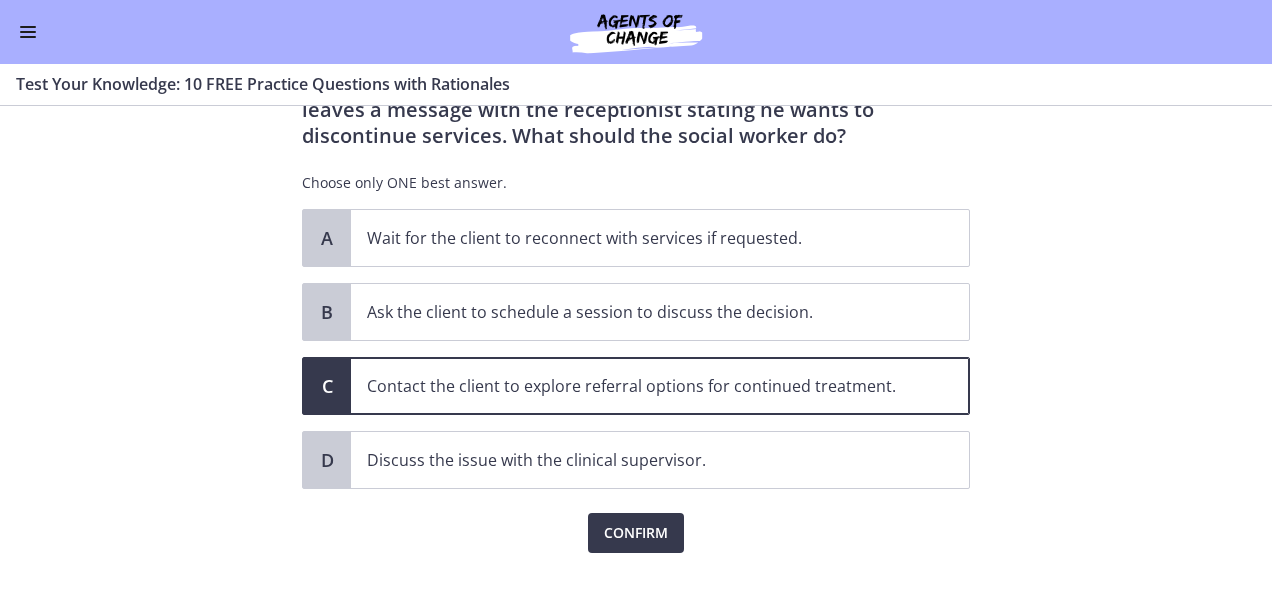 scroll, scrollTop: 179, scrollLeft: 0, axis: vertical 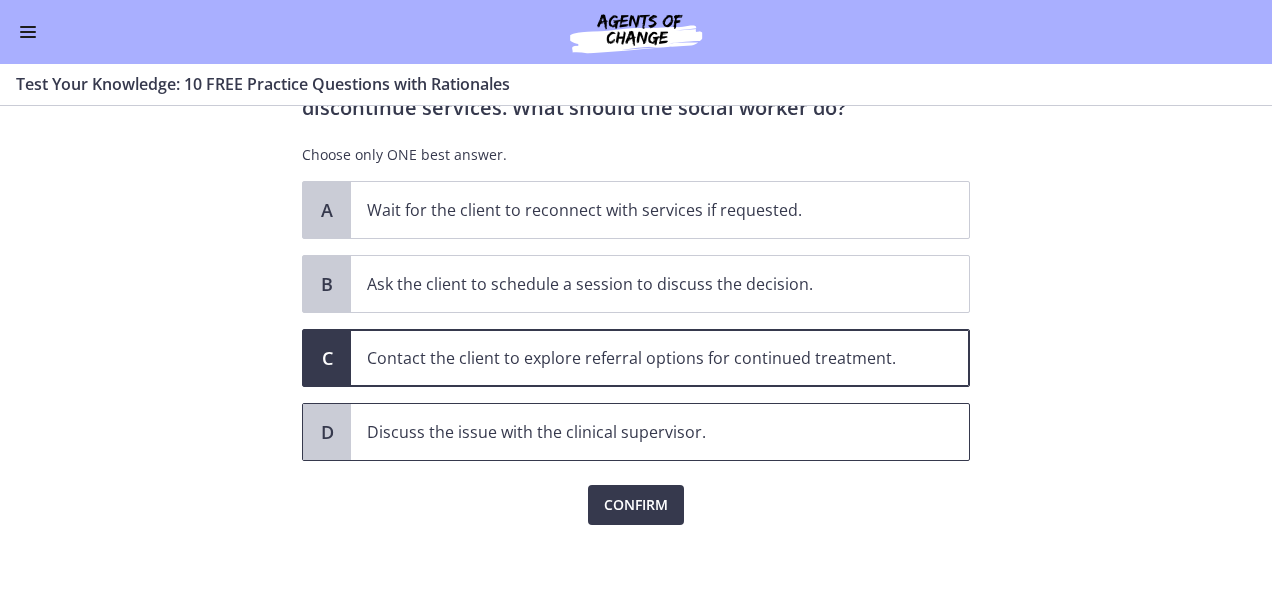 click on "Discuss the issue with the clinical supervisor." at bounding box center [640, 432] 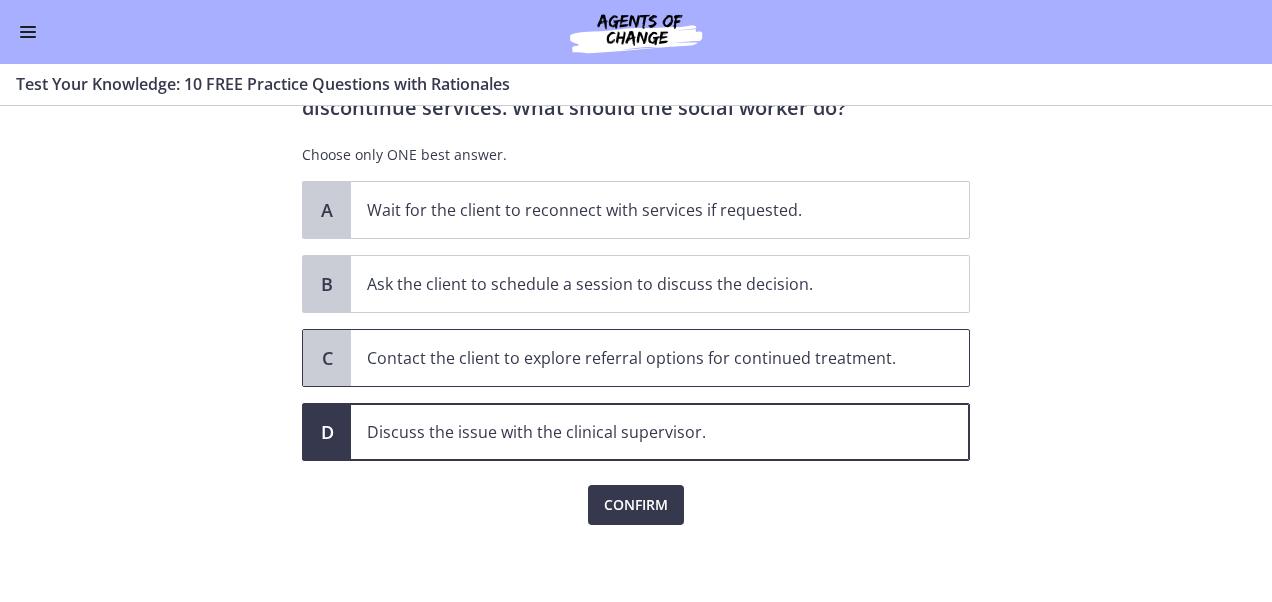 click on "Contact the client to explore referral options for continued treatment." at bounding box center [660, 358] 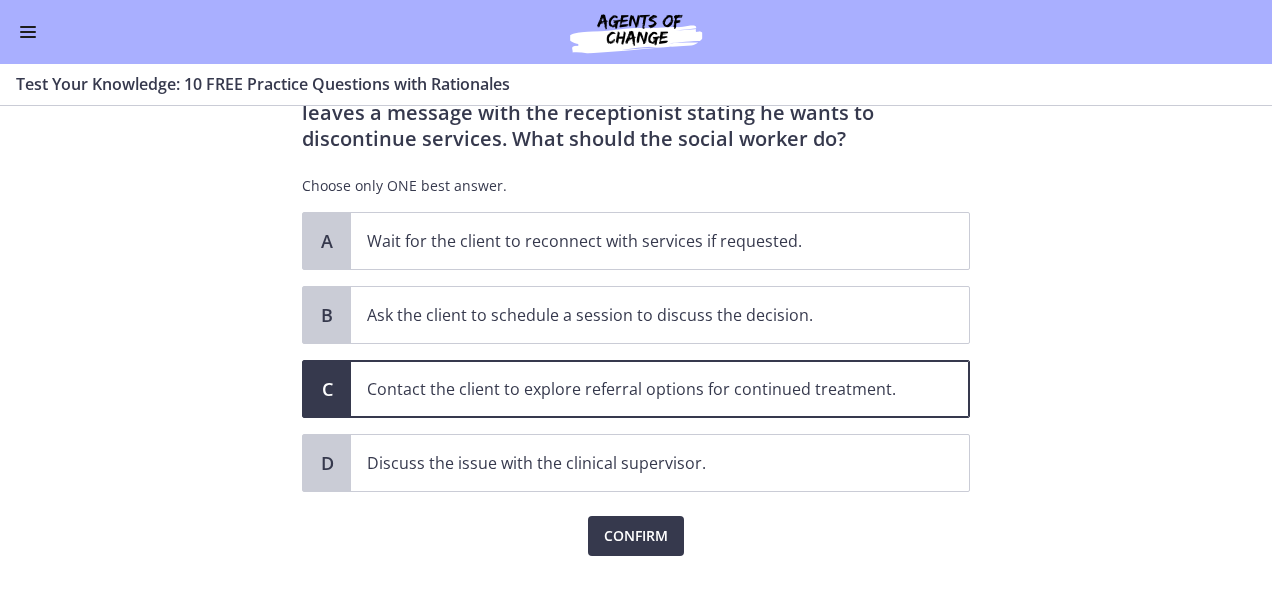 scroll, scrollTop: 179, scrollLeft: 0, axis: vertical 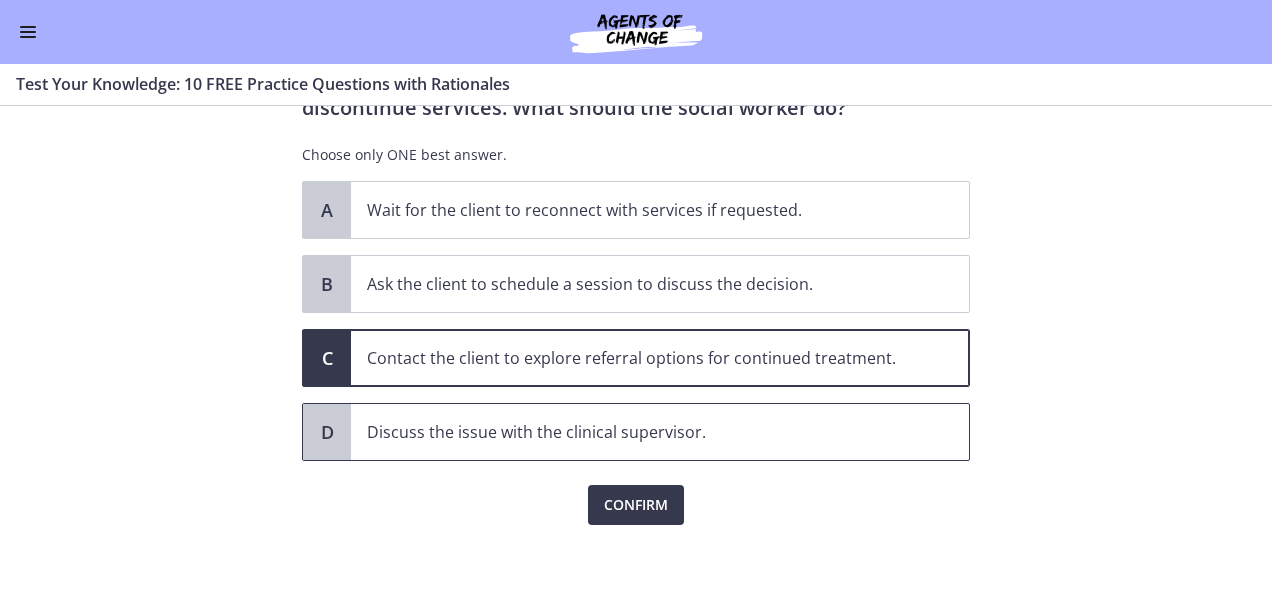 click on "Discuss the issue with the clinical supervisor." at bounding box center (640, 432) 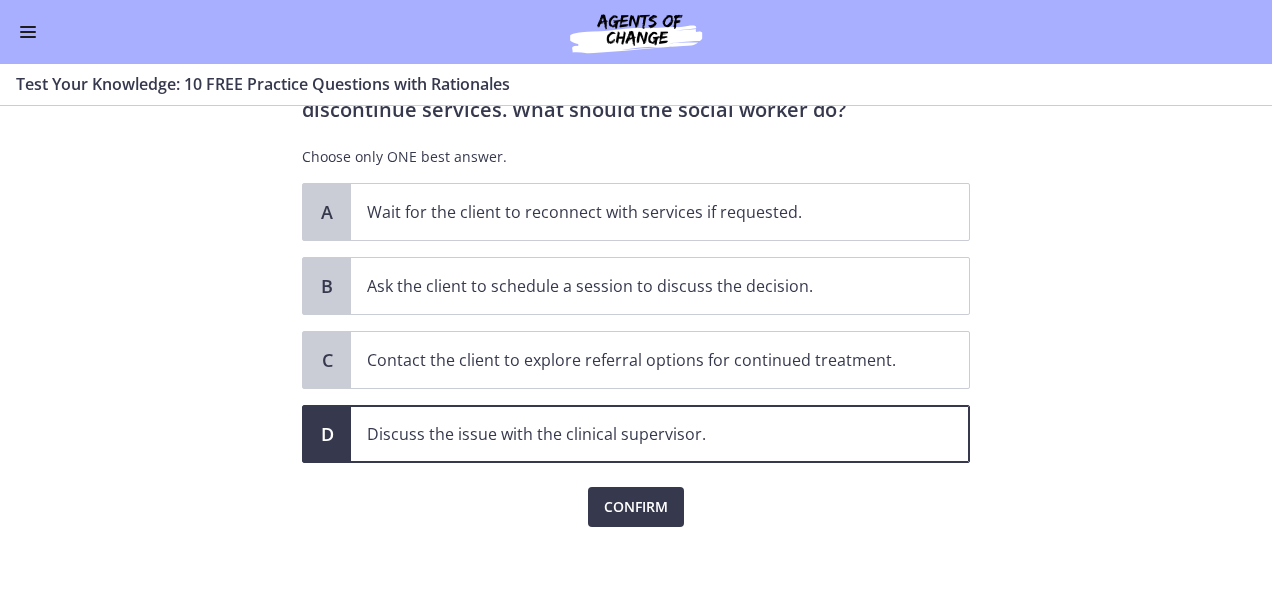 scroll, scrollTop: 179, scrollLeft: 0, axis: vertical 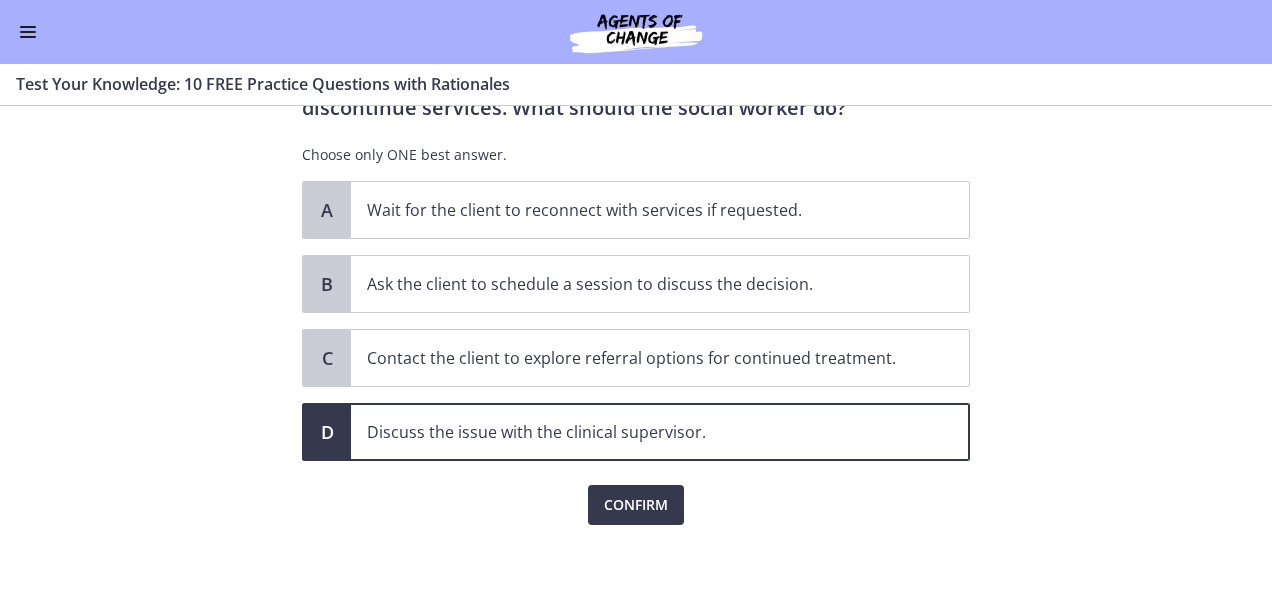 click on "Discuss the issue with the clinical supervisor." at bounding box center (640, 432) 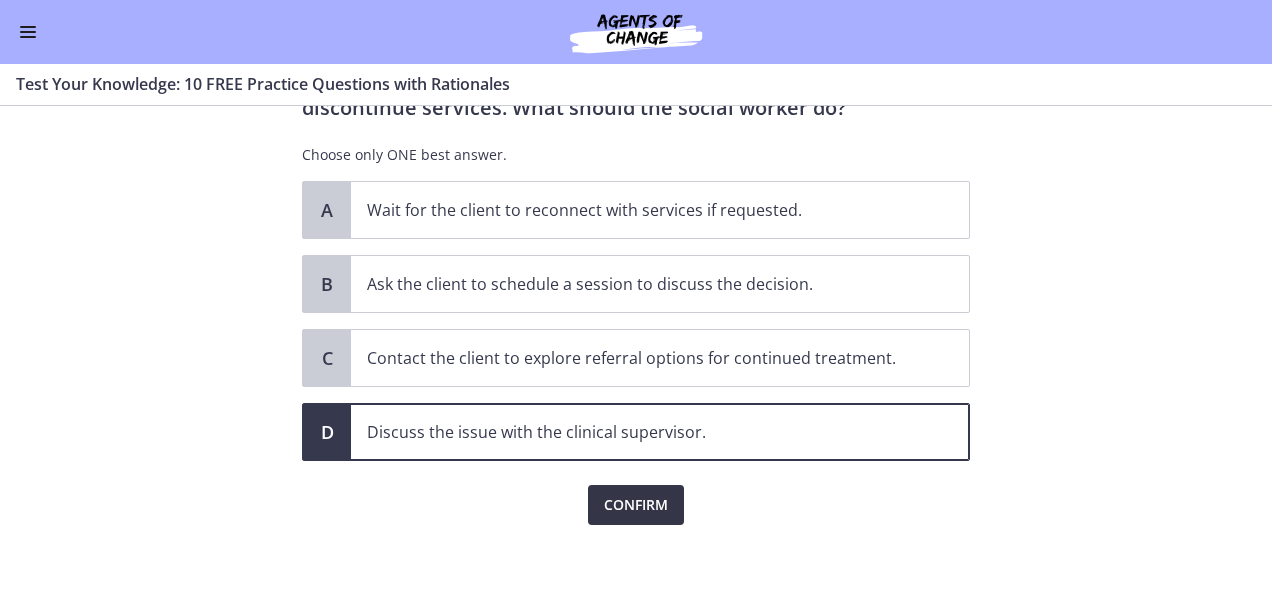 click on "Confirm" at bounding box center (636, 505) 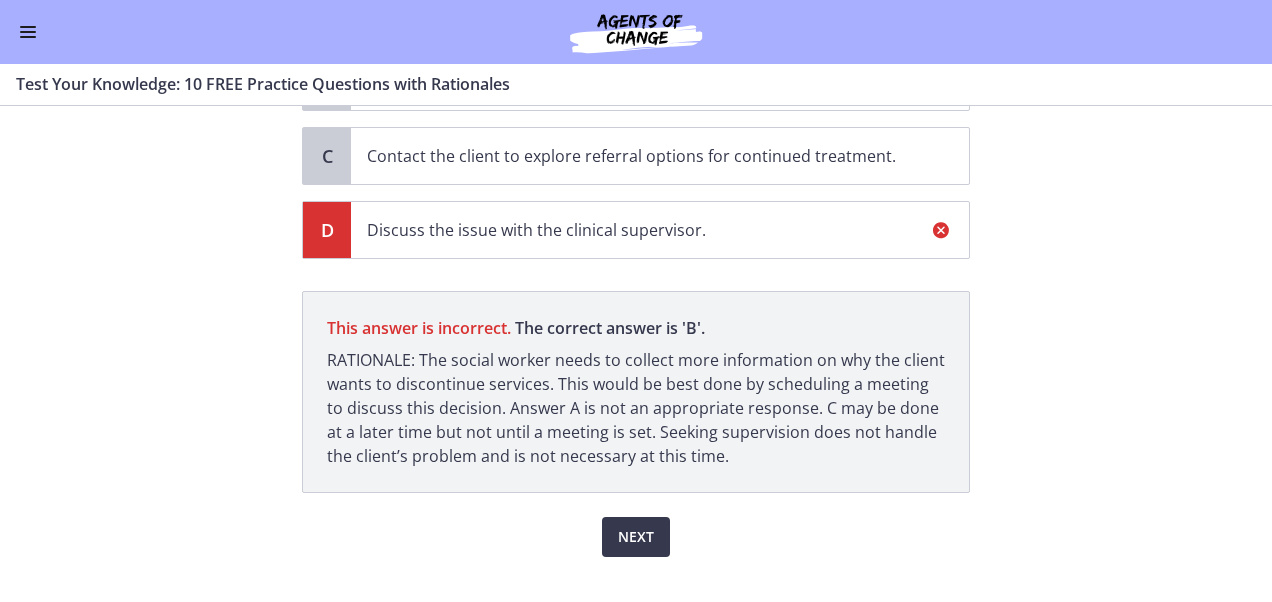 scroll, scrollTop: 412, scrollLeft: 0, axis: vertical 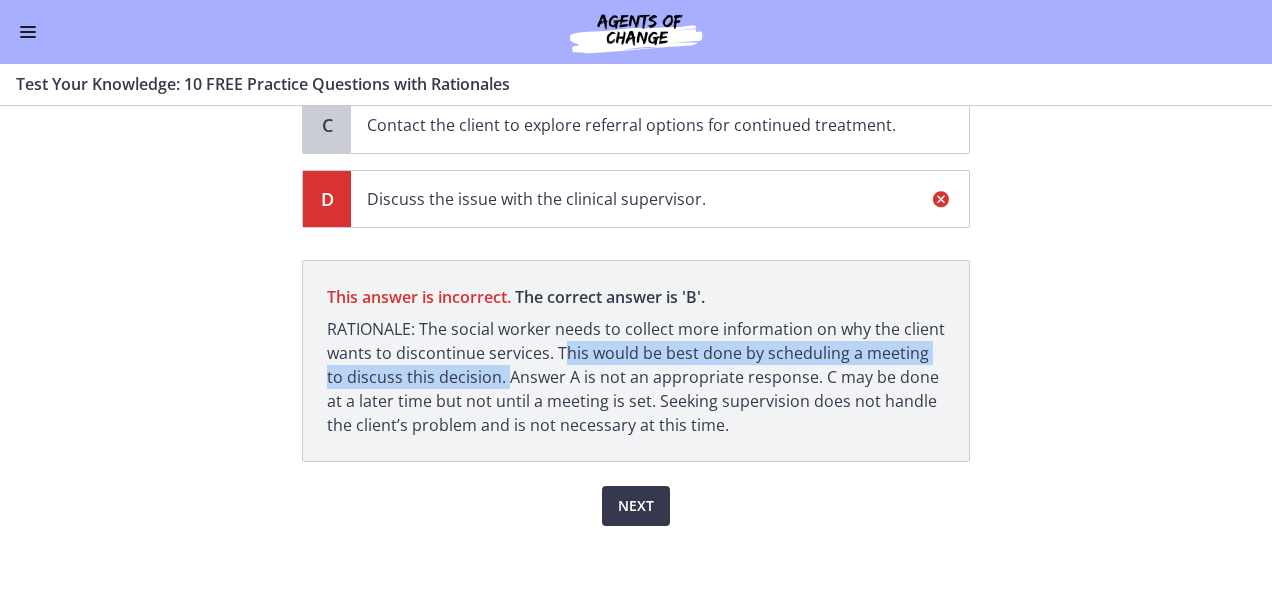 drag, startPoint x: 555, startPoint y: 352, endPoint x: 480, endPoint y: 376, distance: 78.74643 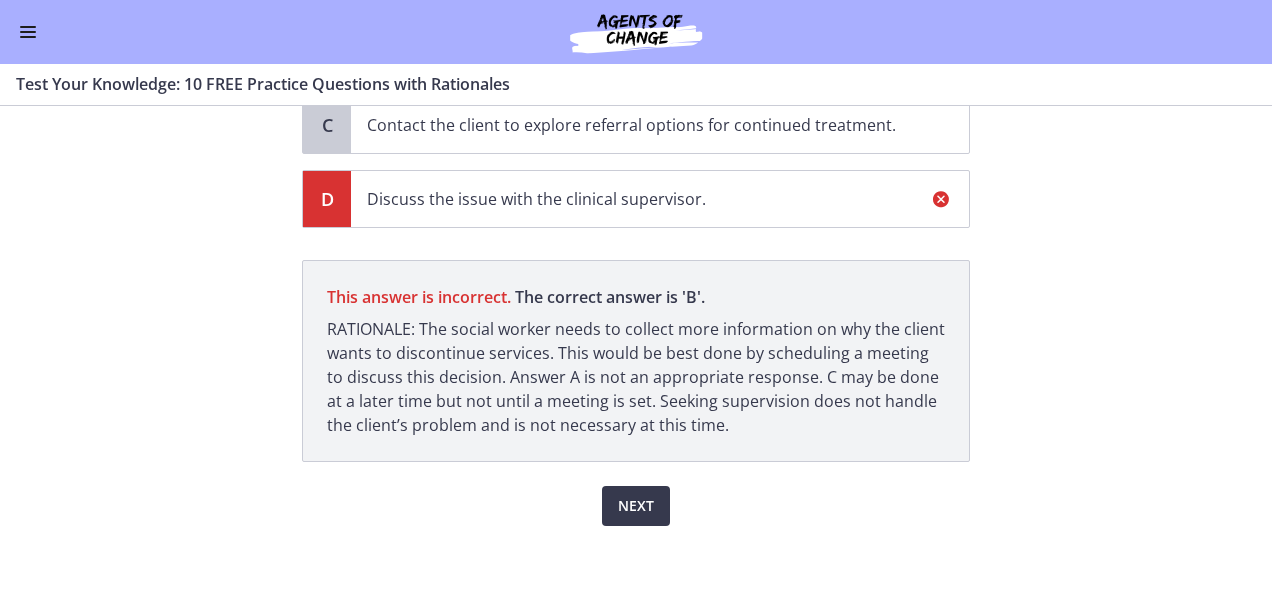 click on "RATIONALE: The social worker needs to collect more information on why the client wants to discontinue services. This would be best done by scheduling a meeting to discuss this decision. Answer A is not an appropriate response. C may be done at a later time but not until a meeting is set. Seeking supervision does not handle the client’s problem and is not necessary at this time." at bounding box center (636, 377) 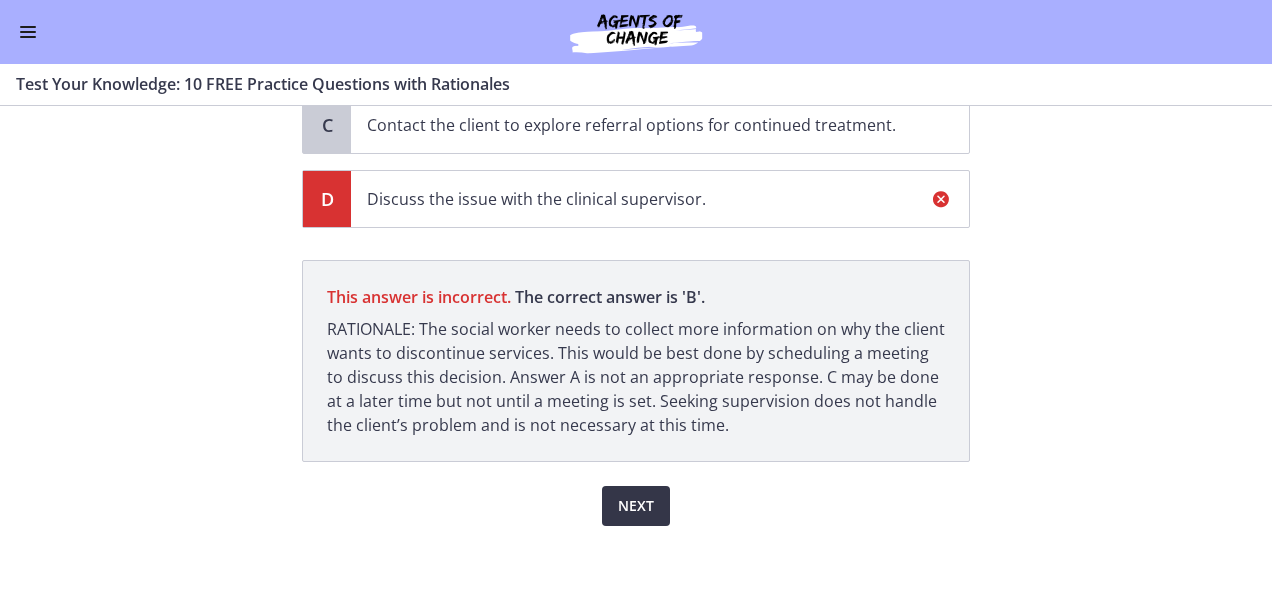 click on "Next" at bounding box center (636, 506) 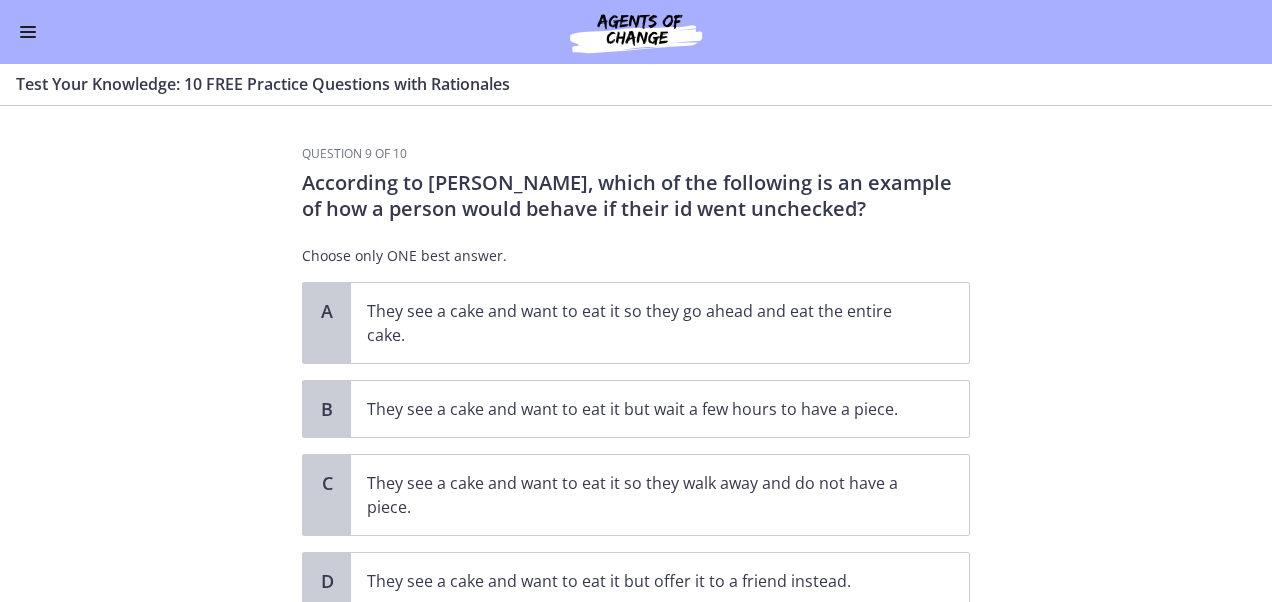 click on "Question   9   of   10
According to [PERSON_NAME], which of the following is an example of how a person would behave if their id went unchecked?
Choose only ONE best answer.
A
They see a cake and want to eat it so they go ahead and eat the entire cake.
B
They see a cake and want to eat it but wait a few hours to have a piece.
C
They see a cake and want to eat it so they walk away and do not have a piece.
D
They see a cake and want to eat it but offer it to a friend instead.
Confirm" at bounding box center (636, 354) 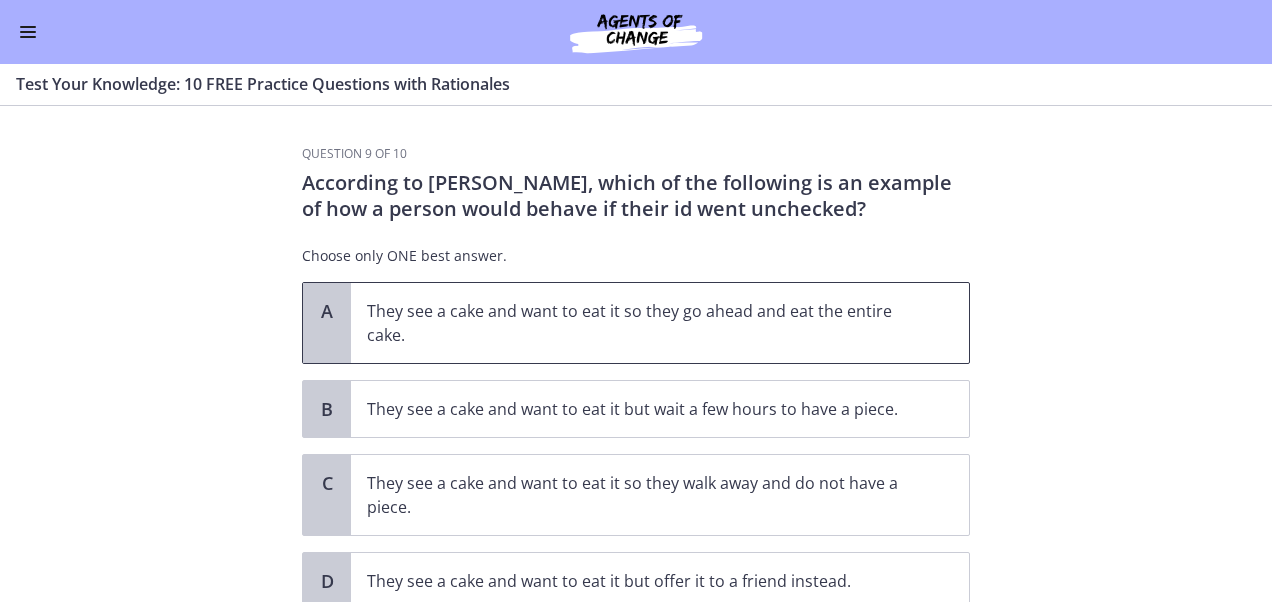 click on "They see a cake and want to eat it so they go ahead and eat the entire cake." at bounding box center (640, 323) 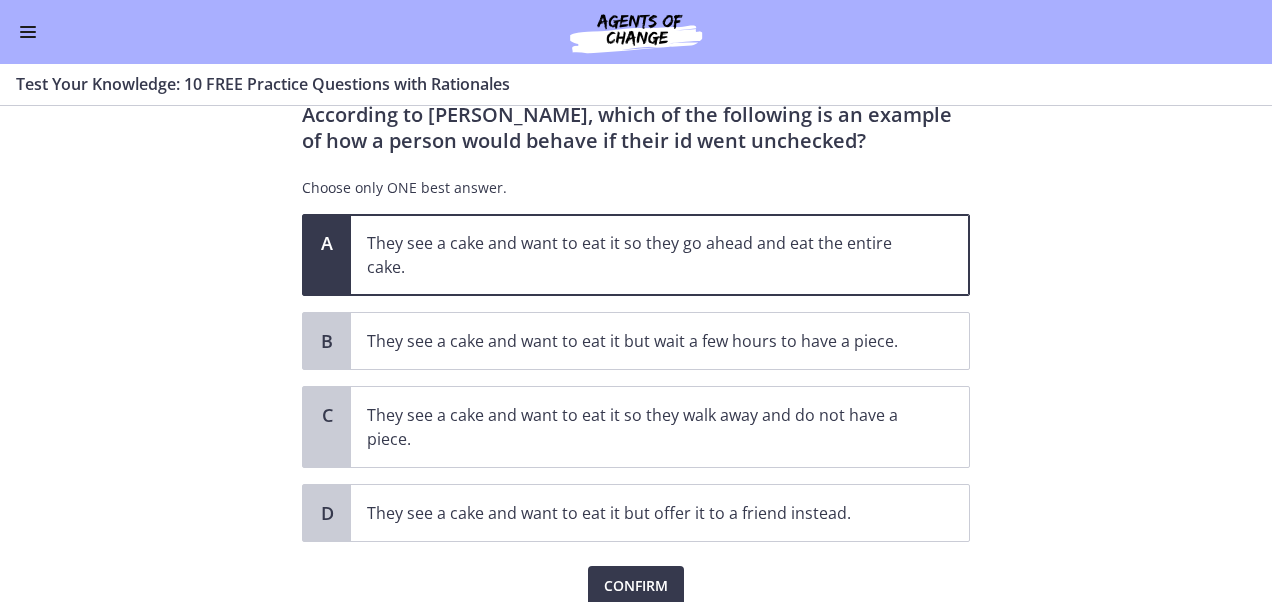 scroll, scrollTop: 100, scrollLeft: 0, axis: vertical 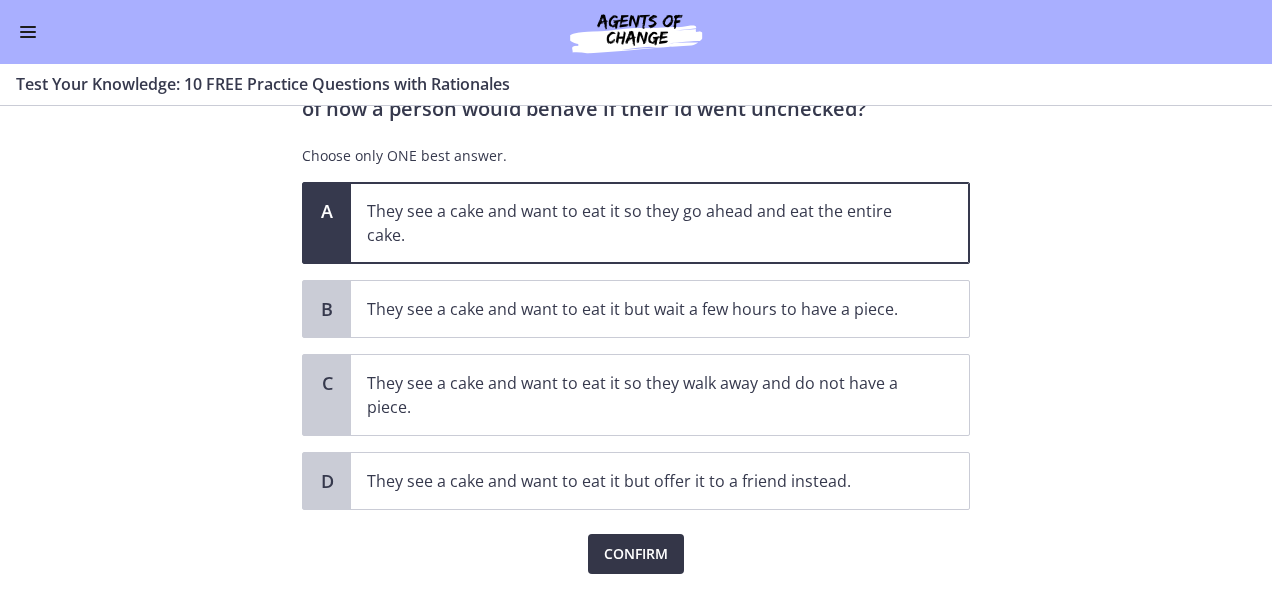 click on "Confirm" at bounding box center (636, 554) 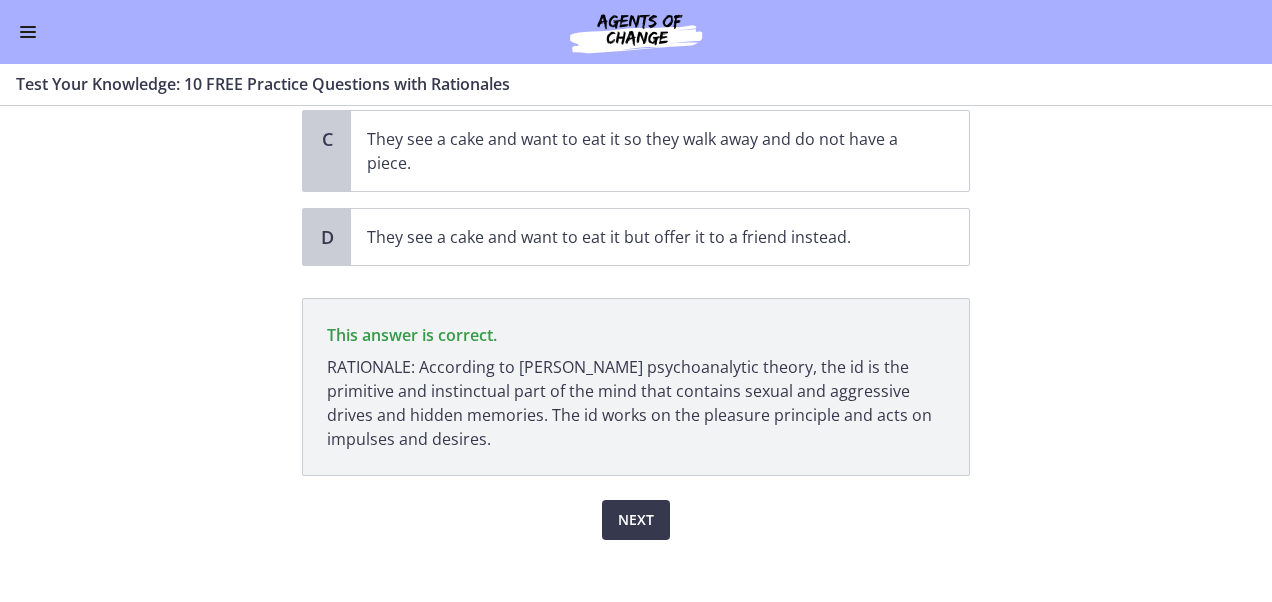 scroll, scrollTop: 358, scrollLeft: 0, axis: vertical 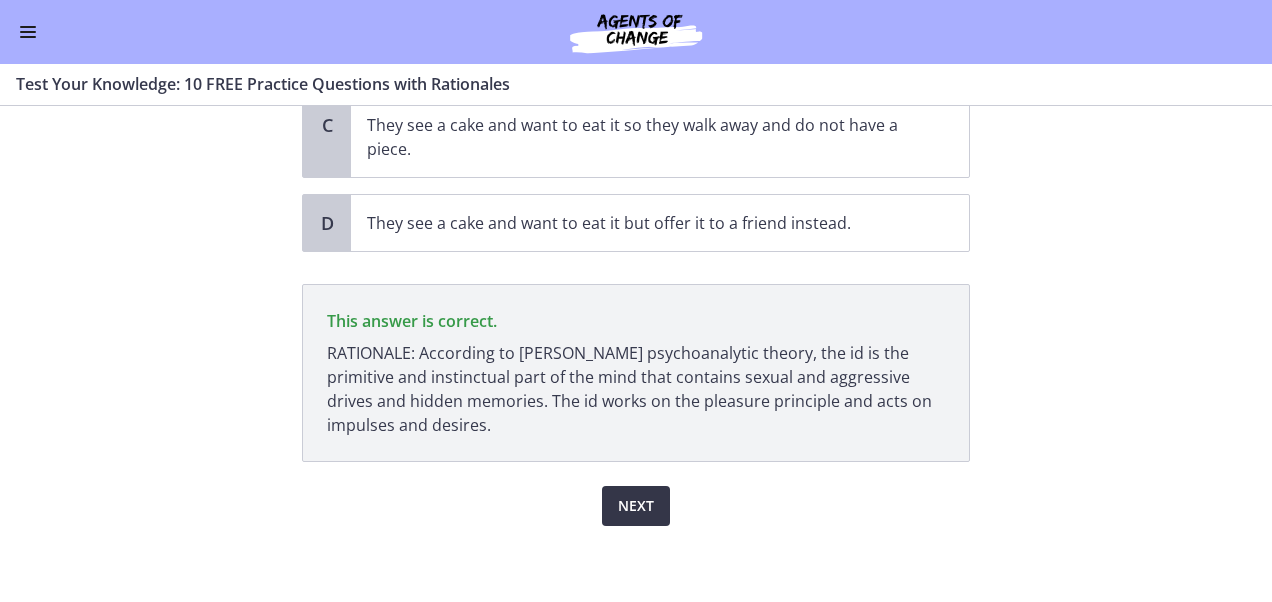 click on "Next" at bounding box center (636, 506) 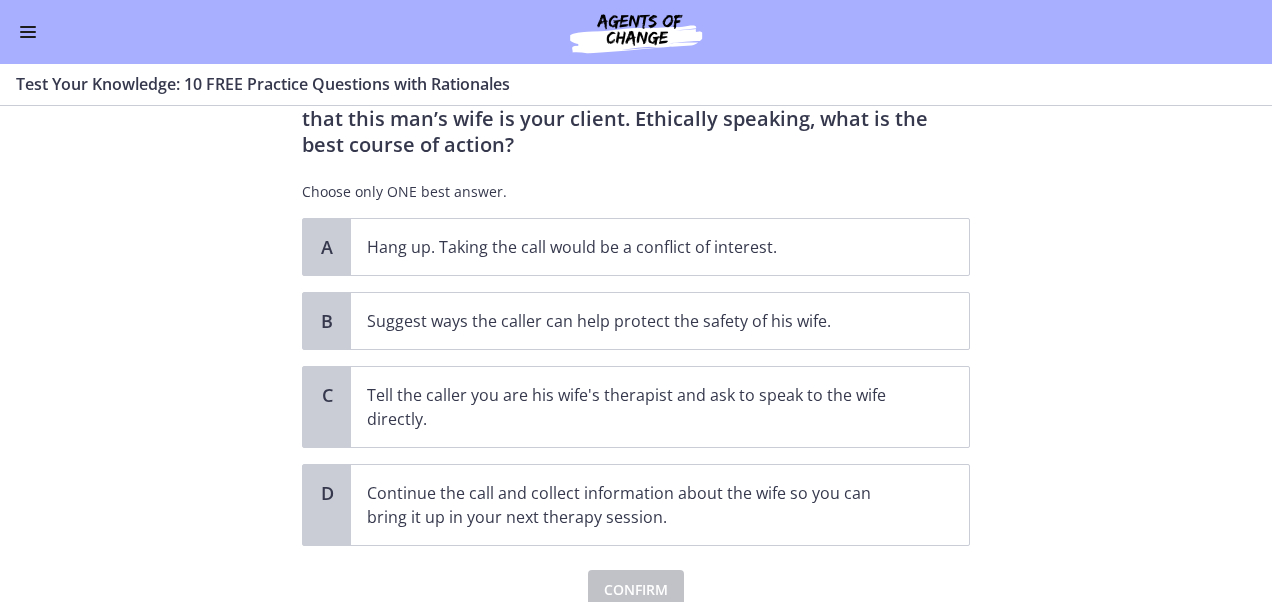 scroll, scrollTop: 200, scrollLeft: 0, axis: vertical 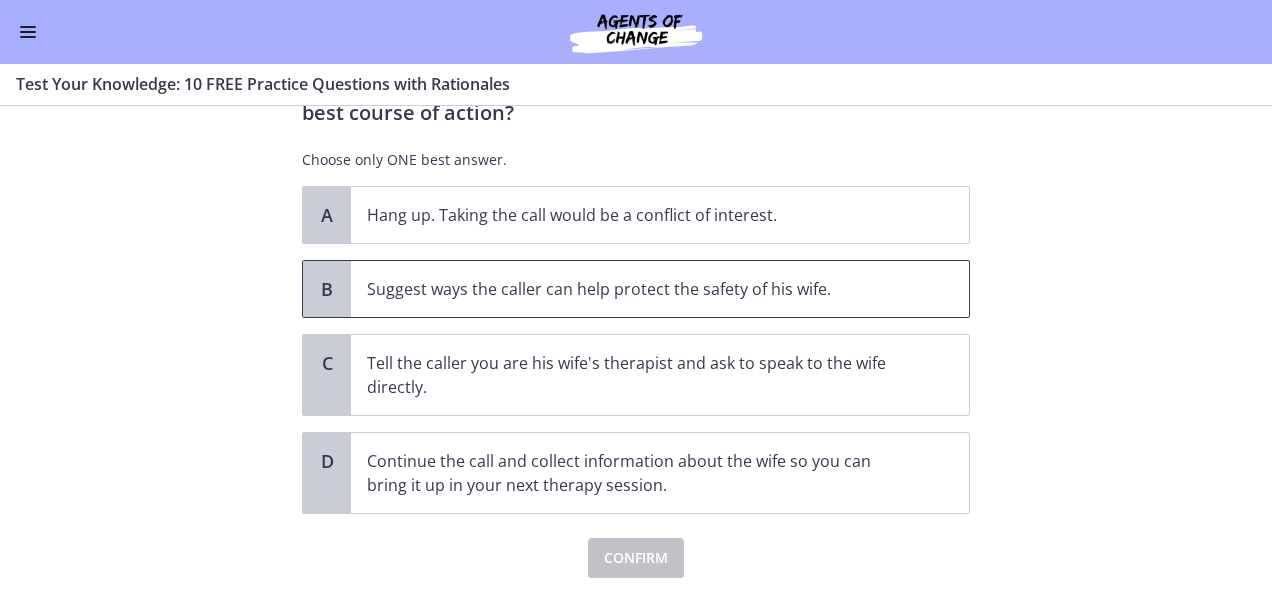 click on "Suggest ways the caller can help protect the safety of his wife." at bounding box center [640, 289] 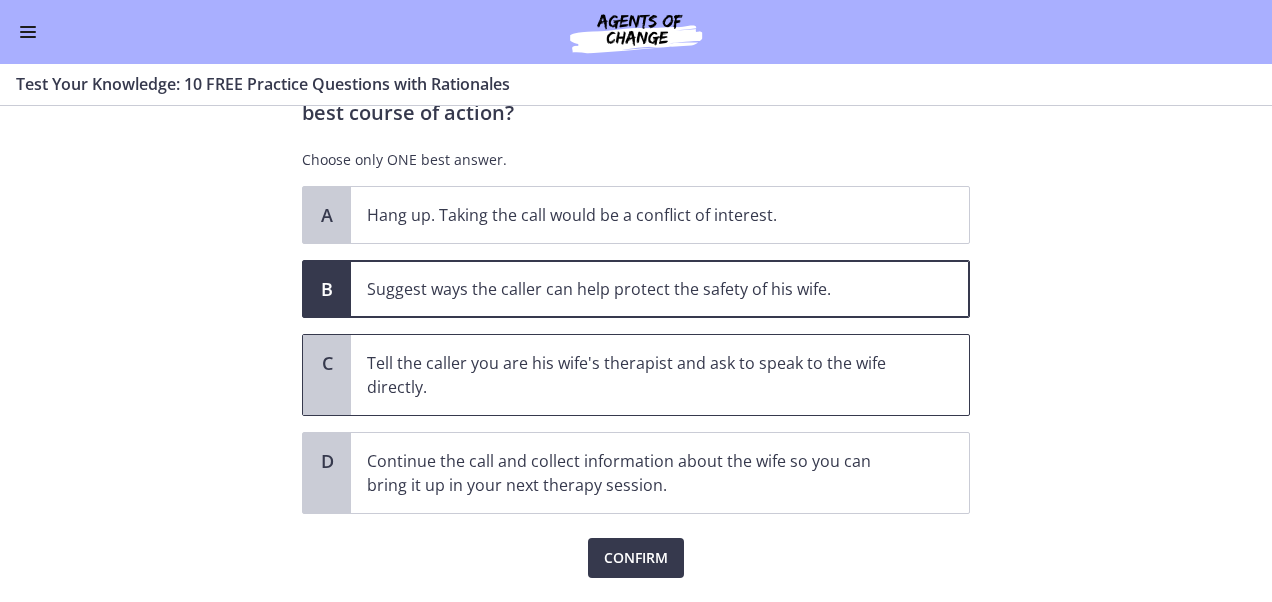 click on "Tell the caller you are his wife's therapist and ask to speak to the wife directly." at bounding box center (640, 375) 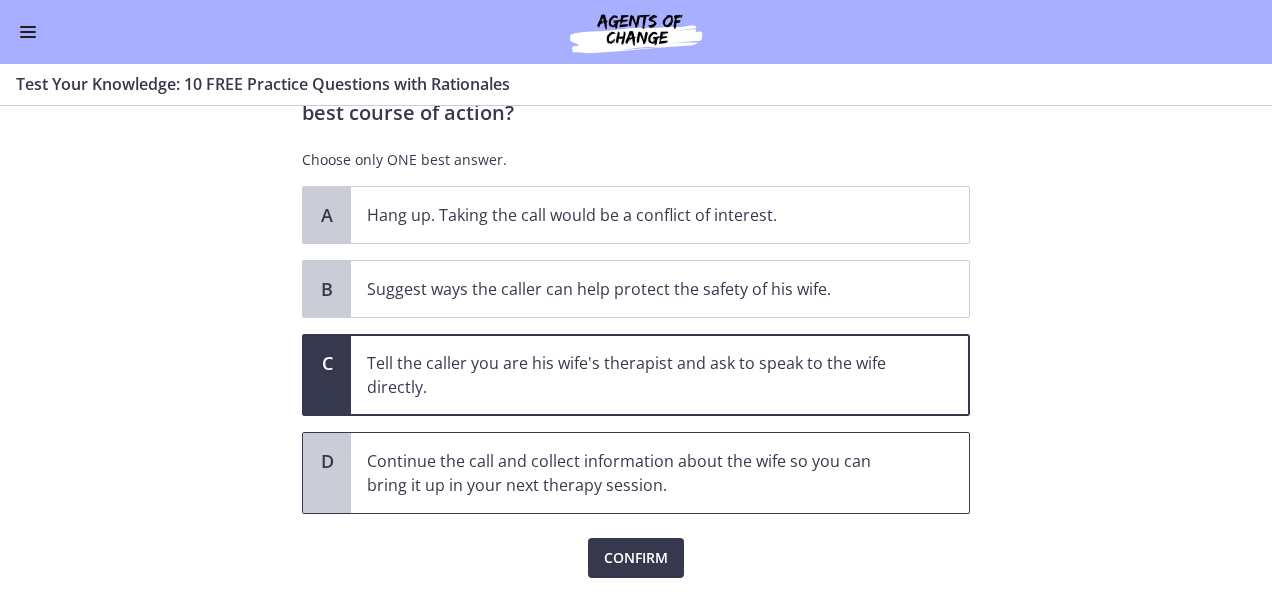 click on "Continue the call and collect information about the wife so you can bring it up in your next therapy session." at bounding box center [640, 473] 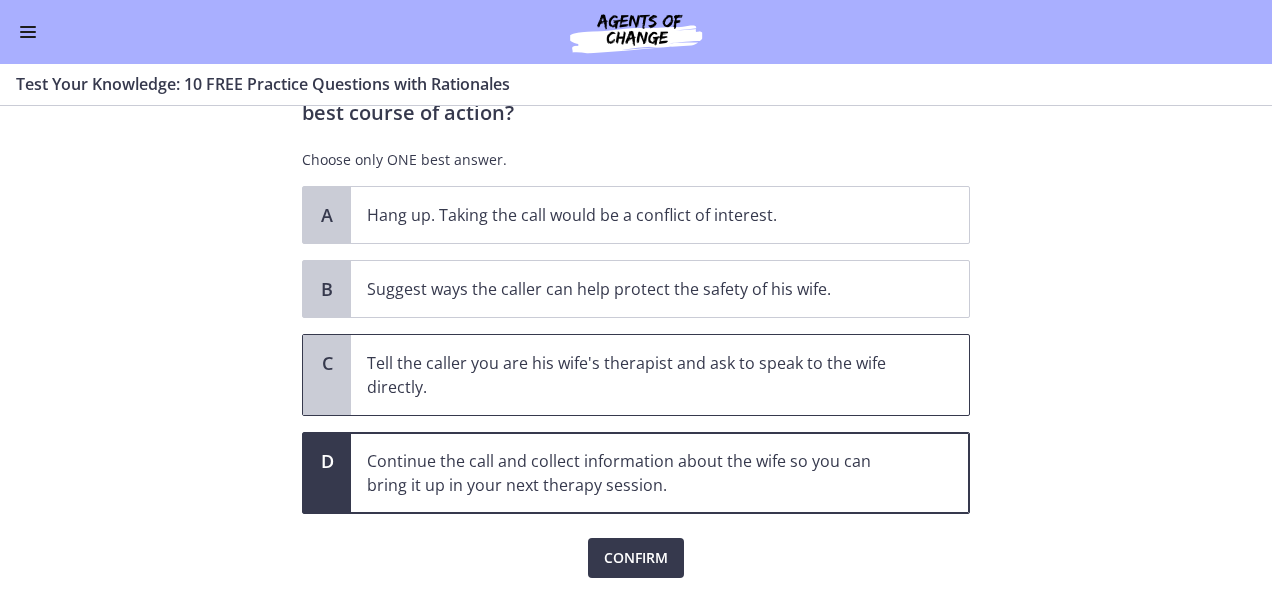 click on "Tell the caller you are his wife's therapist and ask to speak to the wife directly." at bounding box center (640, 375) 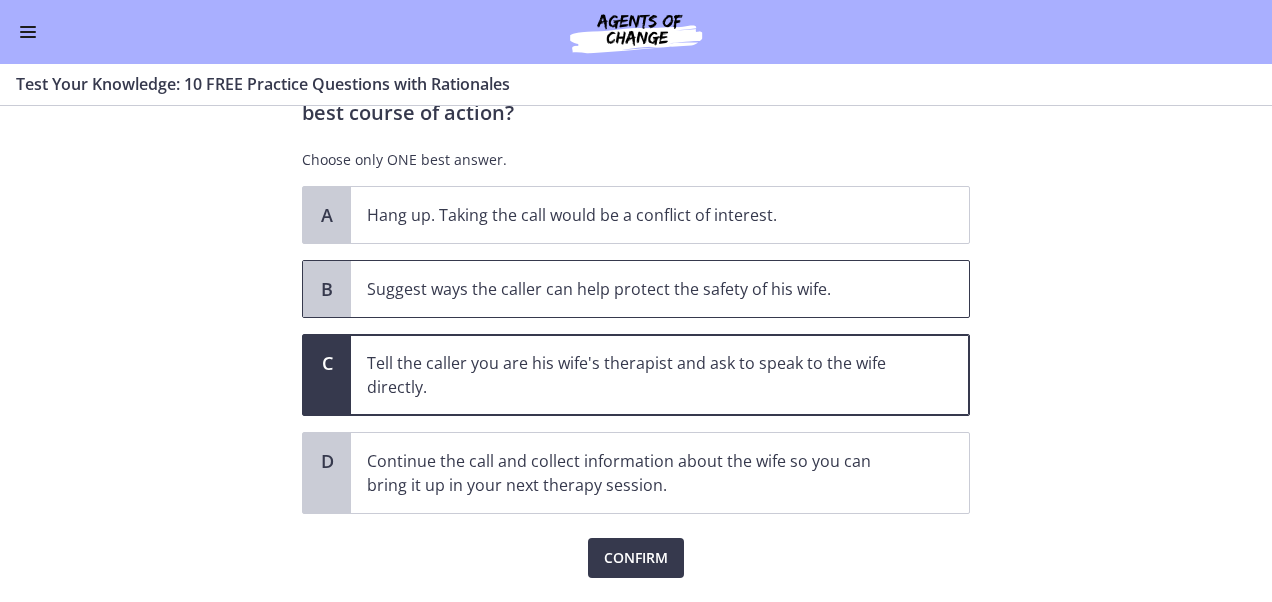 click on "Suggest ways the caller can help protect the safety of his wife." at bounding box center (660, 289) 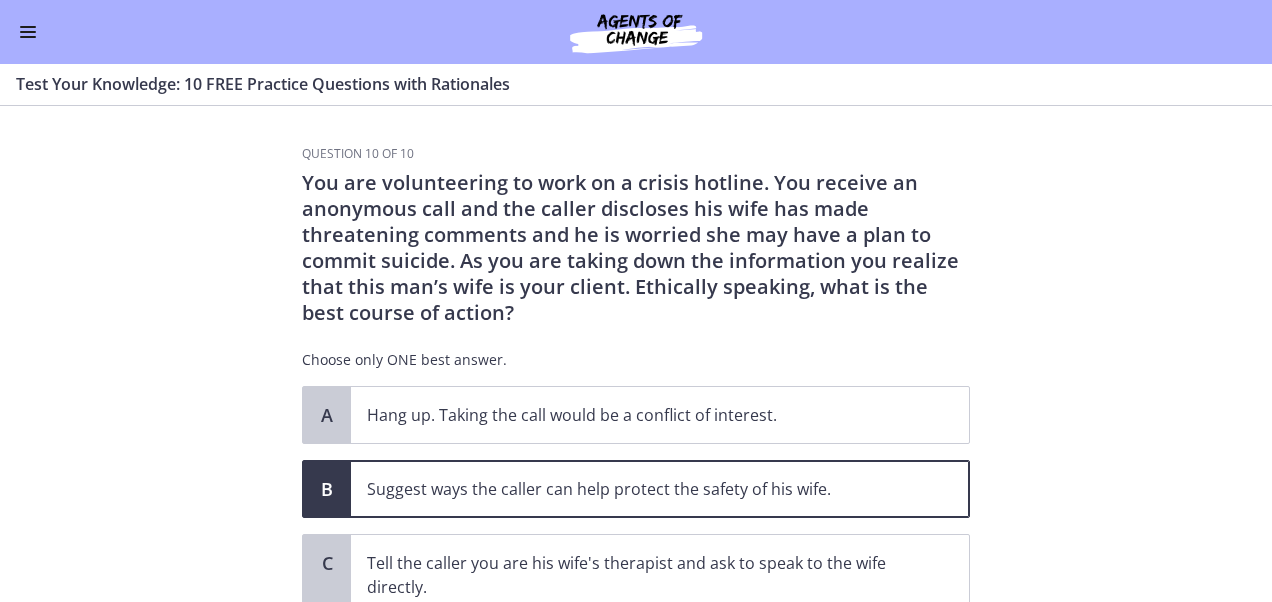 scroll, scrollTop: 100, scrollLeft: 0, axis: vertical 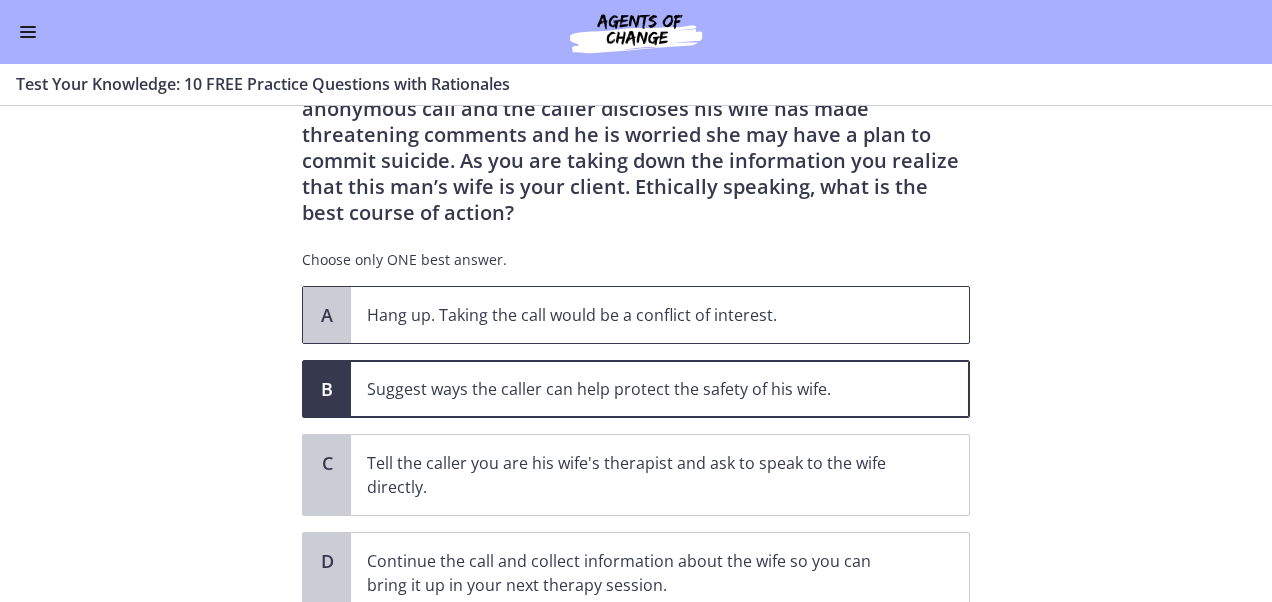 click on "Hang up. Taking the call would be a conflict of interest." at bounding box center [640, 315] 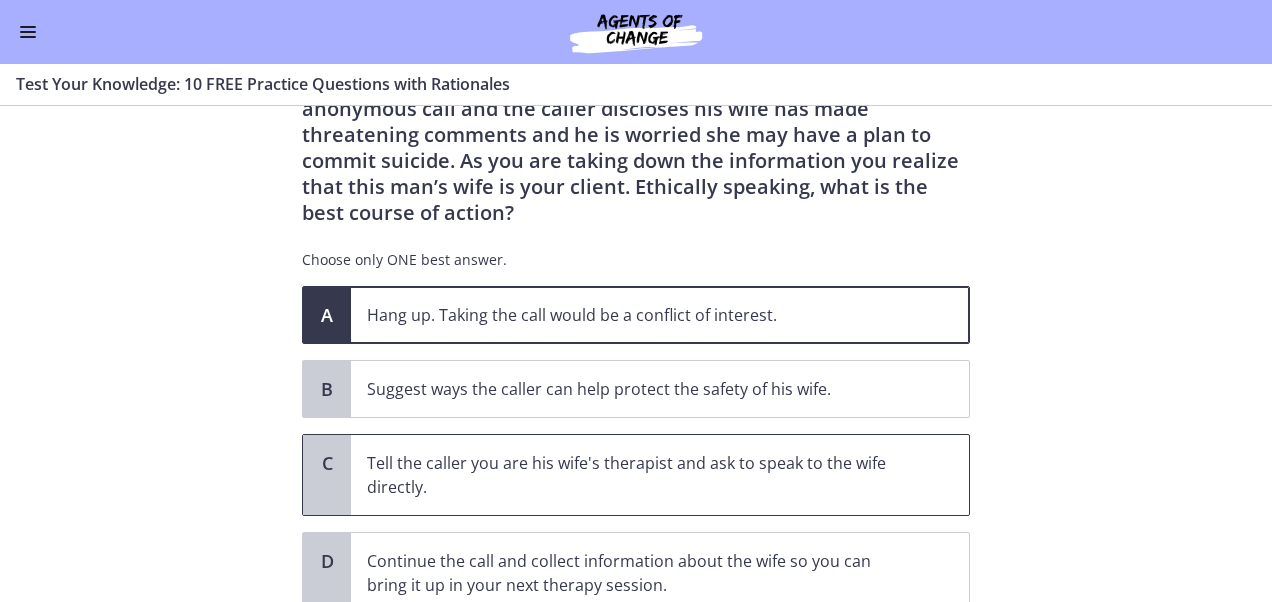 click on "Tell the caller you are his wife's therapist and ask to speak to the wife directly." at bounding box center (640, 475) 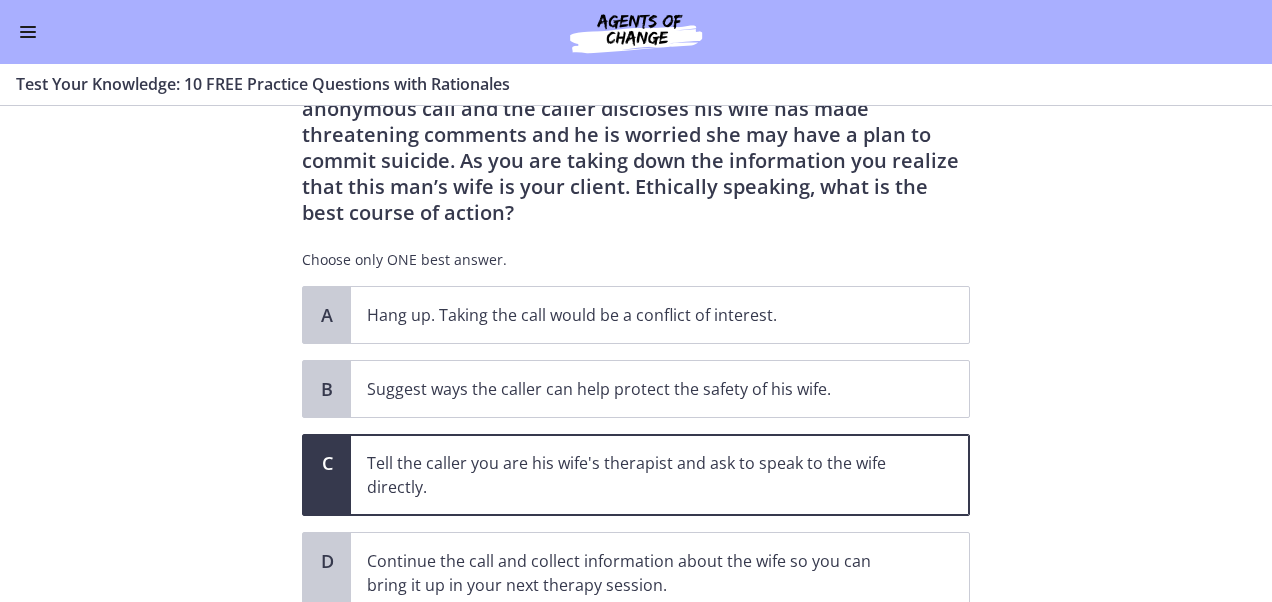 scroll, scrollTop: 200, scrollLeft: 0, axis: vertical 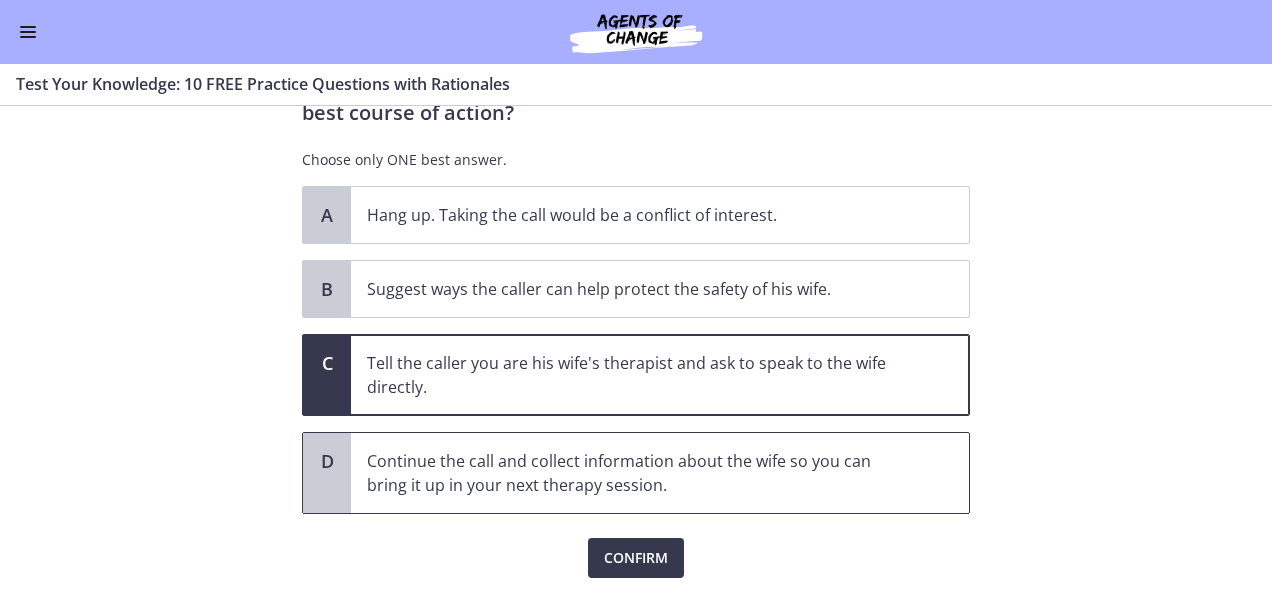 click on "Continue the call and collect information about the wife so you can bring it up in your next therapy session." at bounding box center [640, 473] 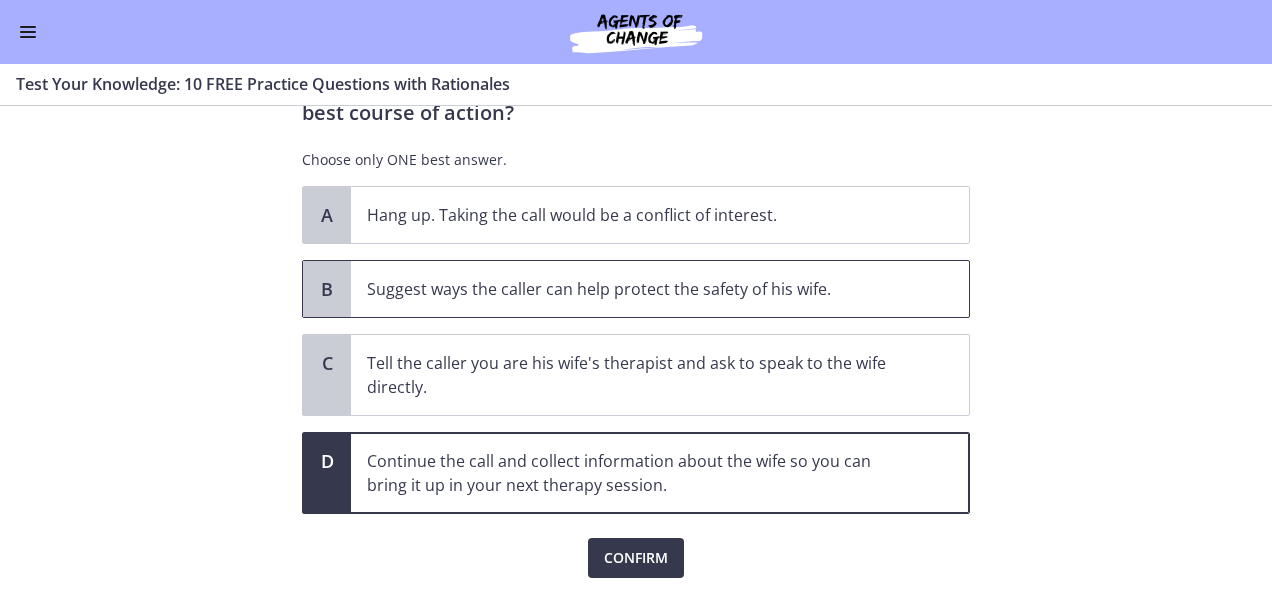 click on "Suggest ways the caller can help protect the safety of his wife." at bounding box center (640, 289) 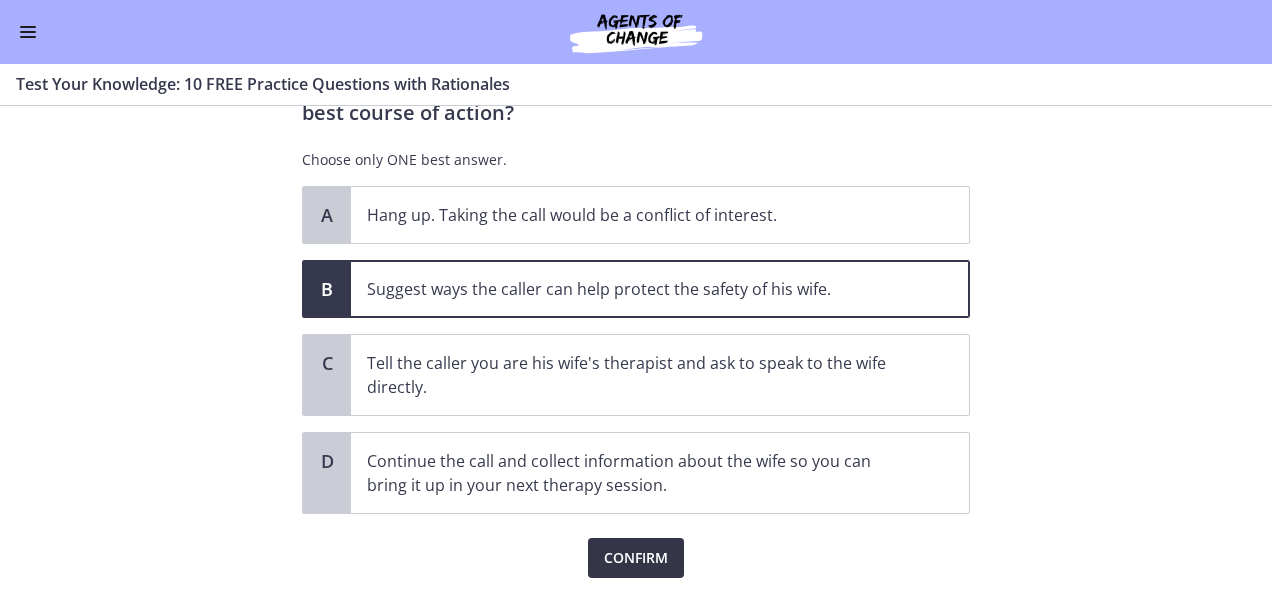 click on "Confirm" at bounding box center [636, 558] 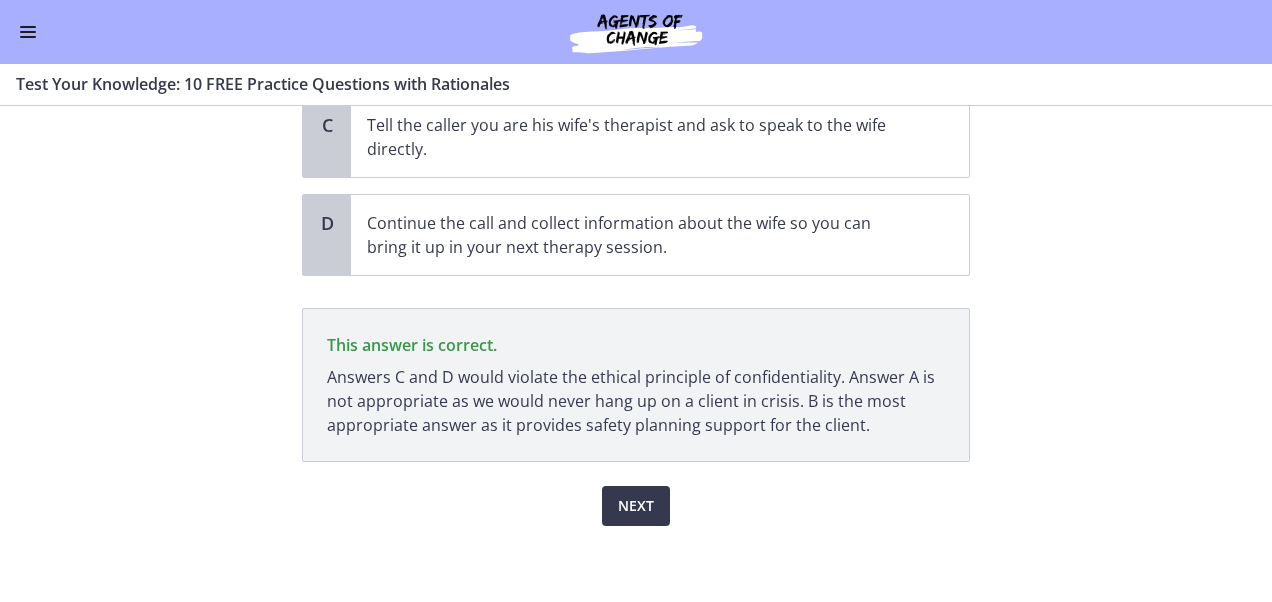 scroll, scrollTop: 438, scrollLeft: 0, axis: vertical 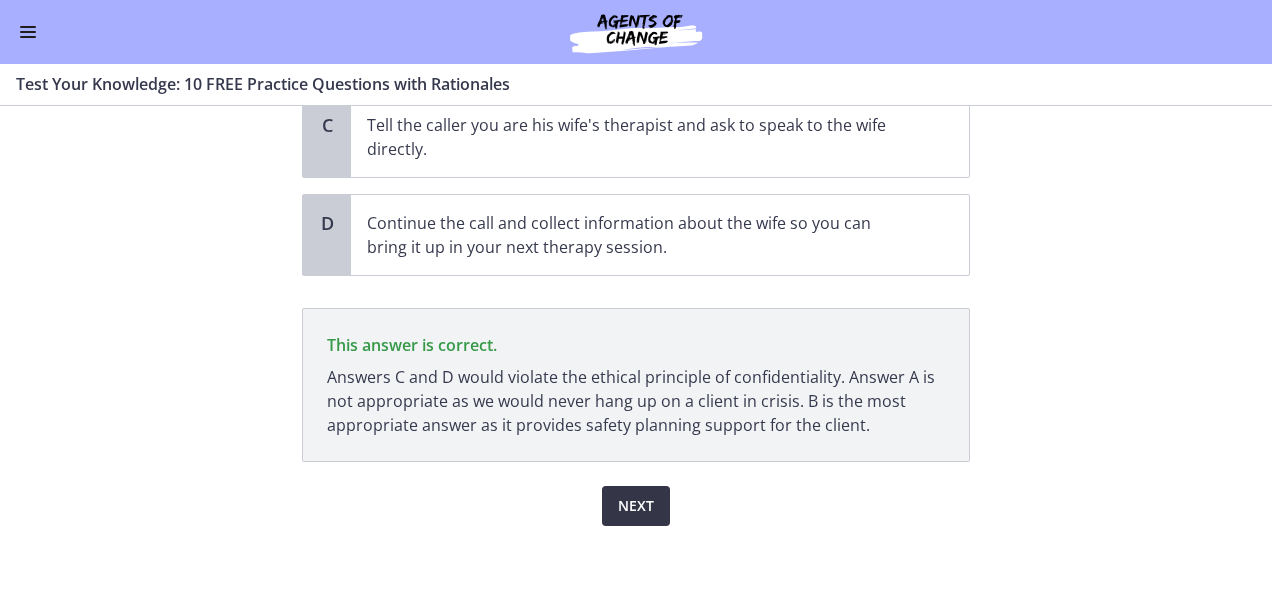 click on "Next" at bounding box center (636, 506) 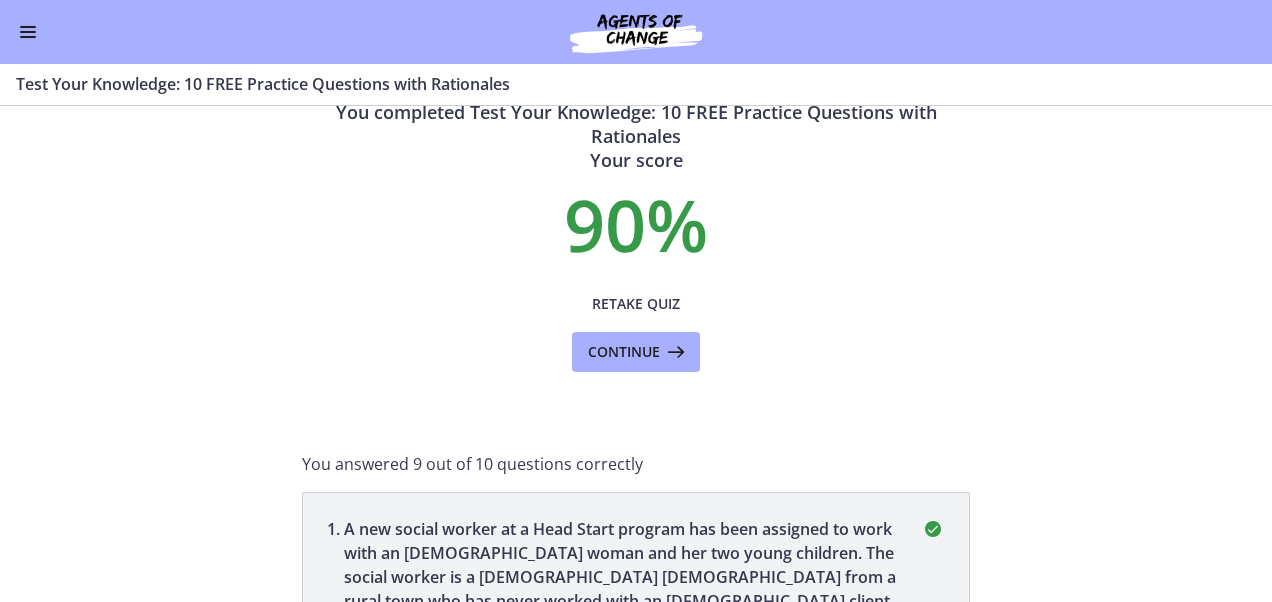 scroll, scrollTop: 0, scrollLeft: 0, axis: both 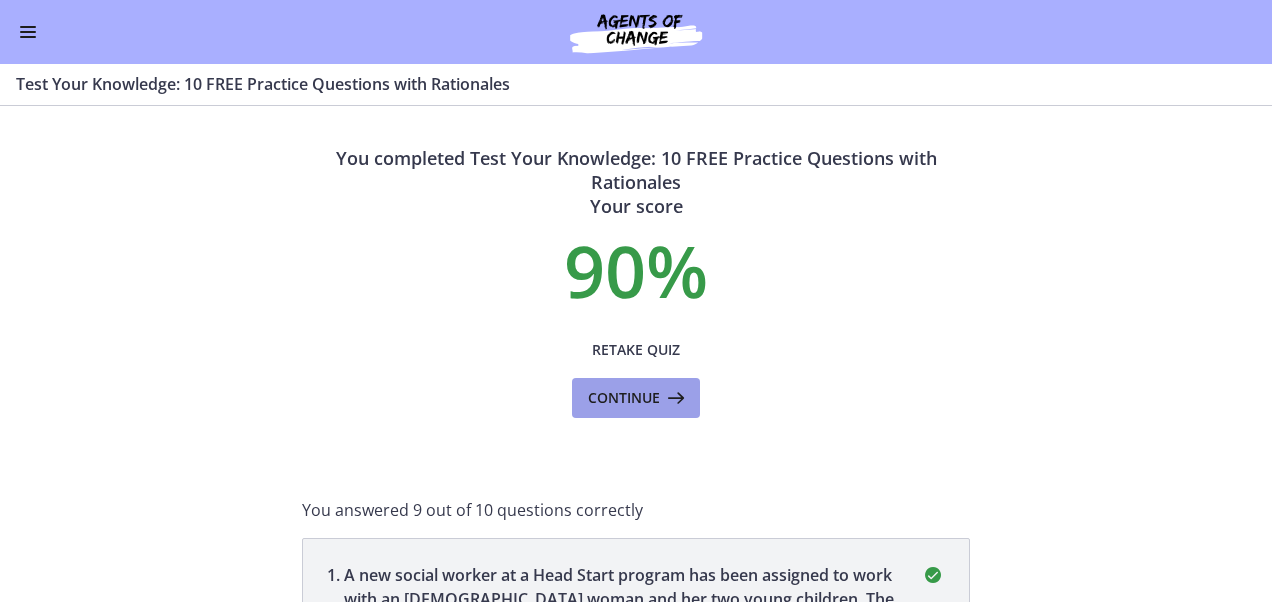 click on "Continue" at bounding box center (636, 398) 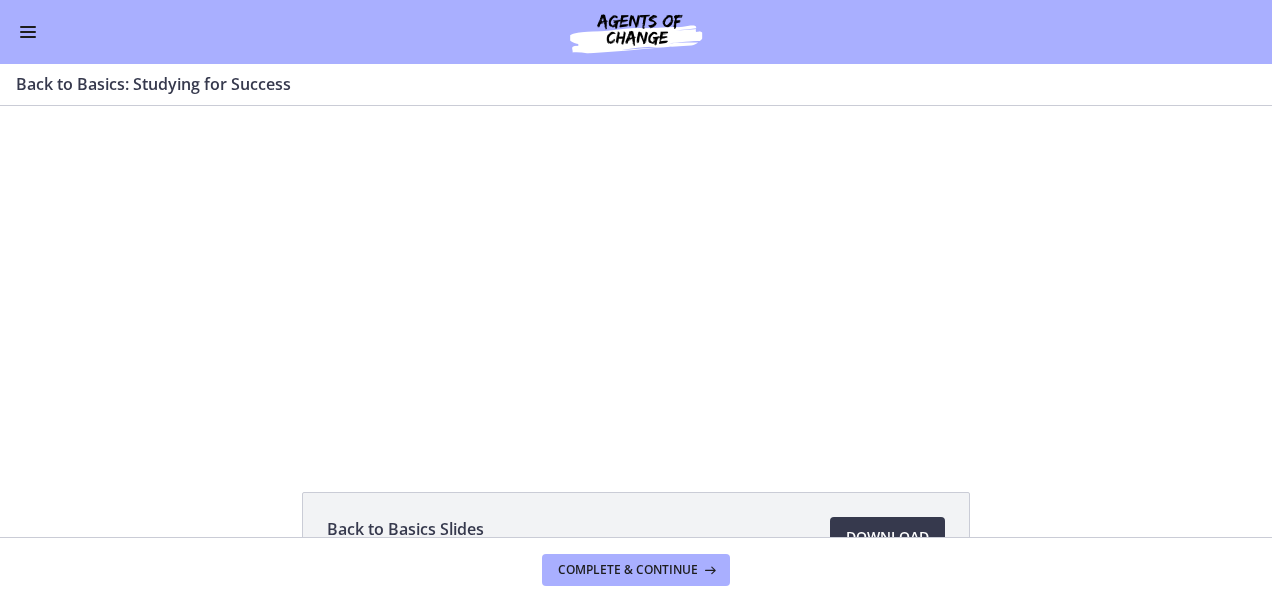 scroll, scrollTop: 0, scrollLeft: 0, axis: both 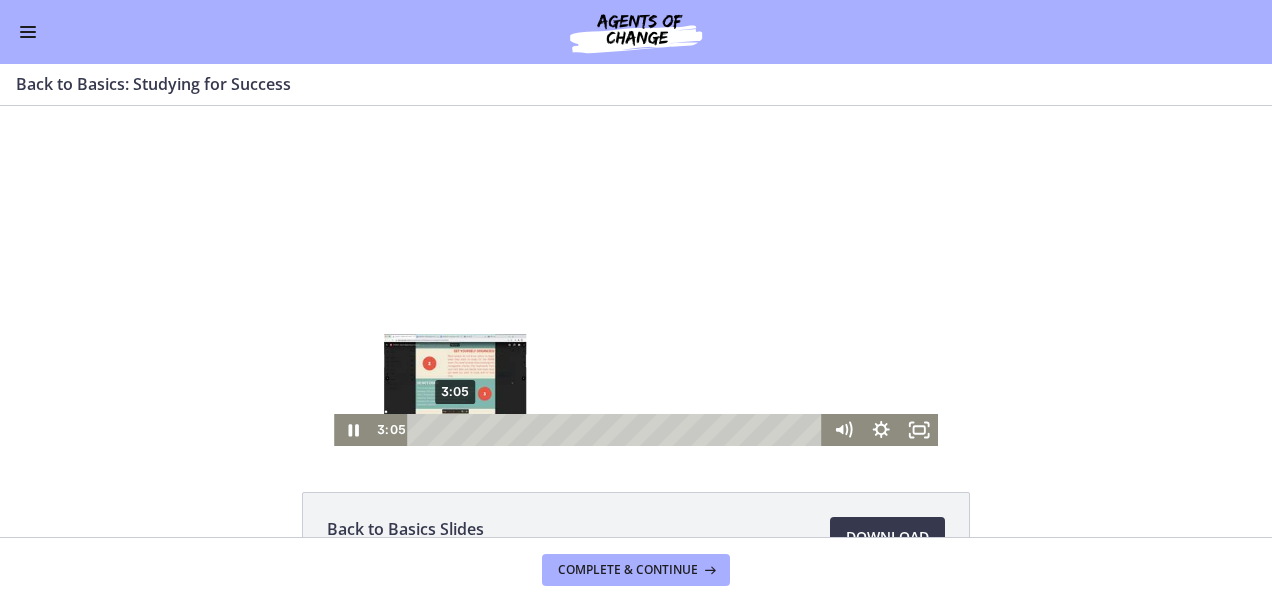 click on "3:05" at bounding box center [617, 430] 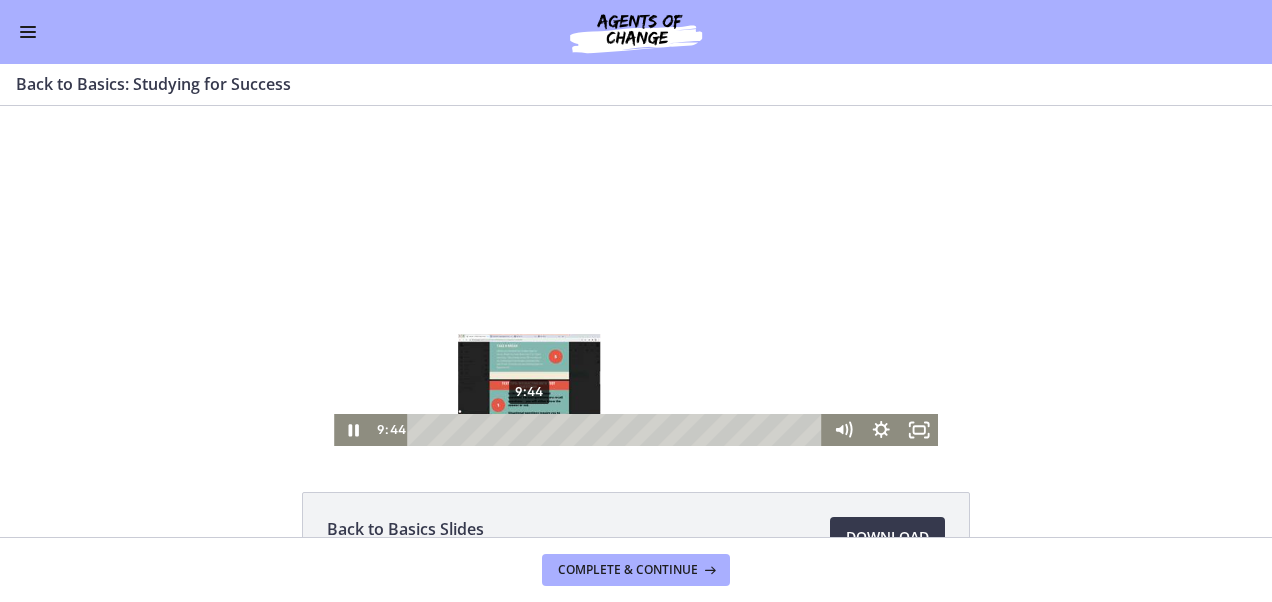click on "9:44" at bounding box center [617, 430] 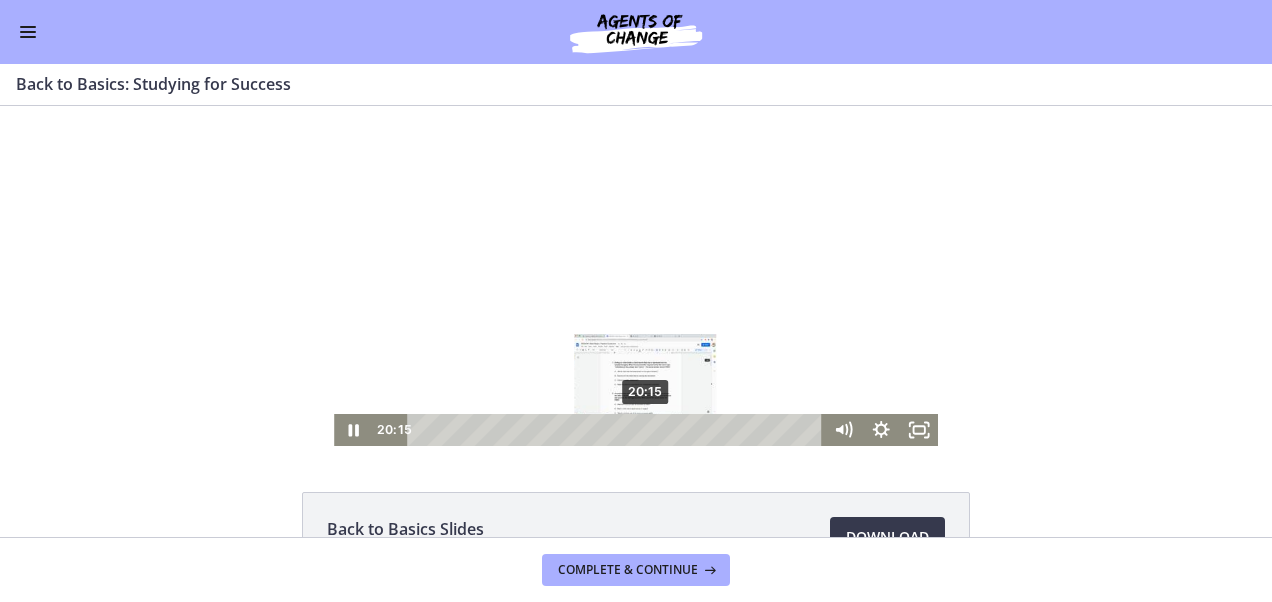 click on "20:15" at bounding box center (617, 430) 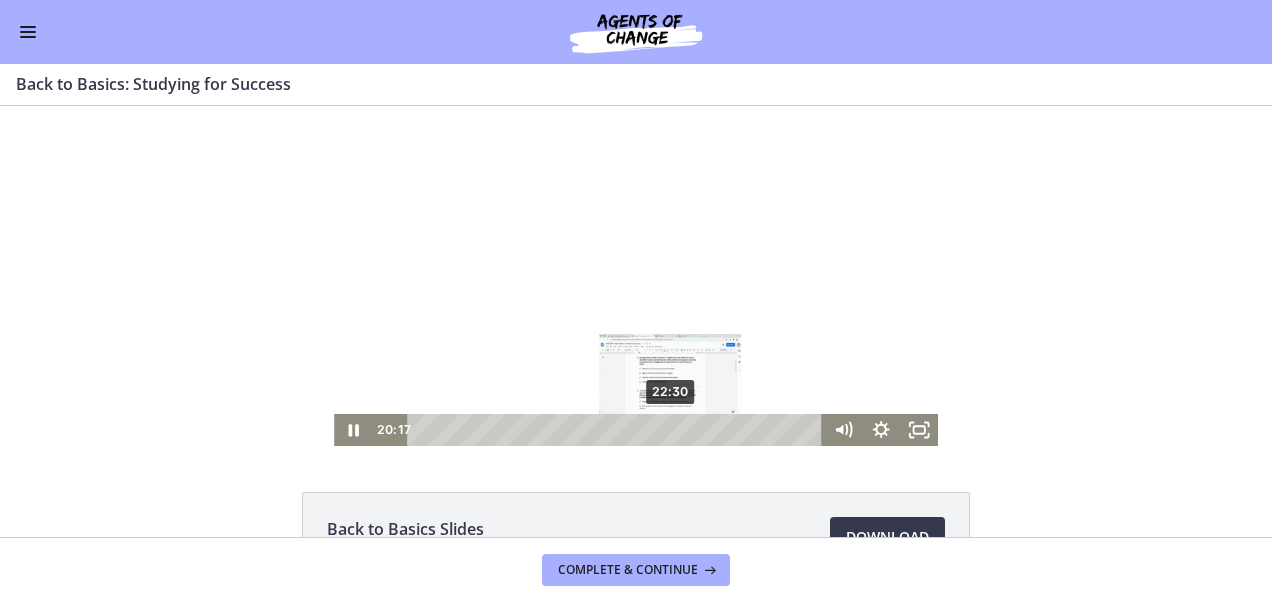 click on "22:30" at bounding box center (617, 430) 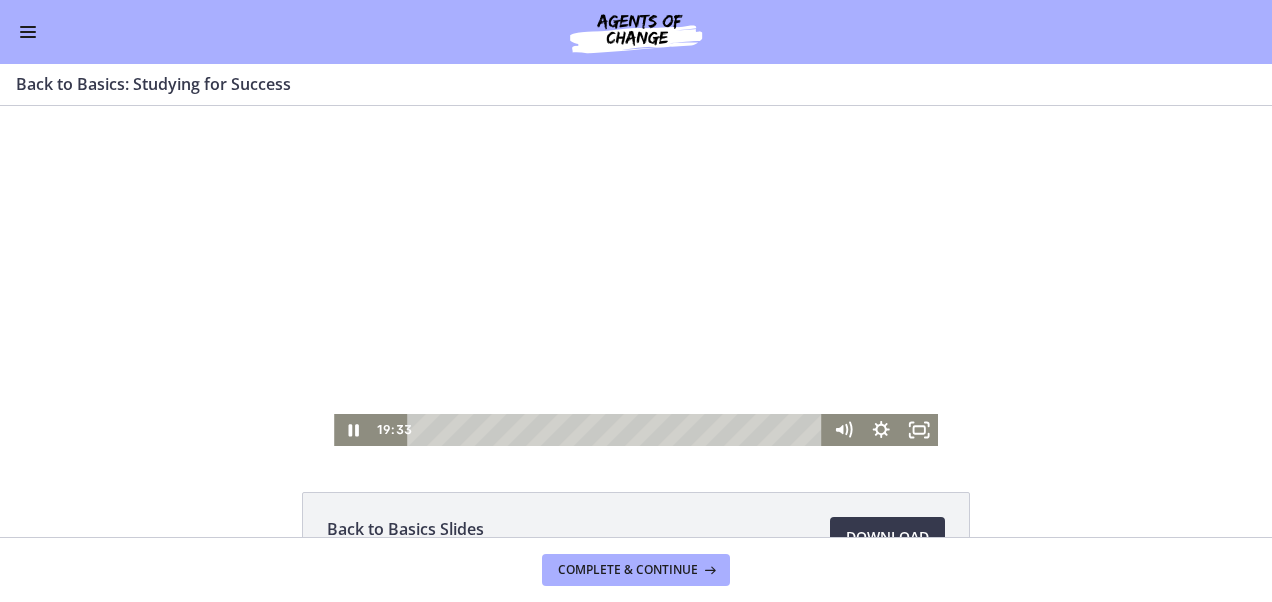 click at bounding box center (636, 276) 